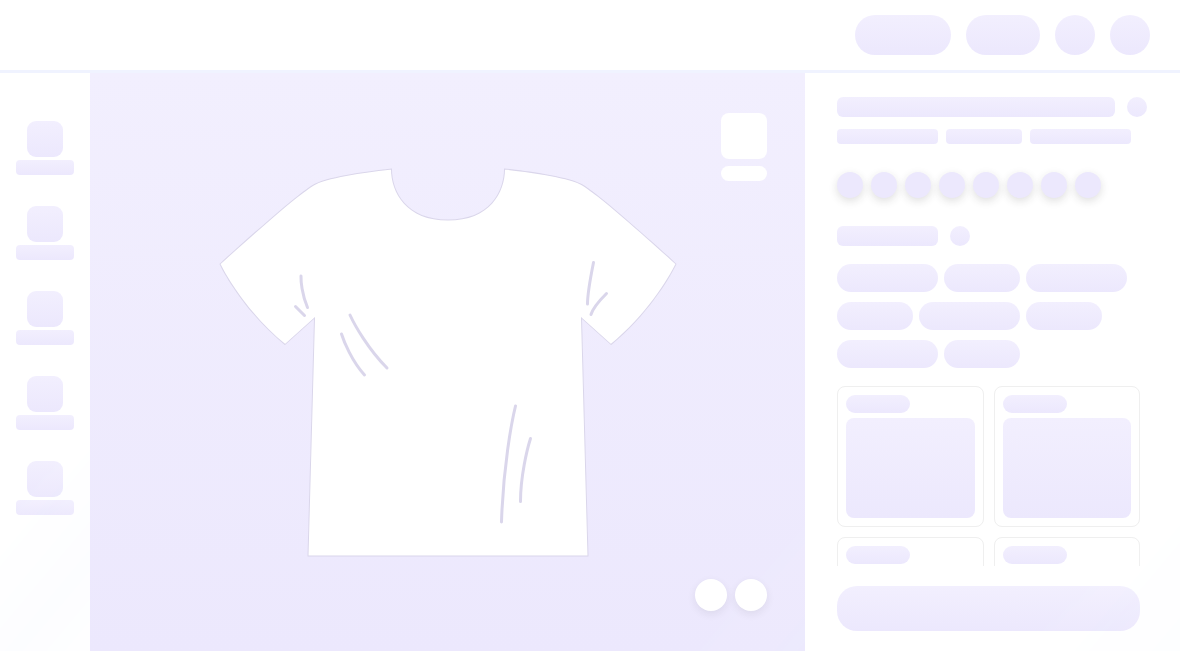 scroll, scrollTop: 0, scrollLeft: 0, axis: both 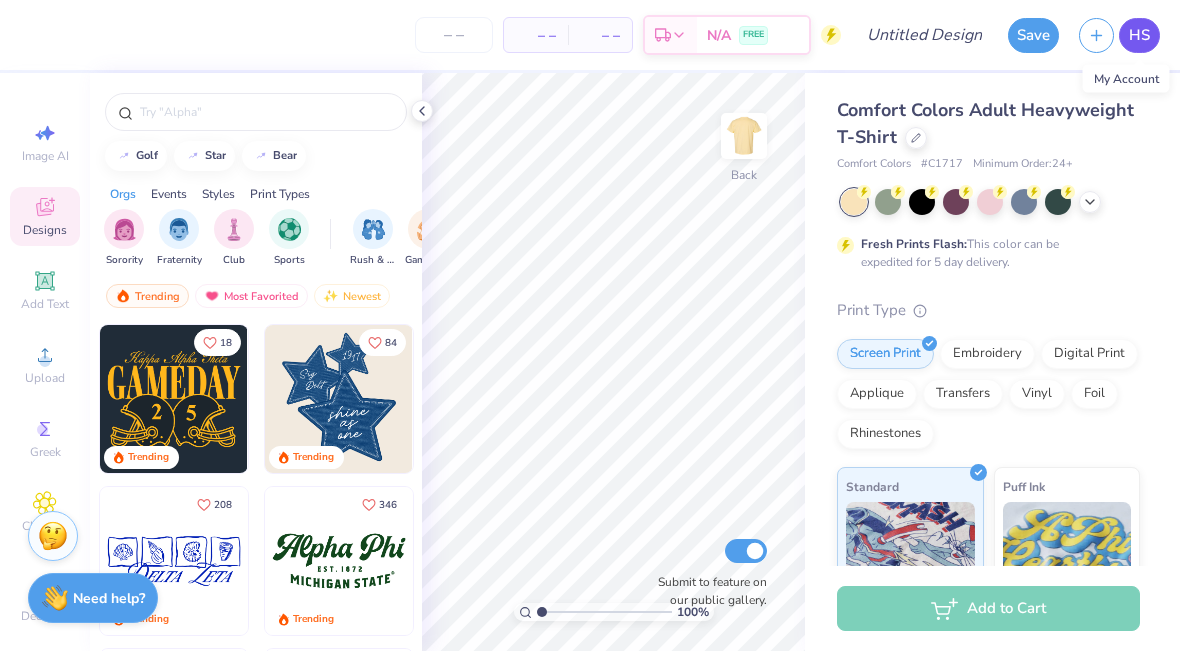 click on "HS" at bounding box center (1139, 35) 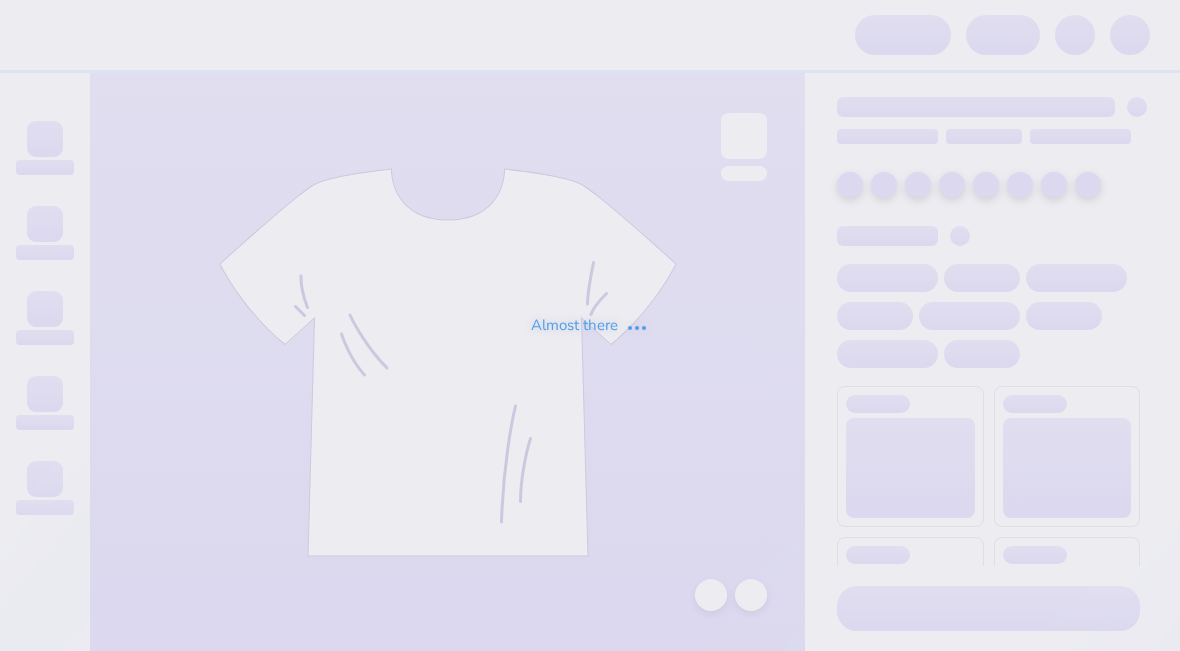 scroll, scrollTop: 0, scrollLeft: 0, axis: both 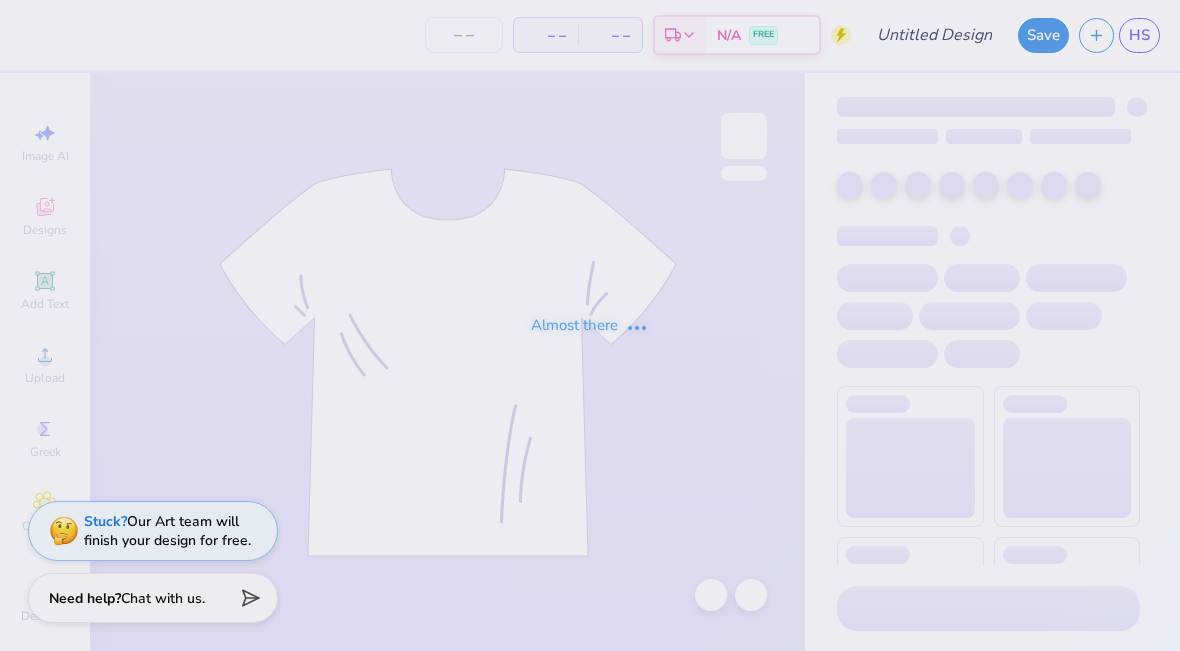 type on "Big man" 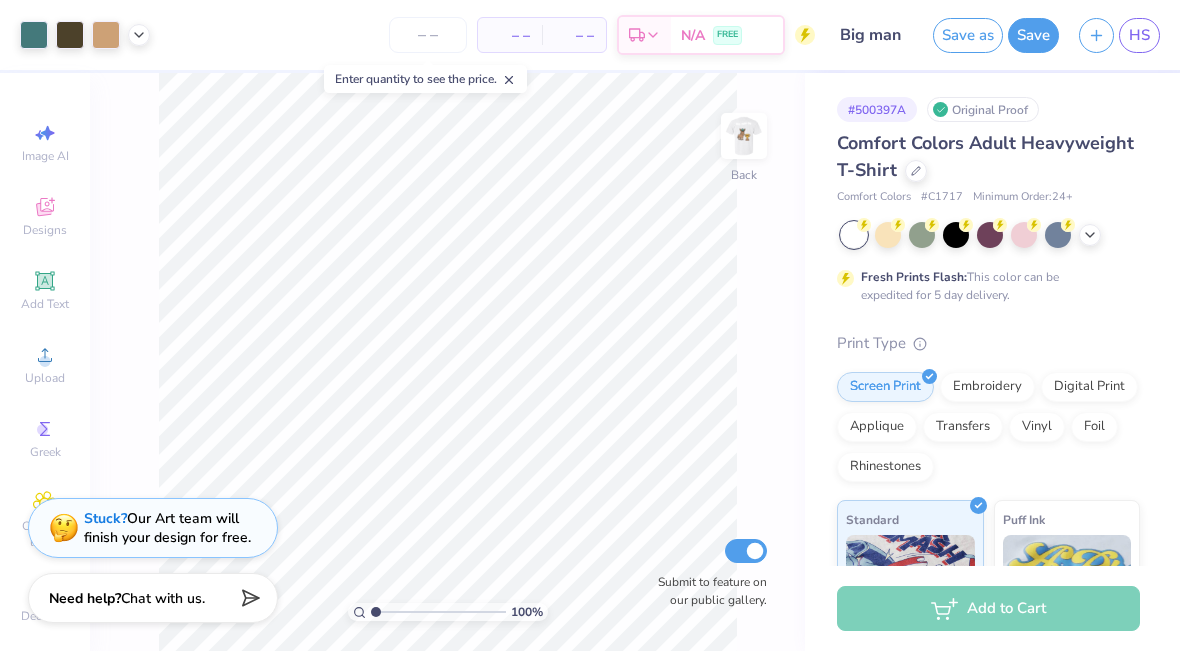 click on "Stuck?" at bounding box center (105, 518) 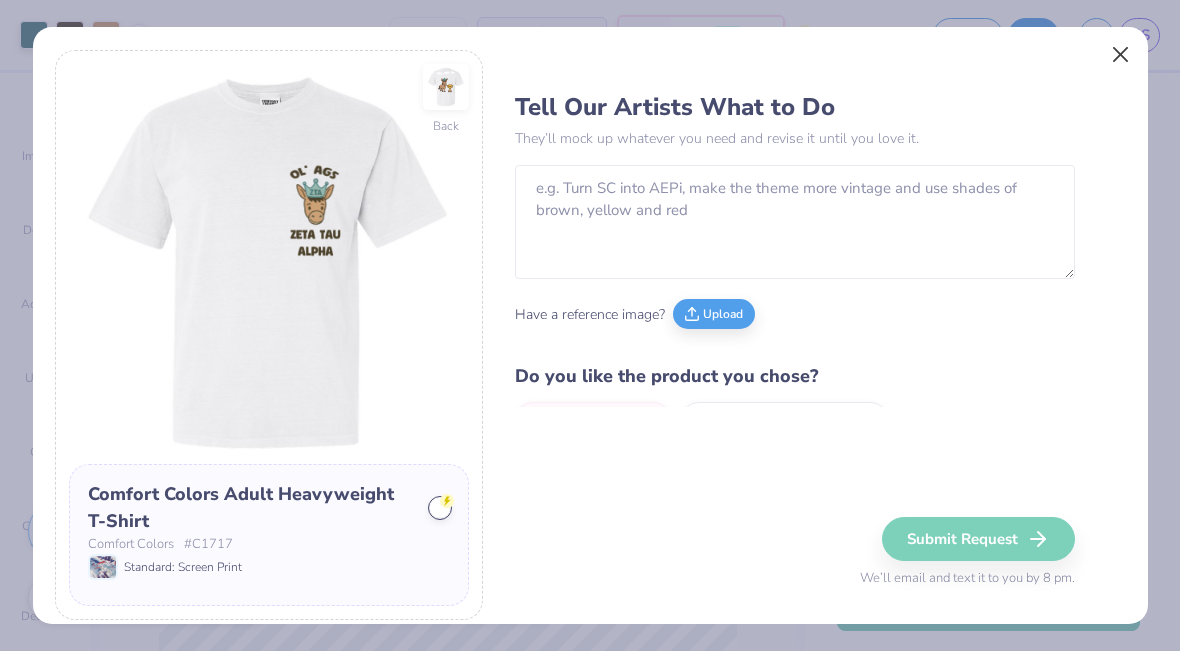click at bounding box center [1120, 55] 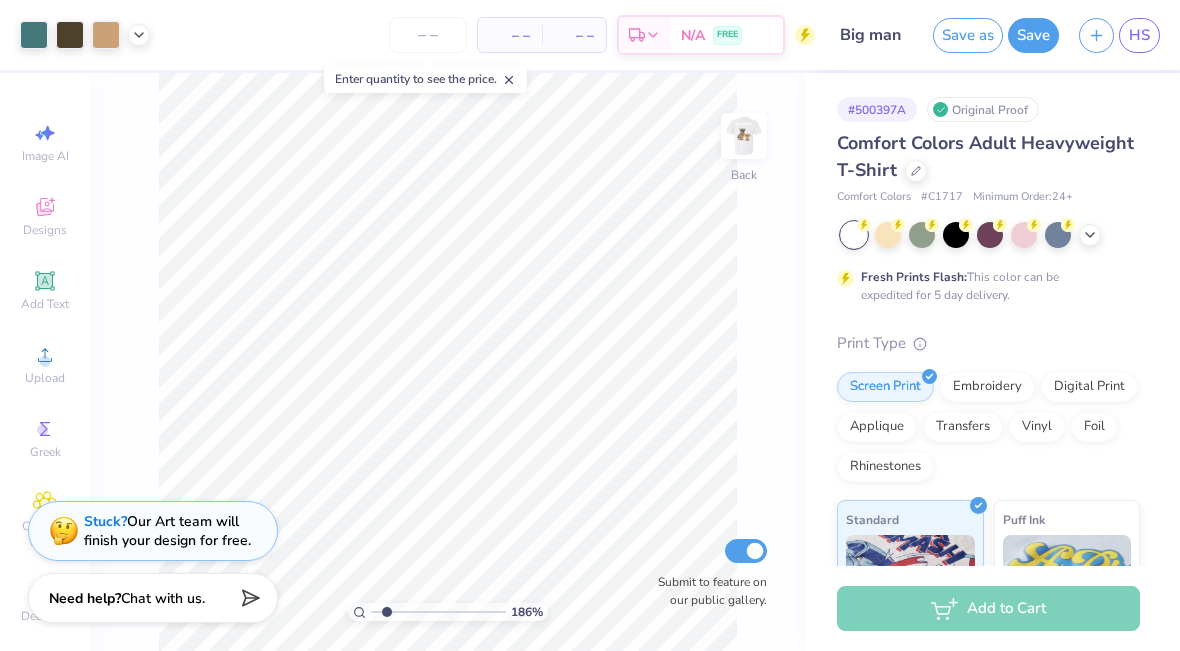 drag, startPoint x: 376, startPoint y: 612, endPoint x: 387, endPoint y: 613, distance: 11.045361 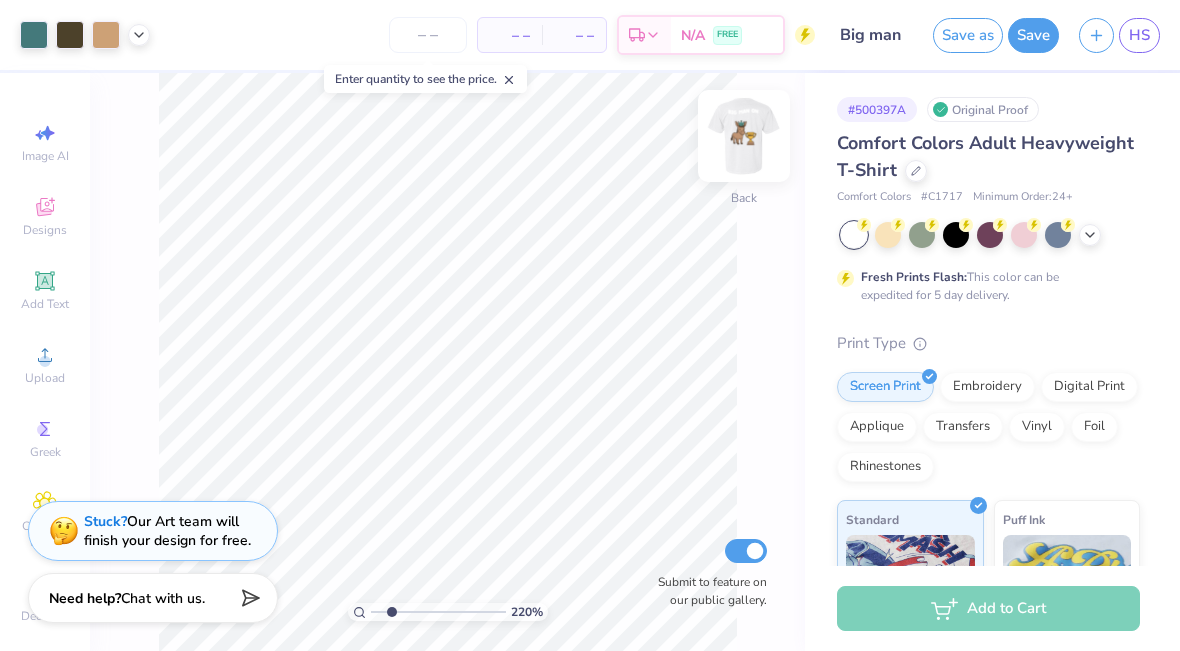 click at bounding box center [744, 136] 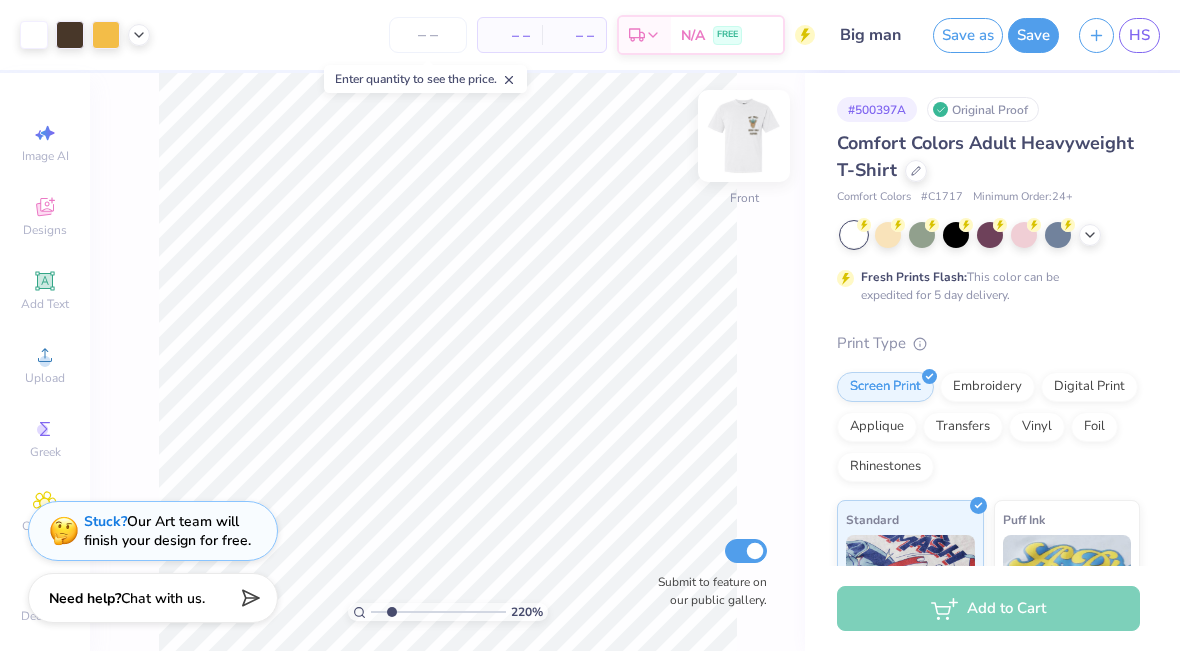 click at bounding box center [744, 136] 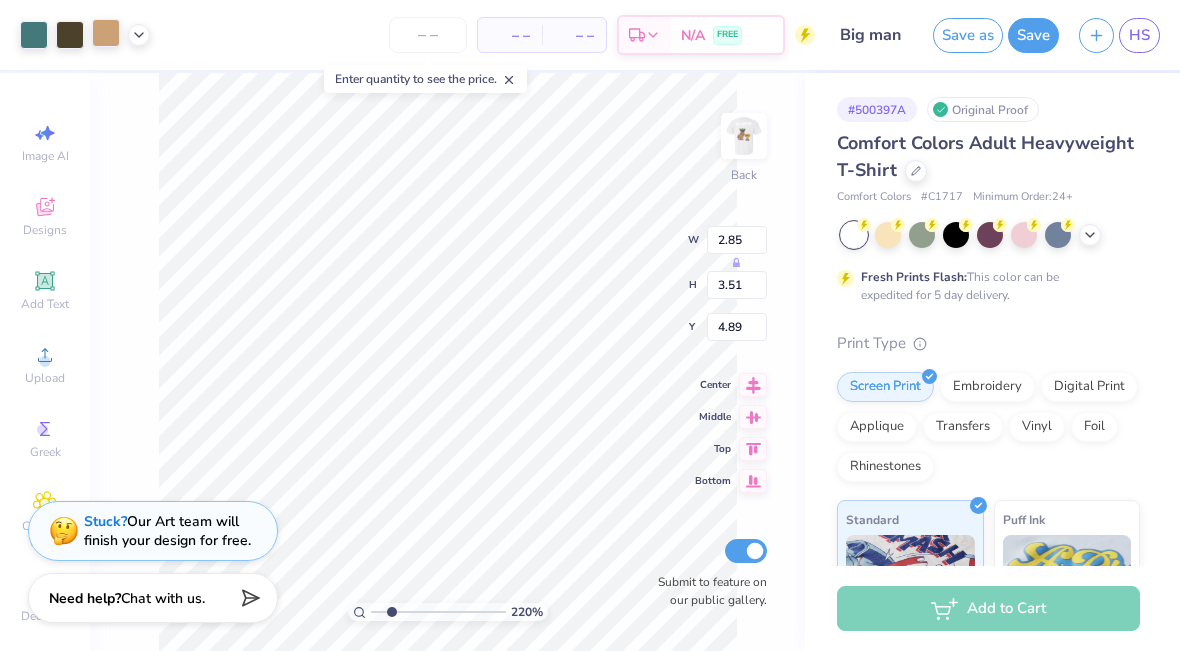 click at bounding box center [106, 33] 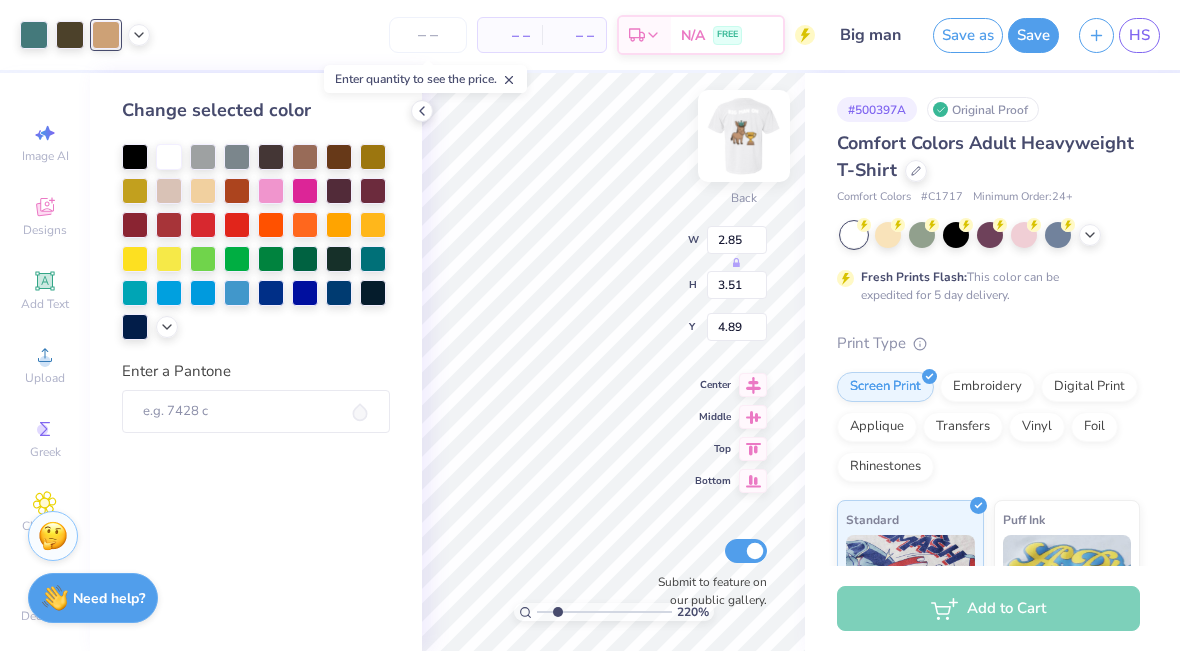 click at bounding box center (744, 136) 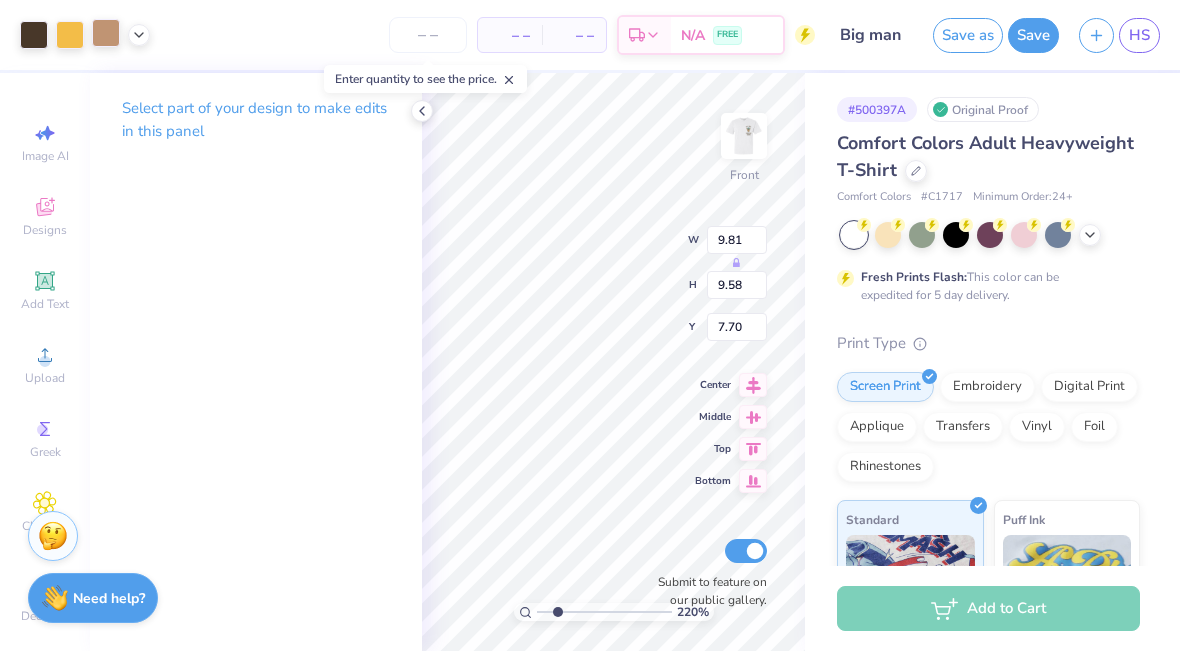 click at bounding box center [106, 33] 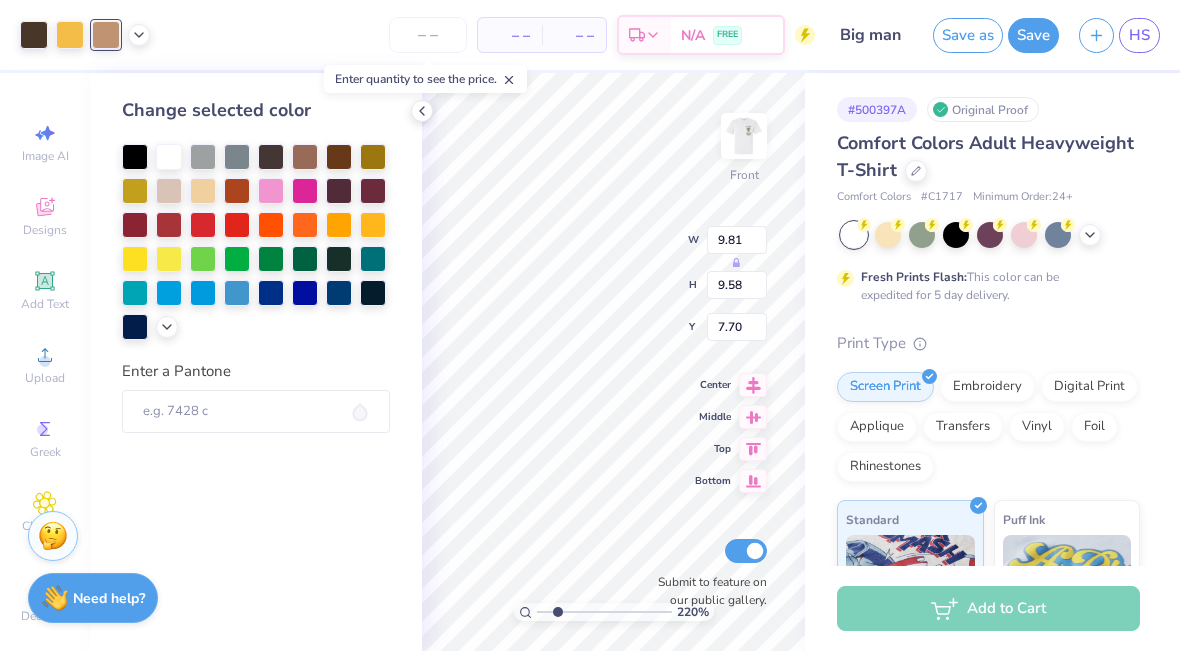 click on "4655 C" at bounding box center (105, 75) 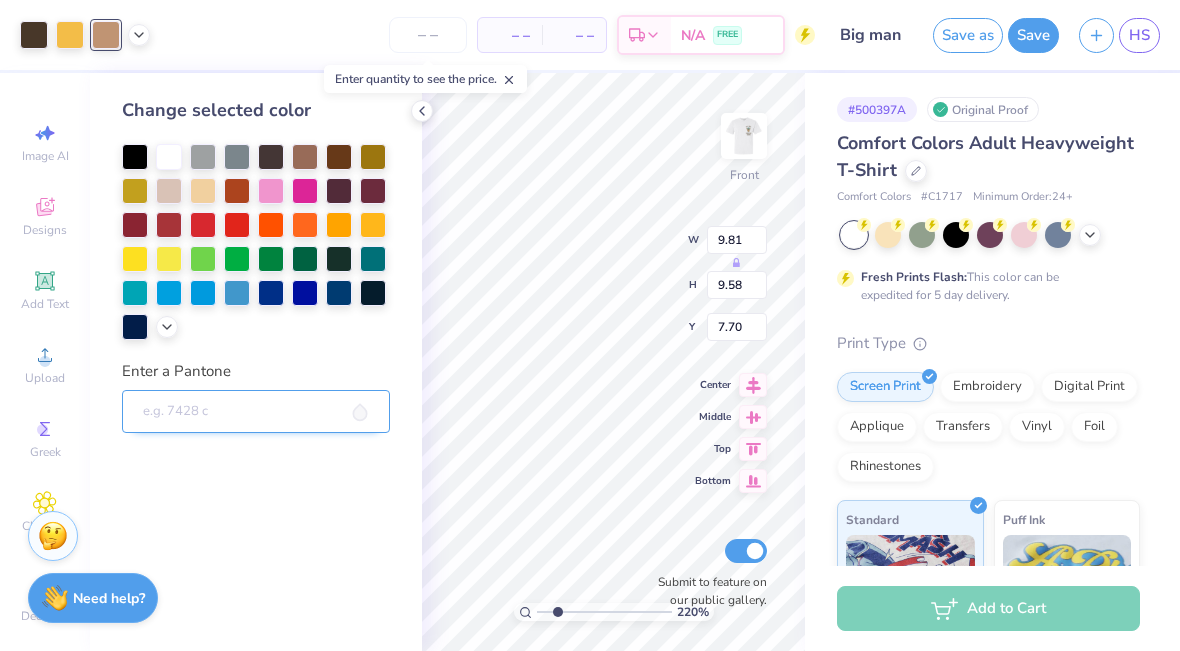 click on "Enter a Pantone" at bounding box center (256, 412) 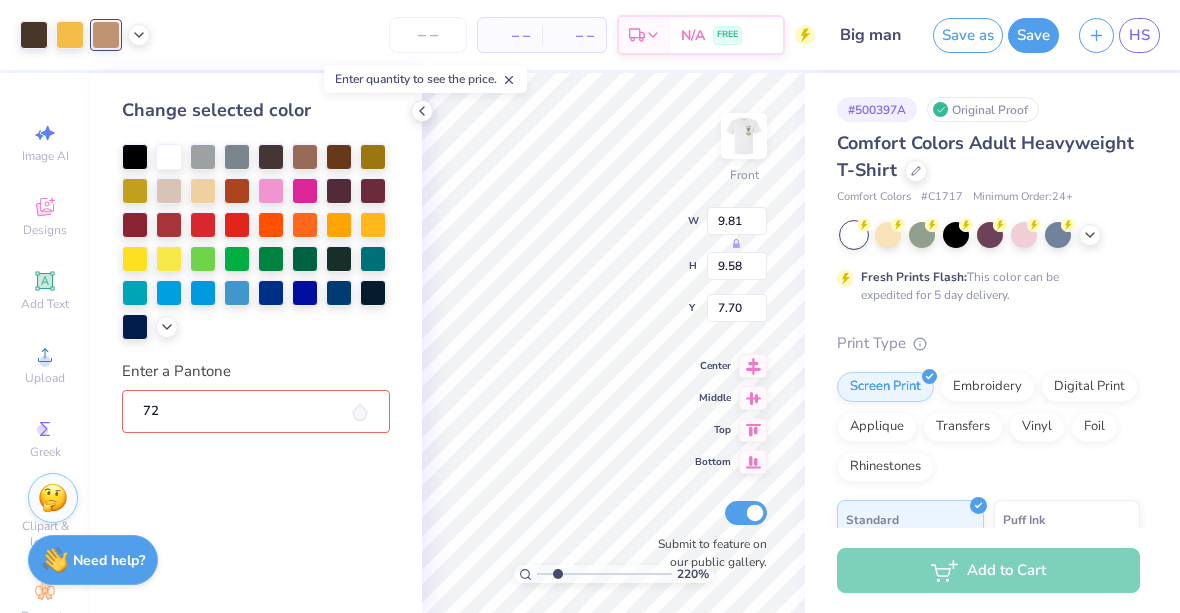 type on "728" 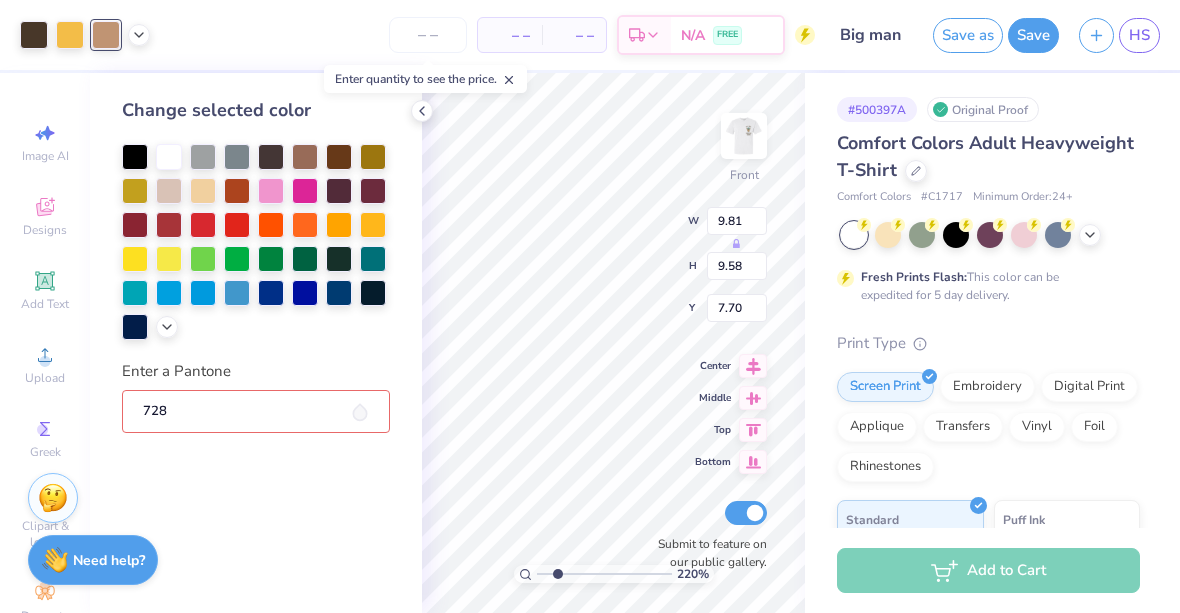 type 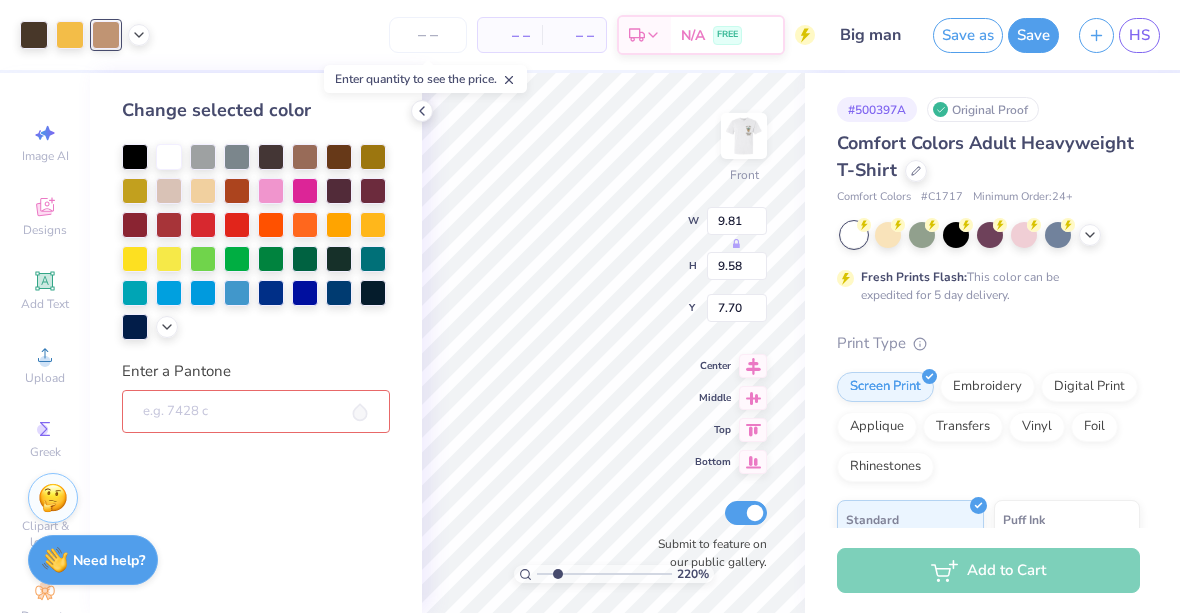 type on "1" 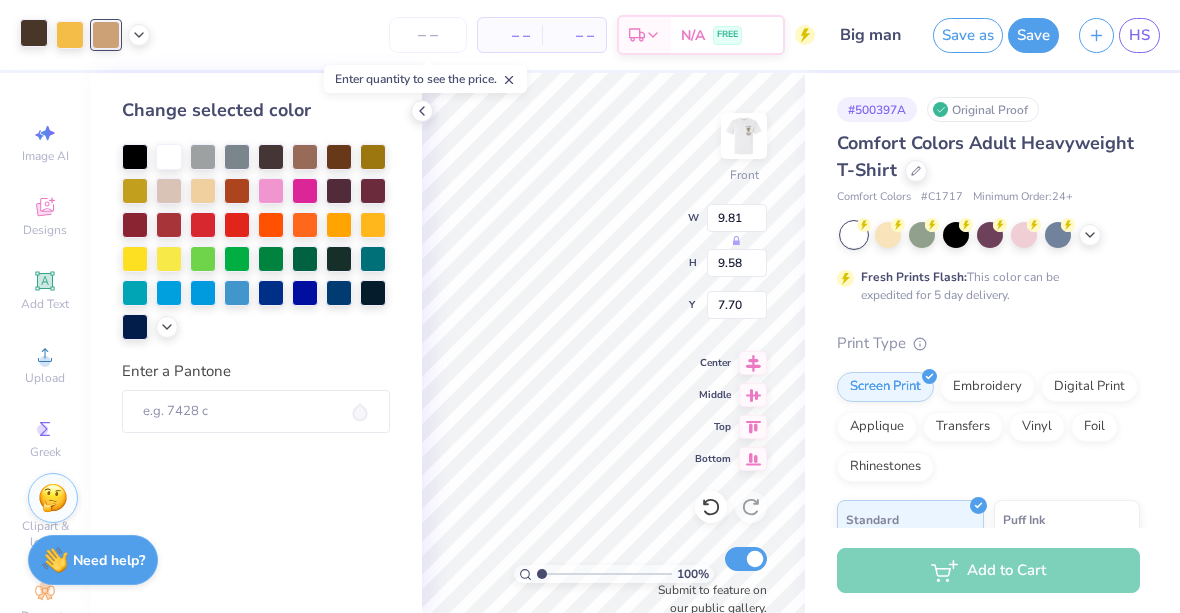 click at bounding box center (34, 33) 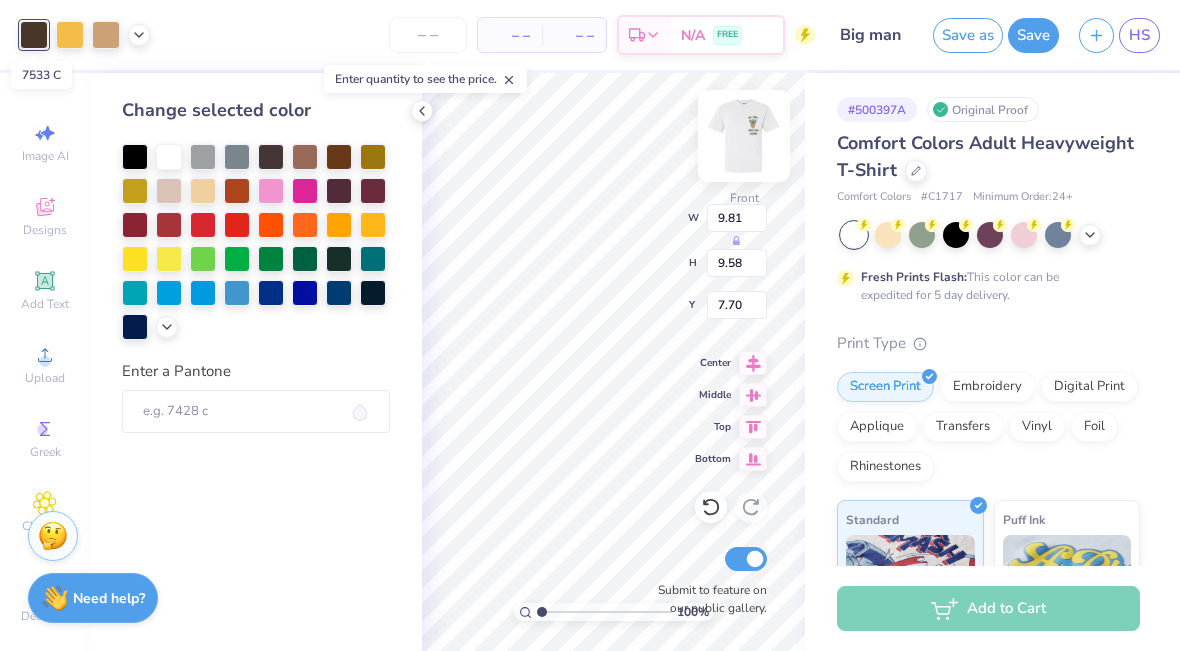 click at bounding box center [744, 136] 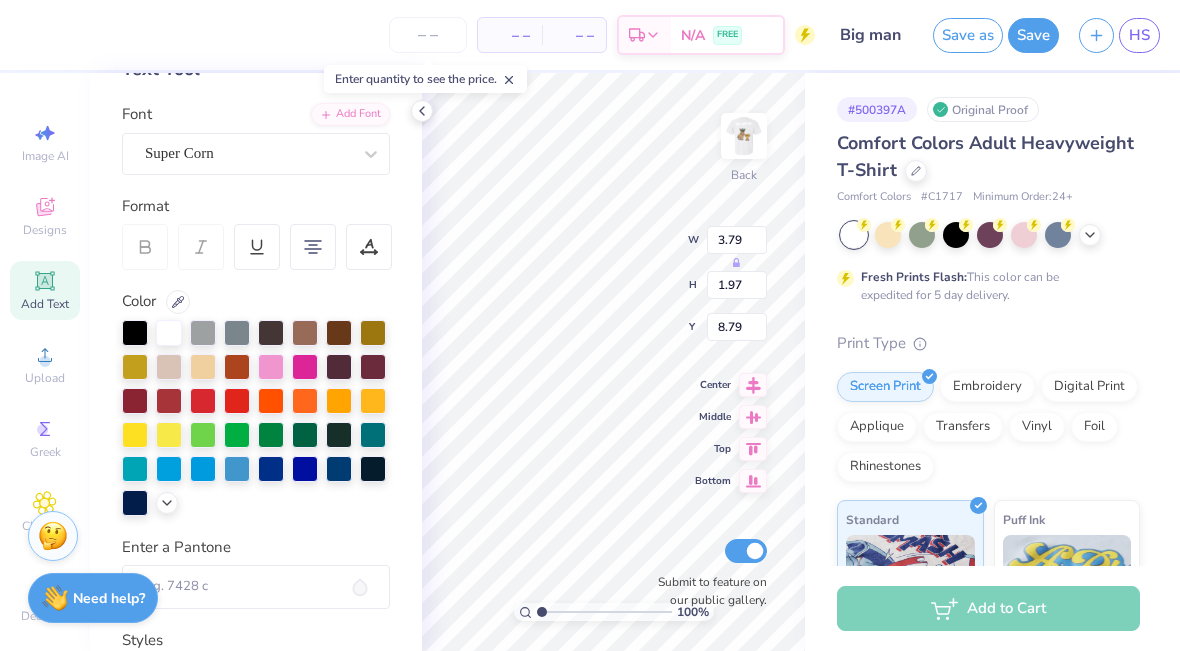 scroll, scrollTop: 144, scrollLeft: 0, axis: vertical 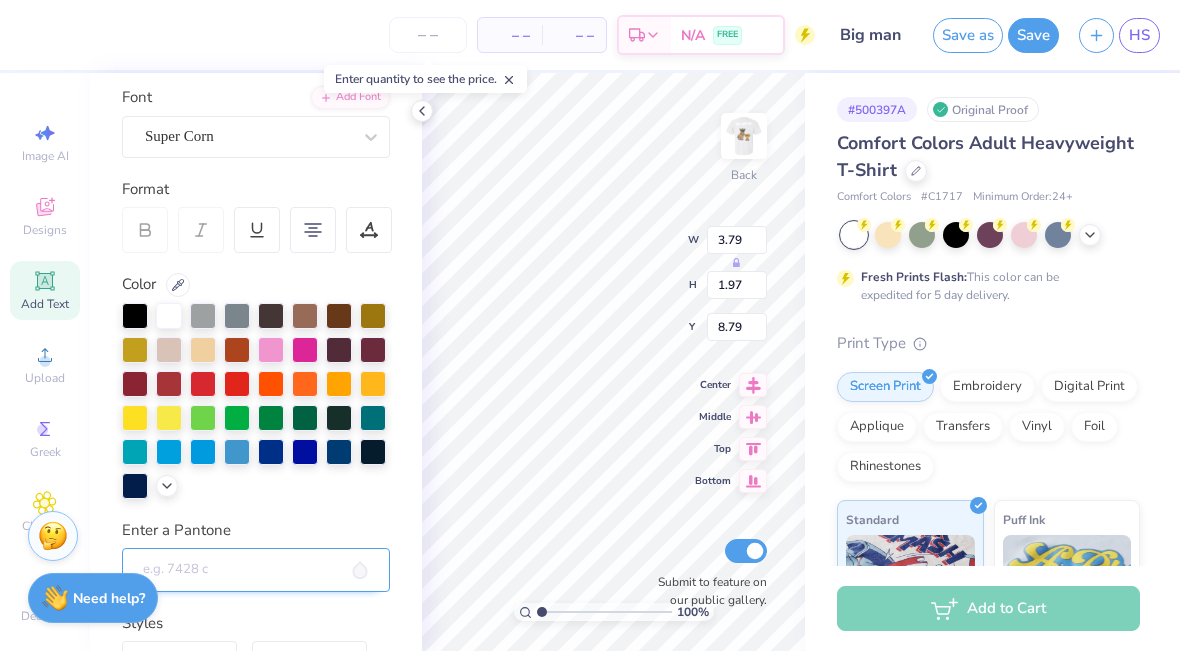click on "Enter a Pantone" at bounding box center [256, 570] 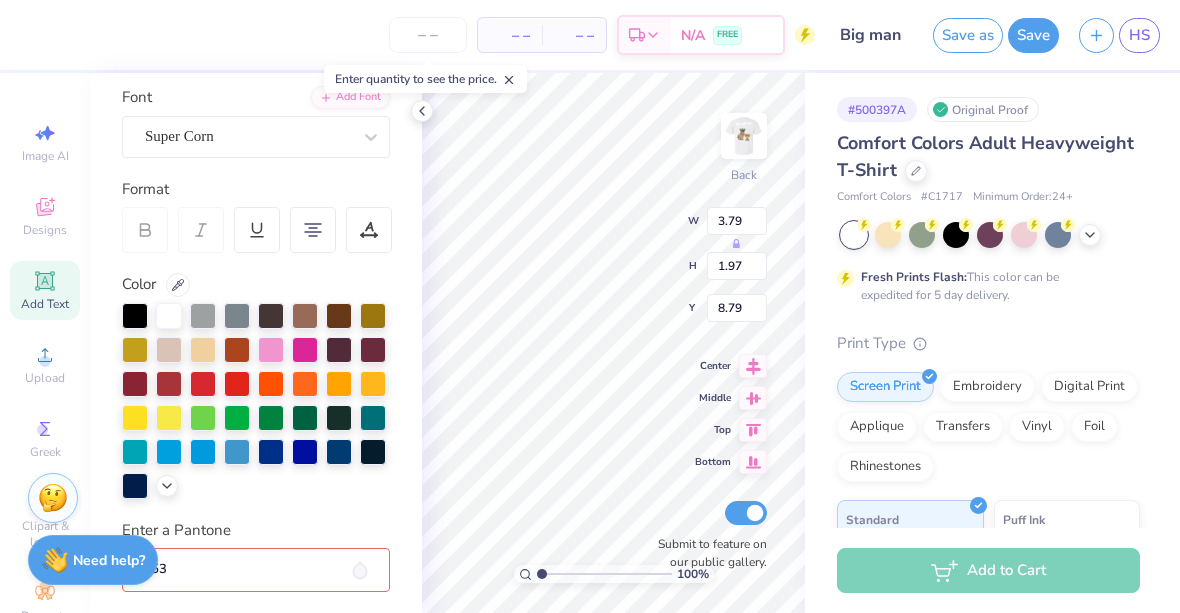 type on "7533" 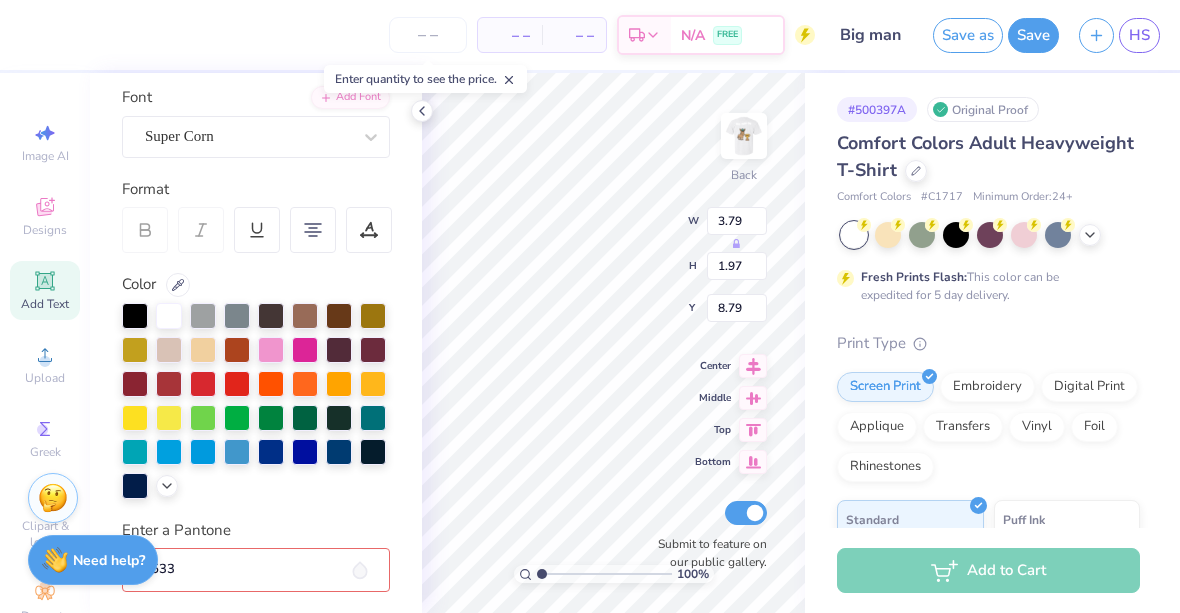 type 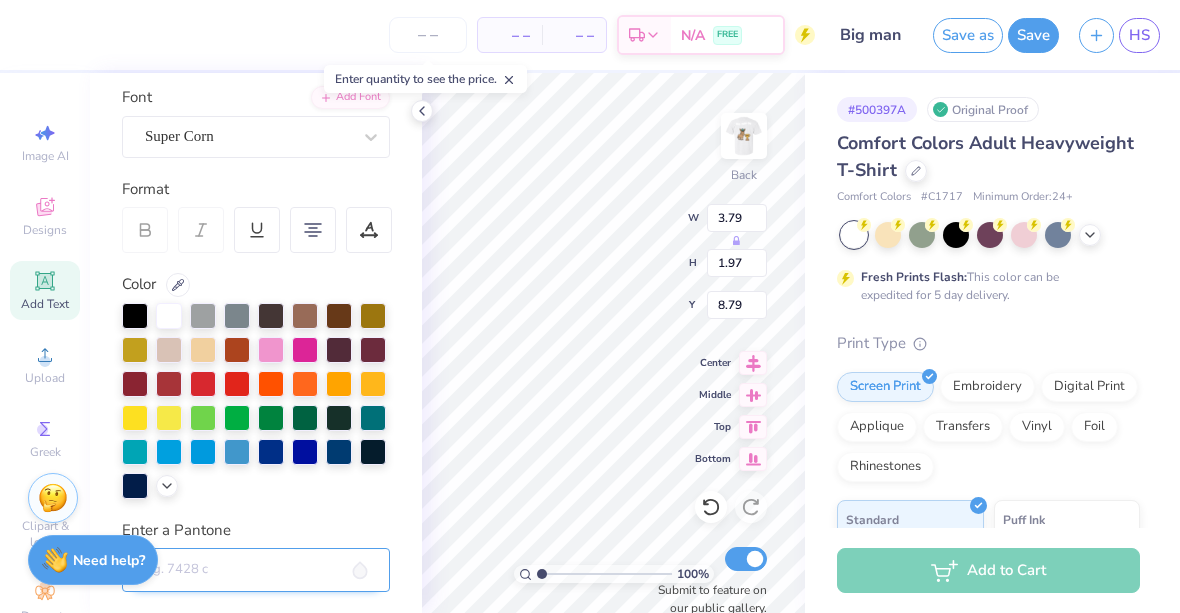 type on "3.72" 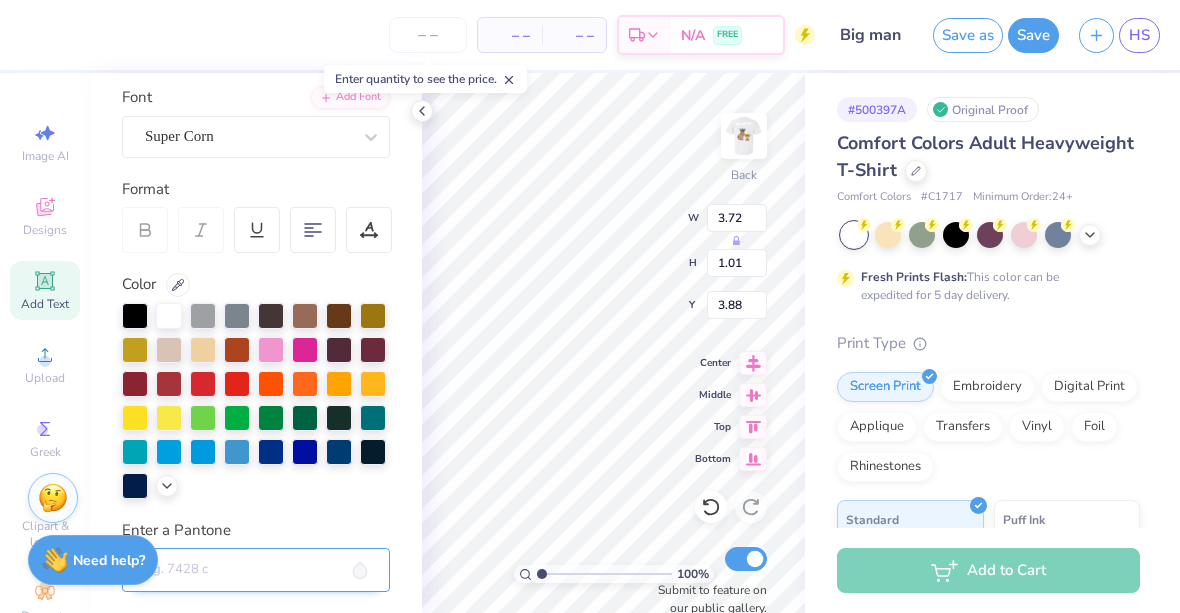 click on "Enter a Pantone" at bounding box center (256, 570) 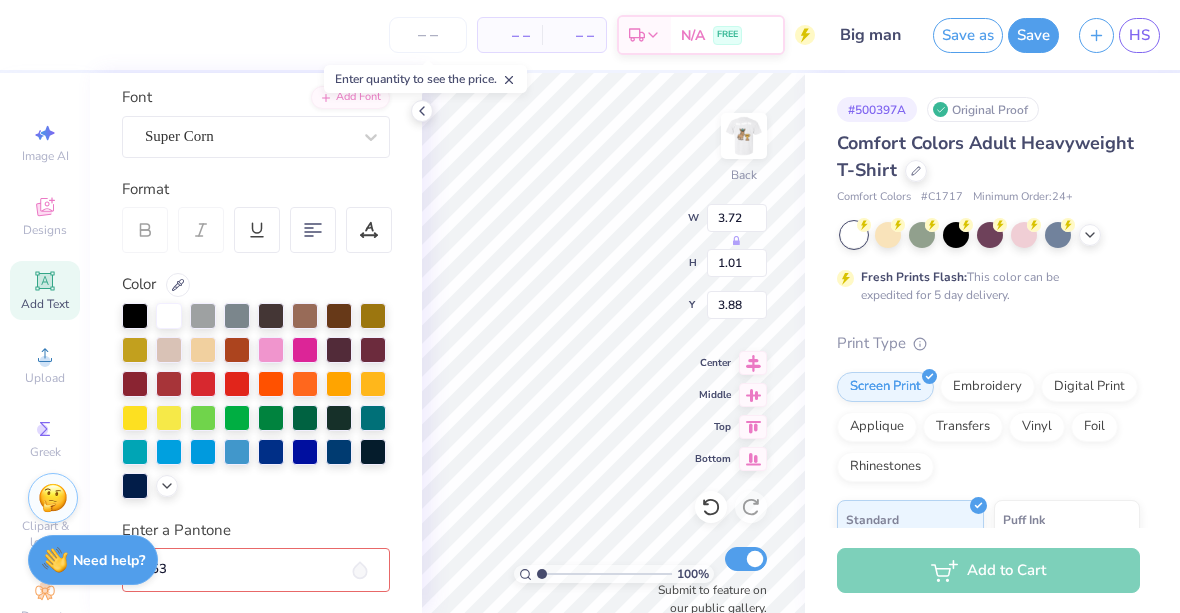 type on "7533" 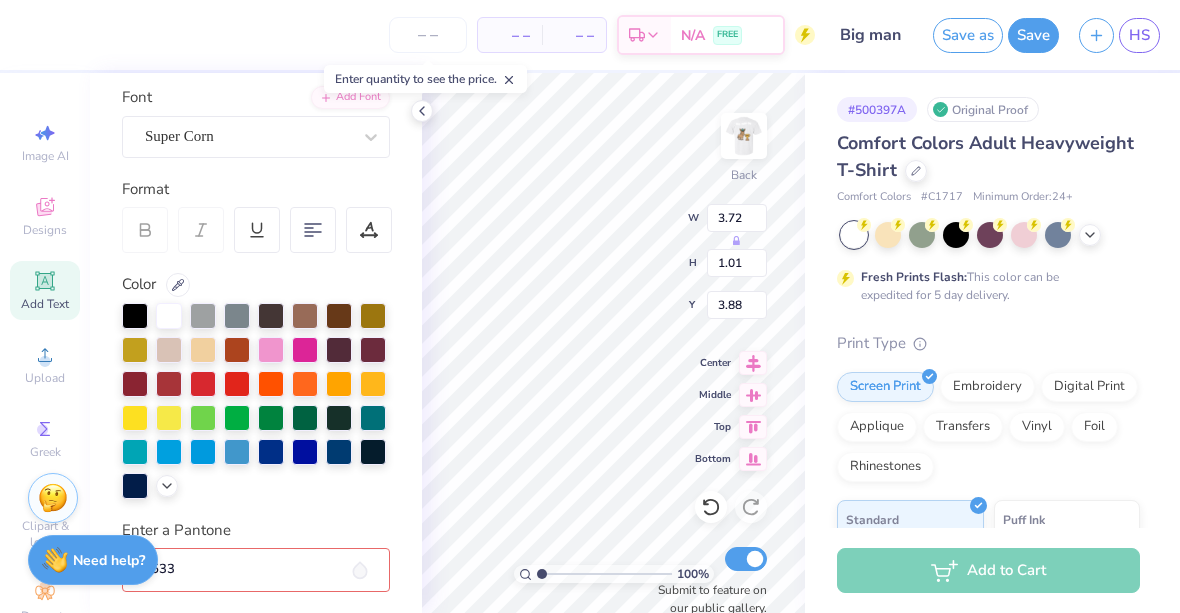 type 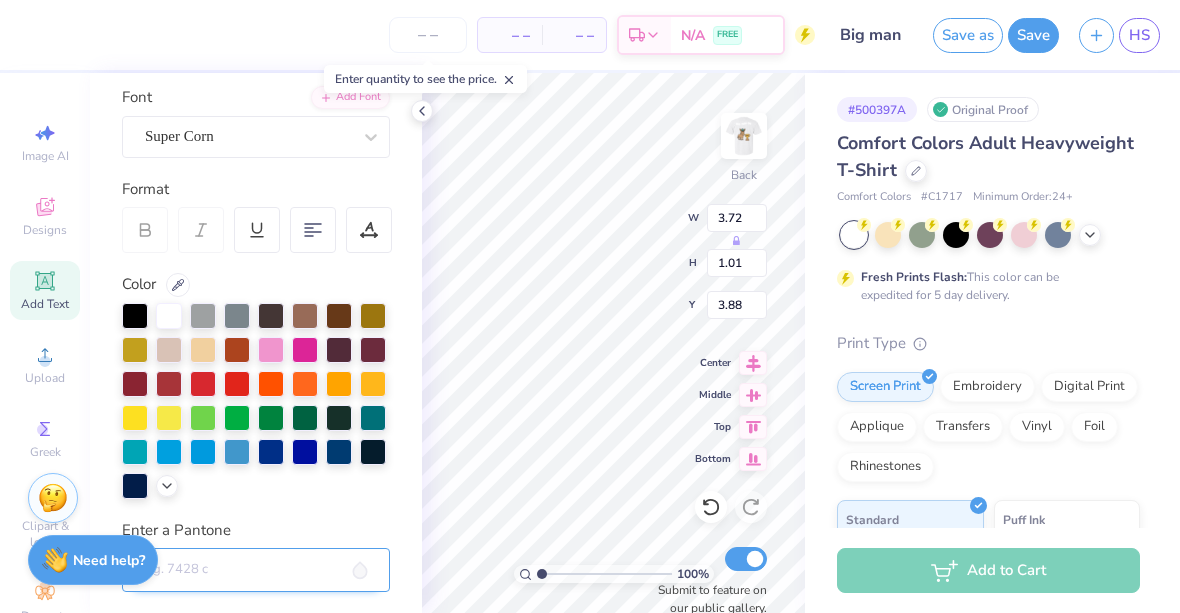 type on "2.85" 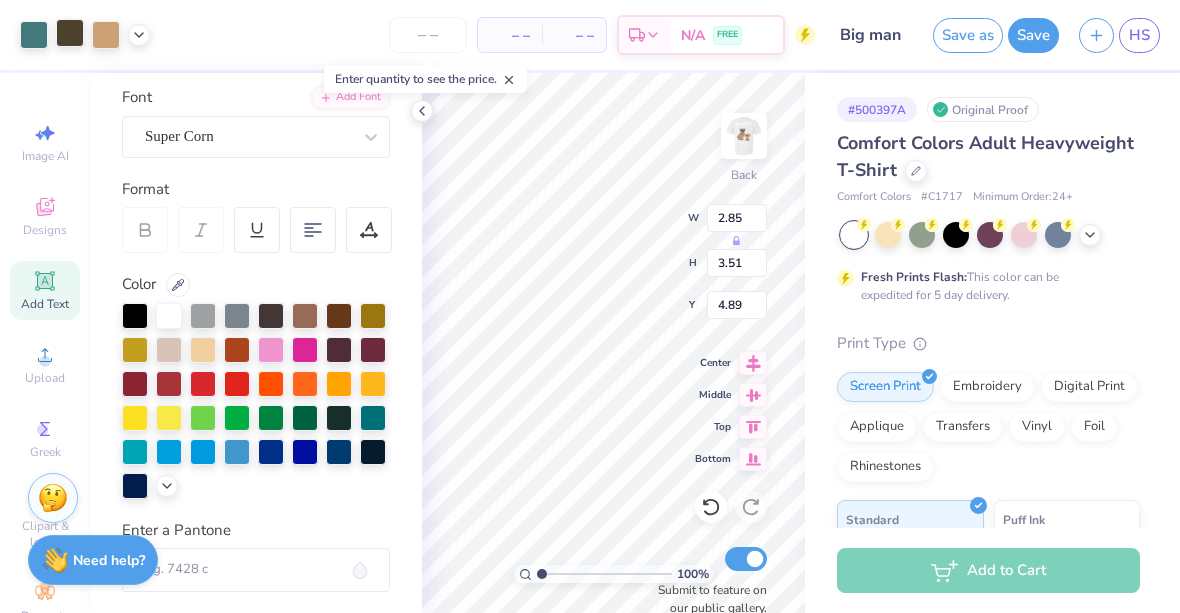 click at bounding box center (70, 33) 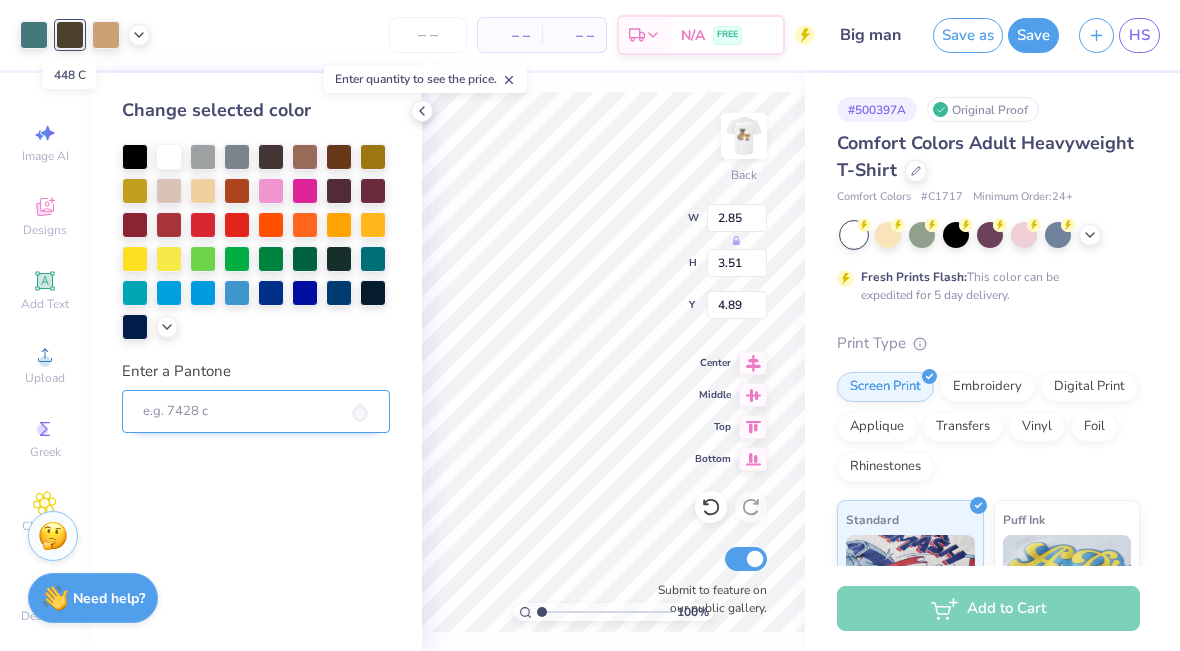 click on "Enter a Pantone" at bounding box center [256, 412] 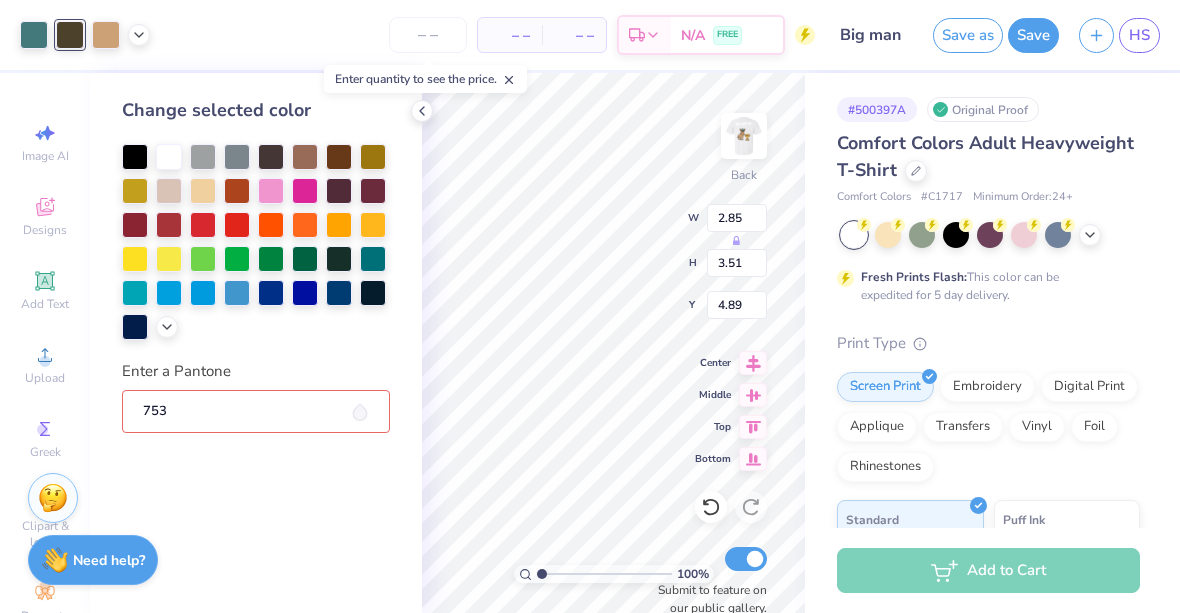 type on "7533" 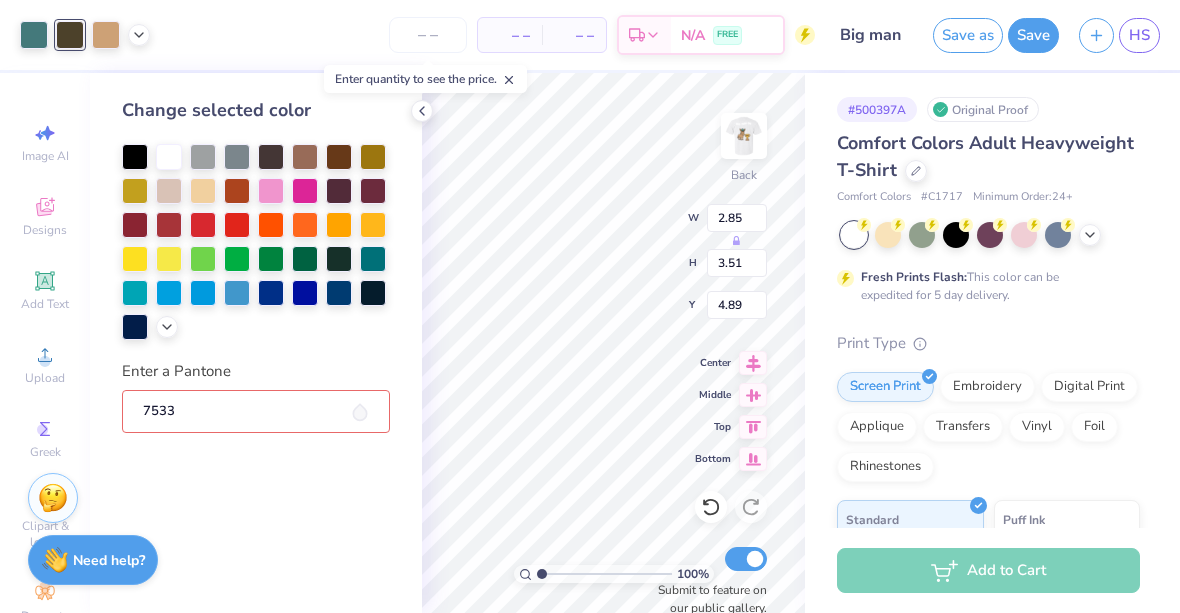 type 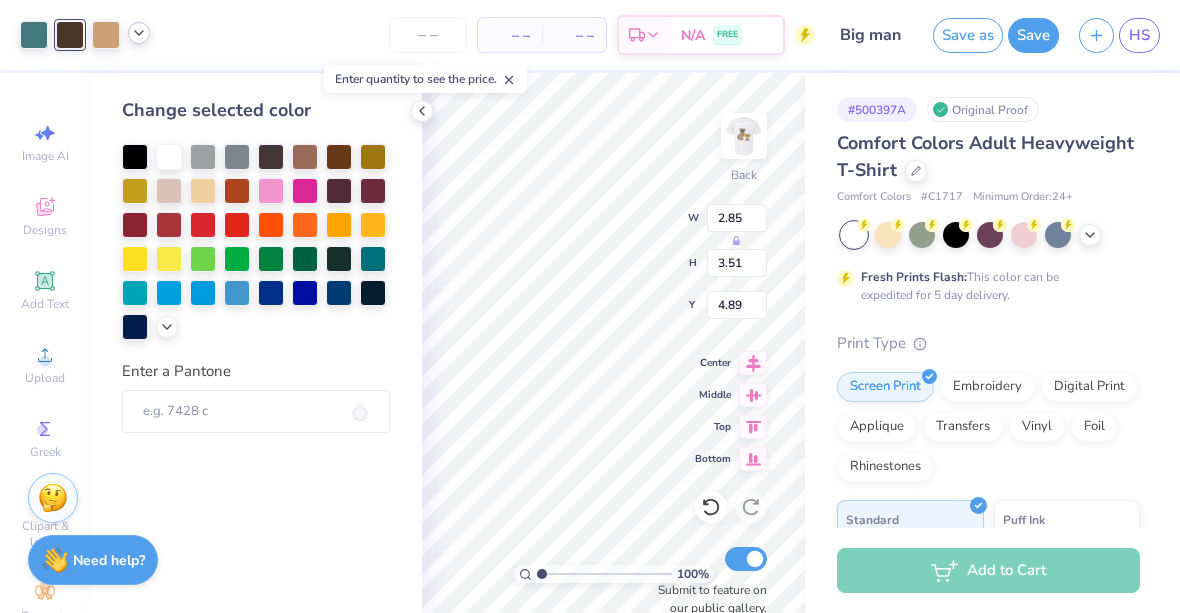 click at bounding box center [139, 33] 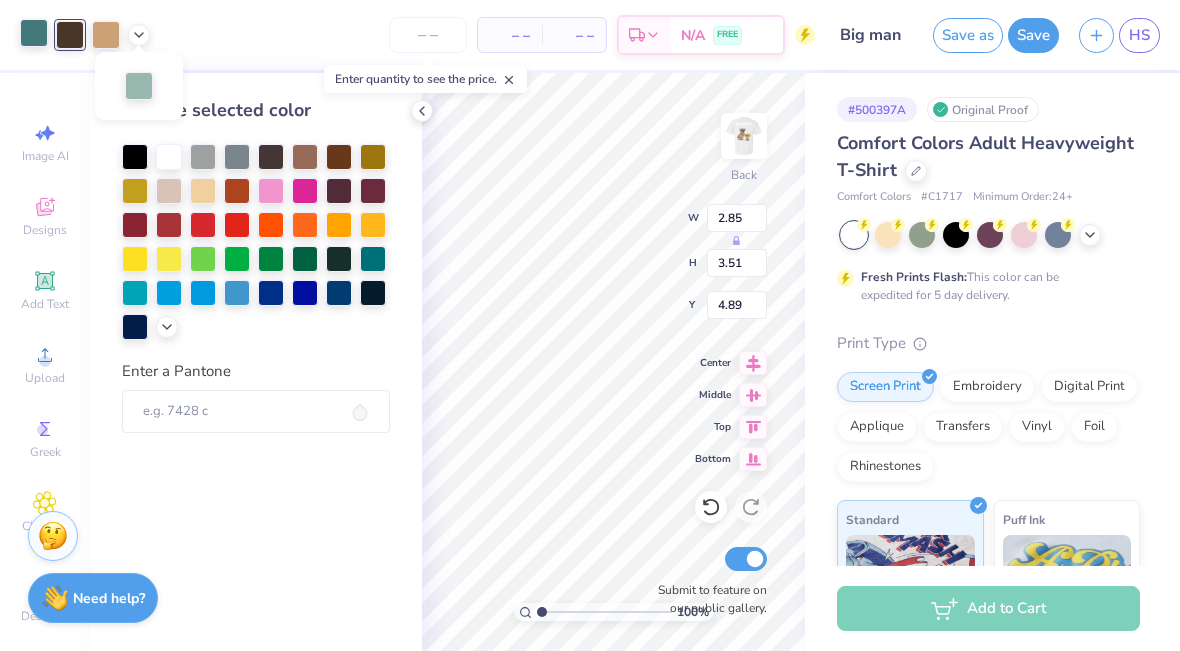 click at bounding box center (34, 33) 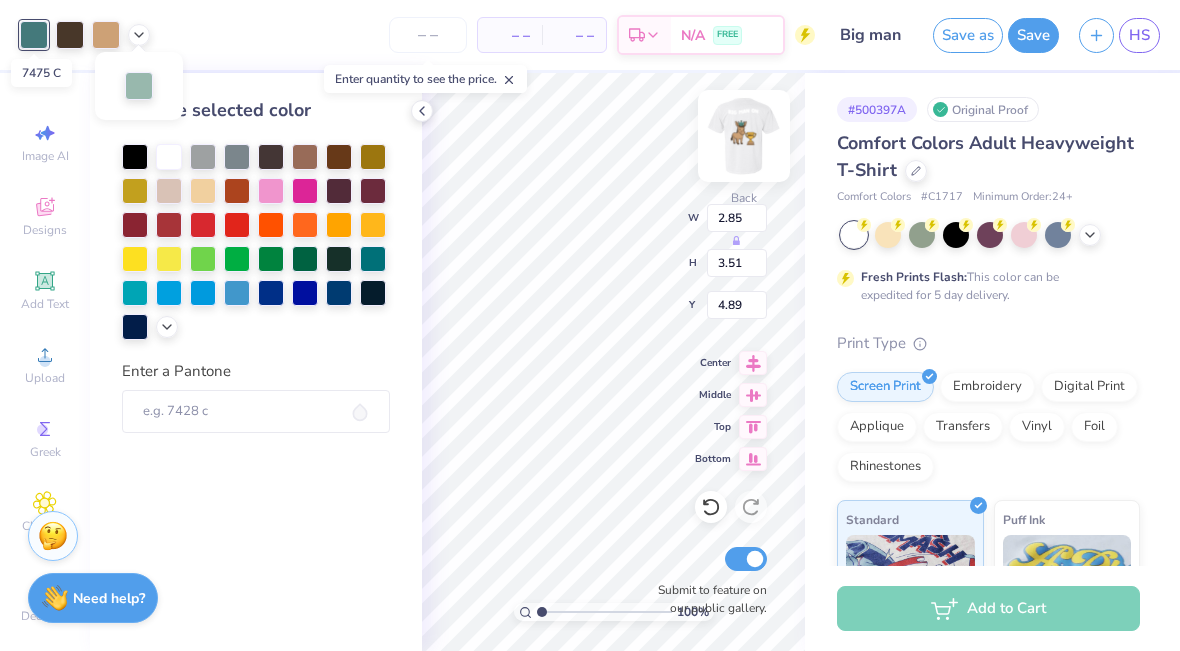click at bounding box center (744, 136) 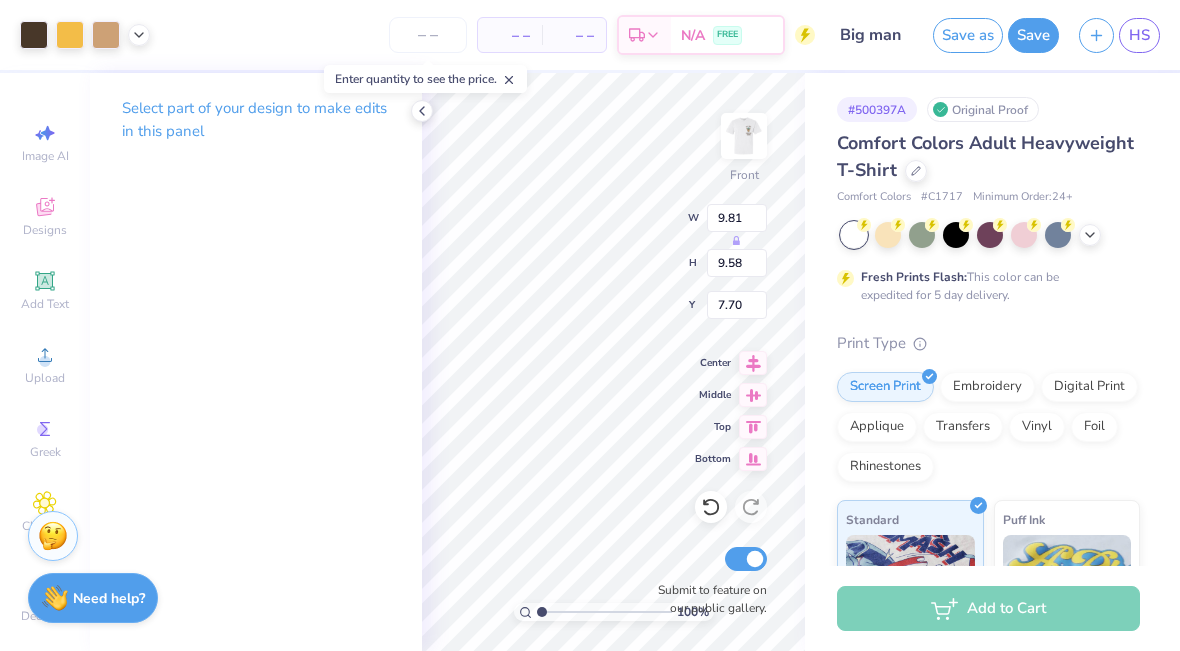 click on "Art colors – – Per Item – – Total Est. Delivery N/A FREE Design Title Big man Save as Save HS" at bounding box center [590, 35] 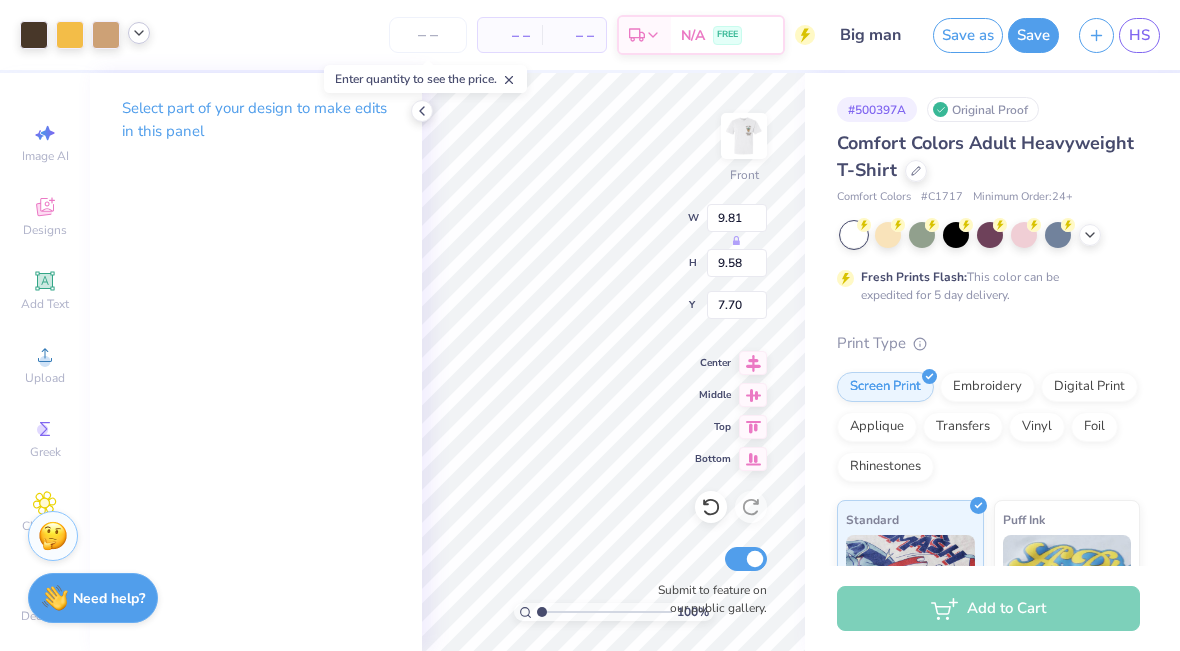 click at bounding box center (139, 33) 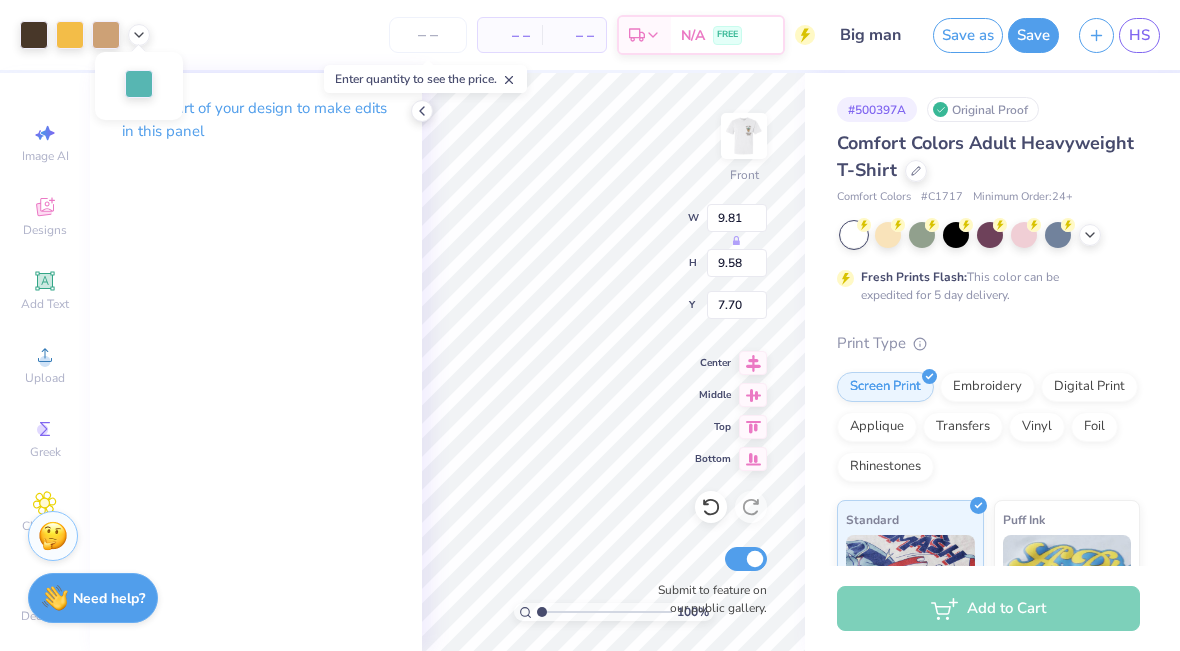 click at bounding box center (139, 84) 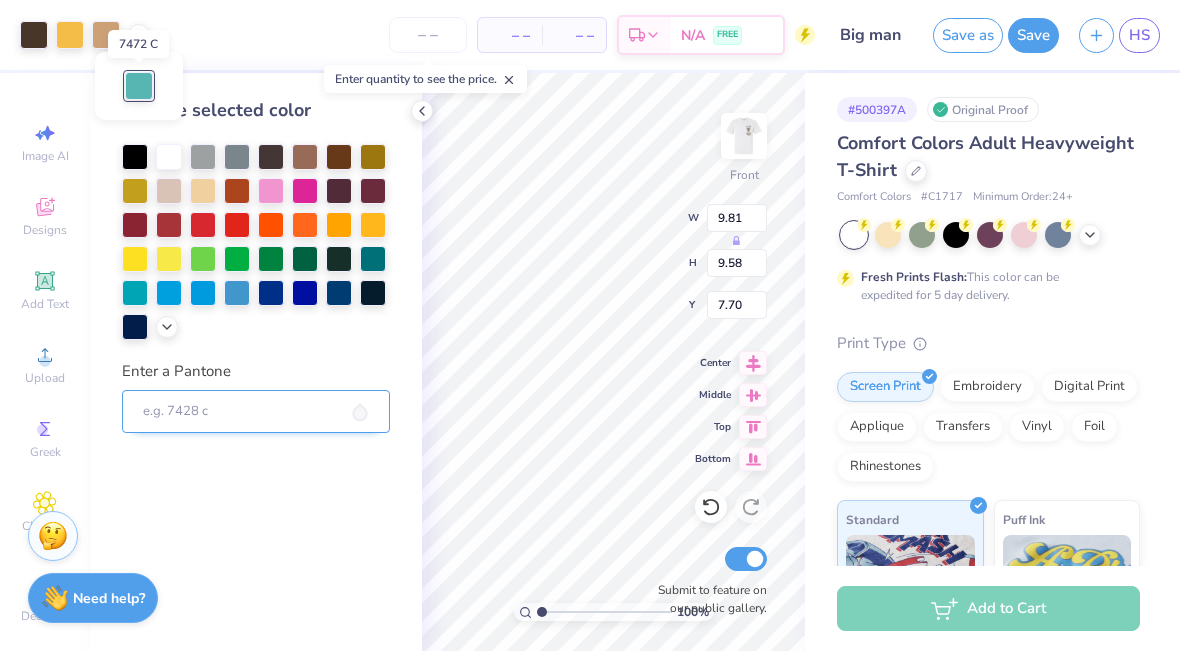 click on "Enter a Pantone" at bounding box center (256, 412) 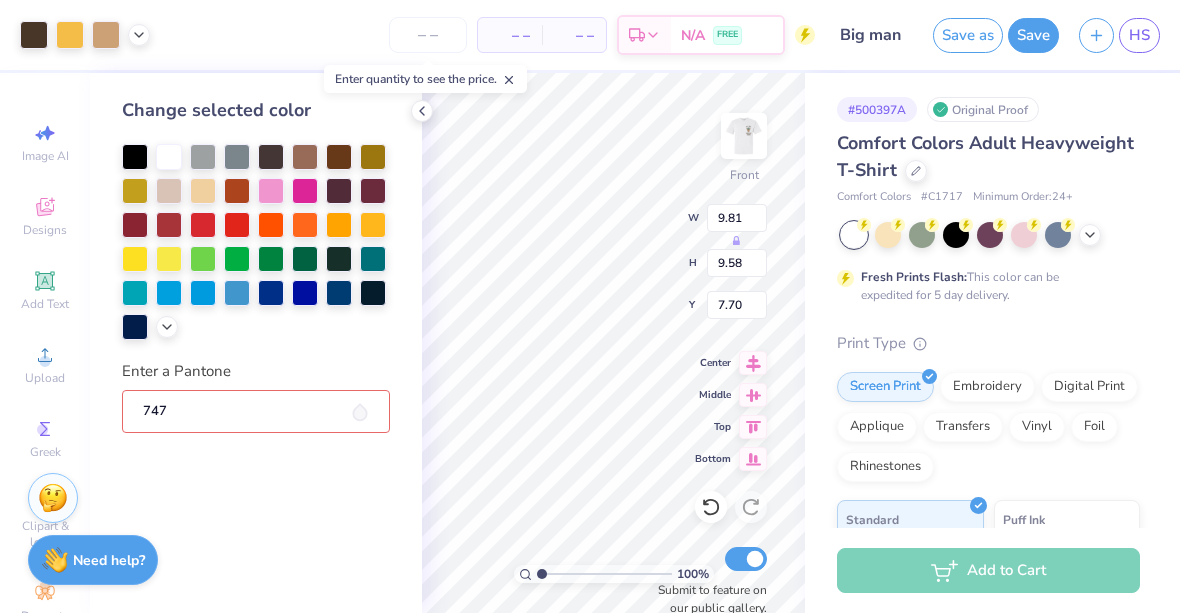 type on "7475" 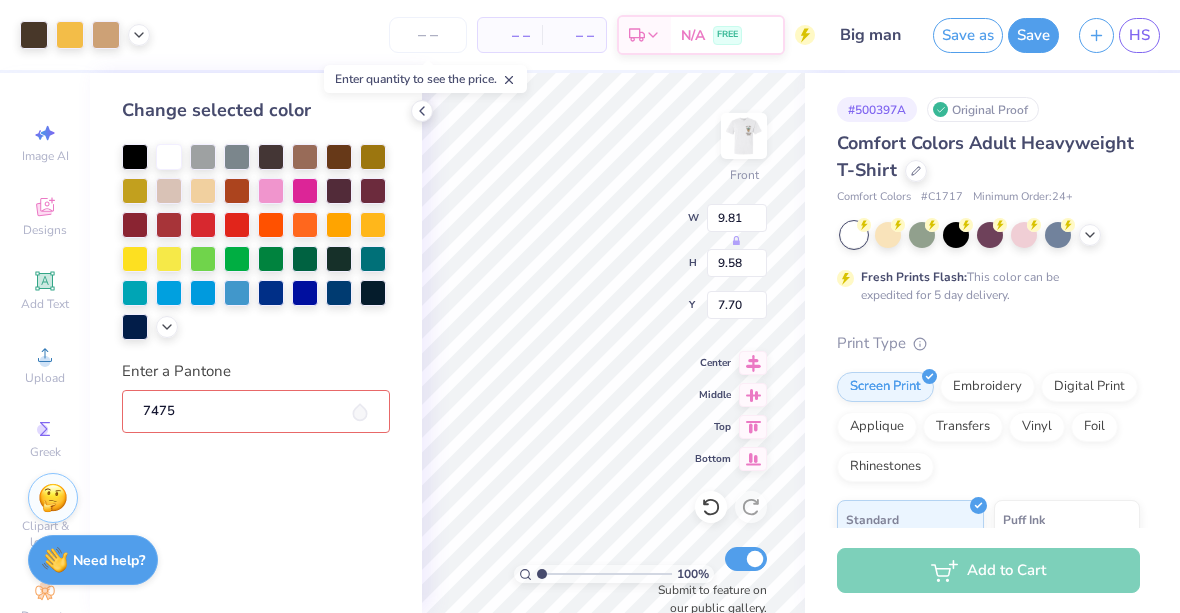 type 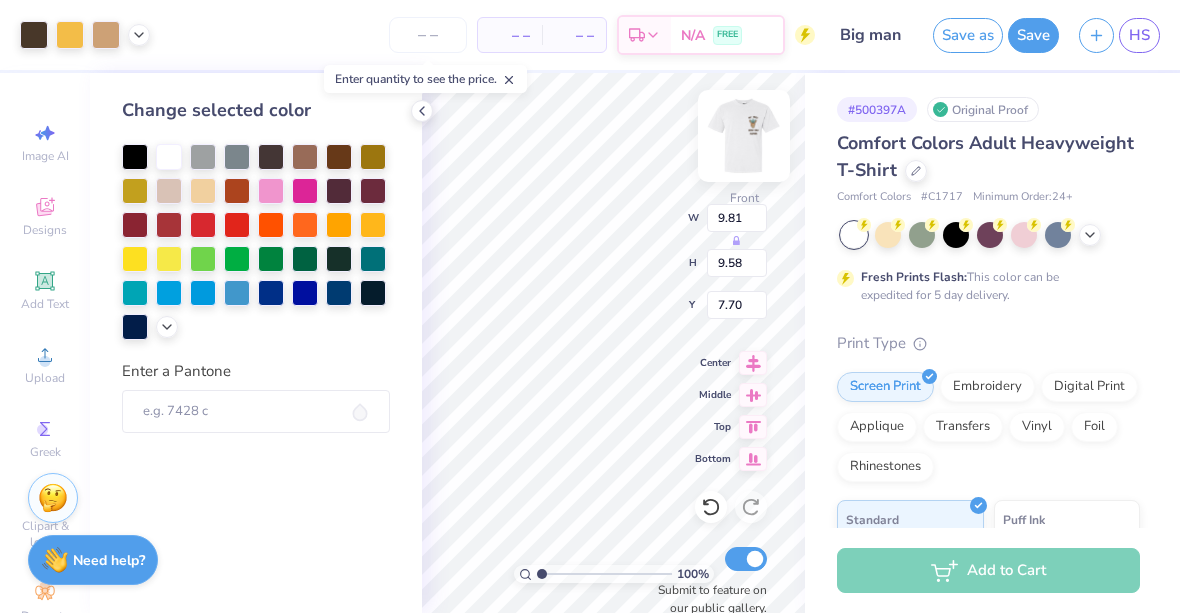 click at bounding box center (744, 136) 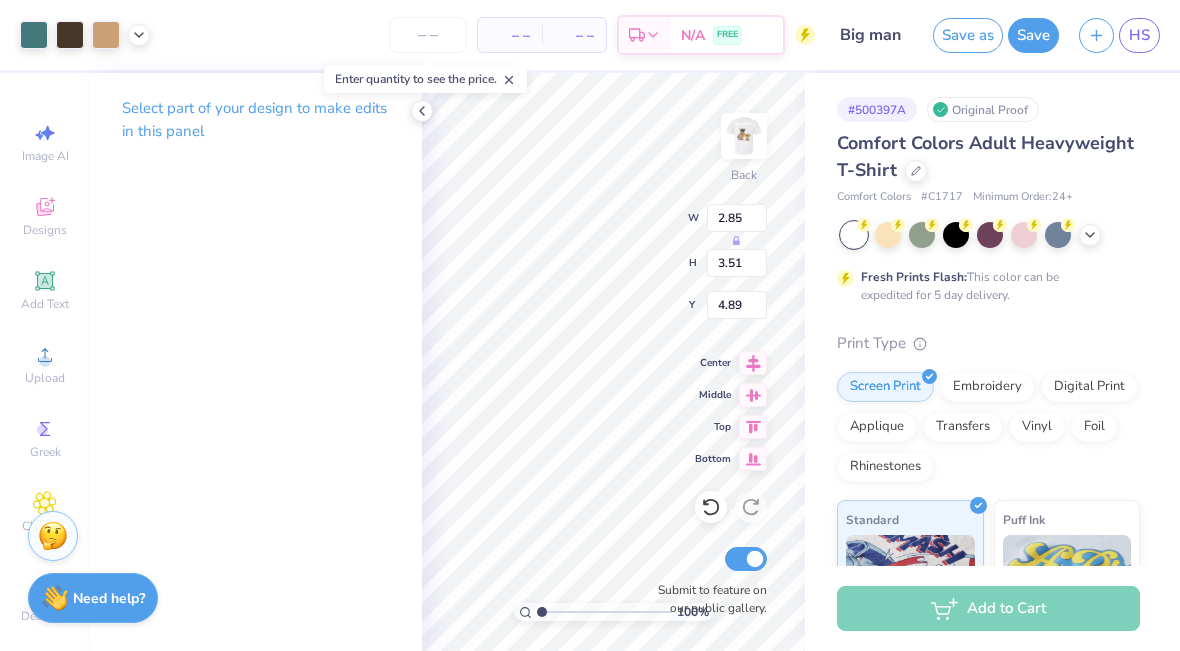 click at bounding box center (85, 35) 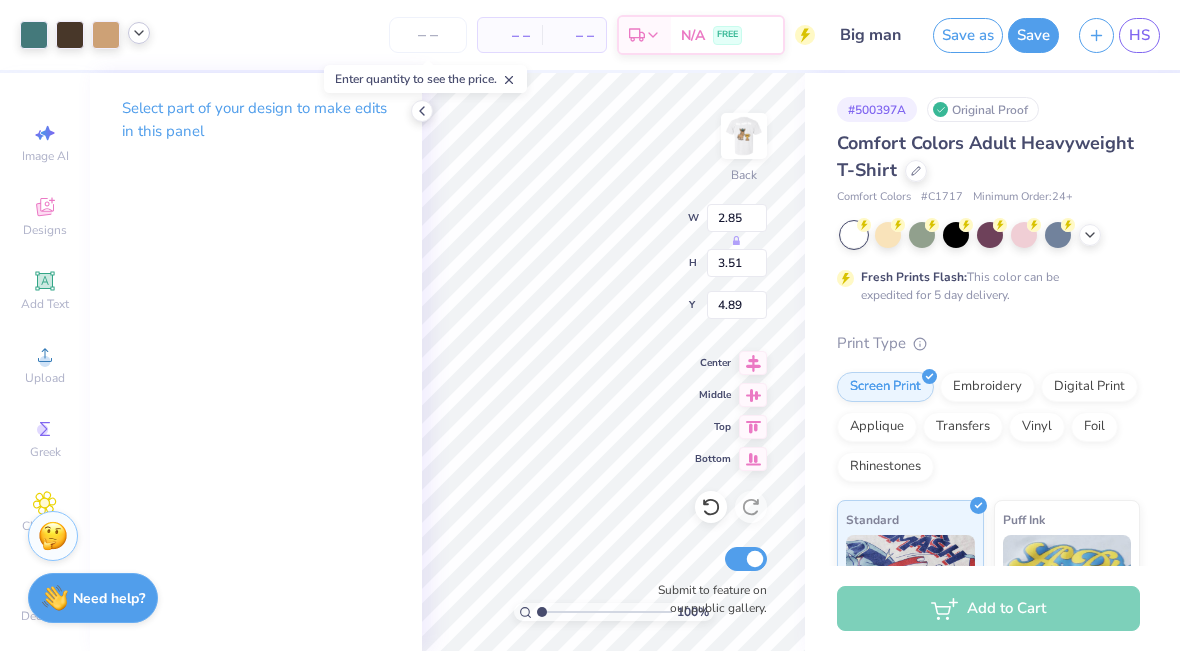 click at bounding box center [139, 33] 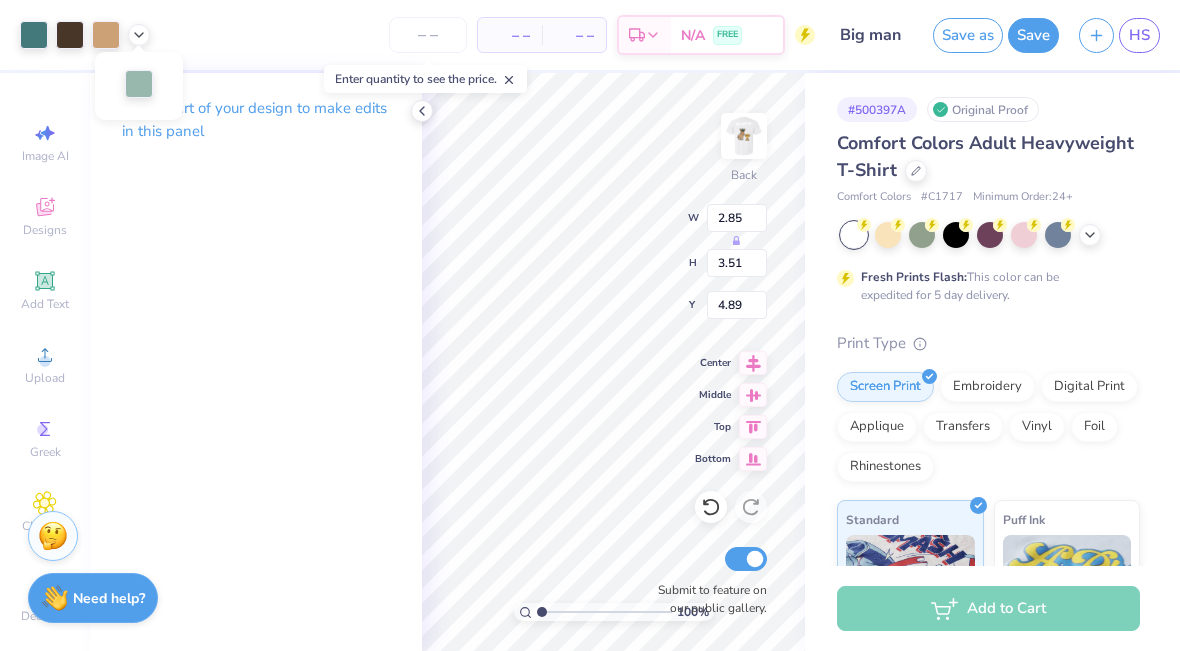 click at bounding box center [139, 84] 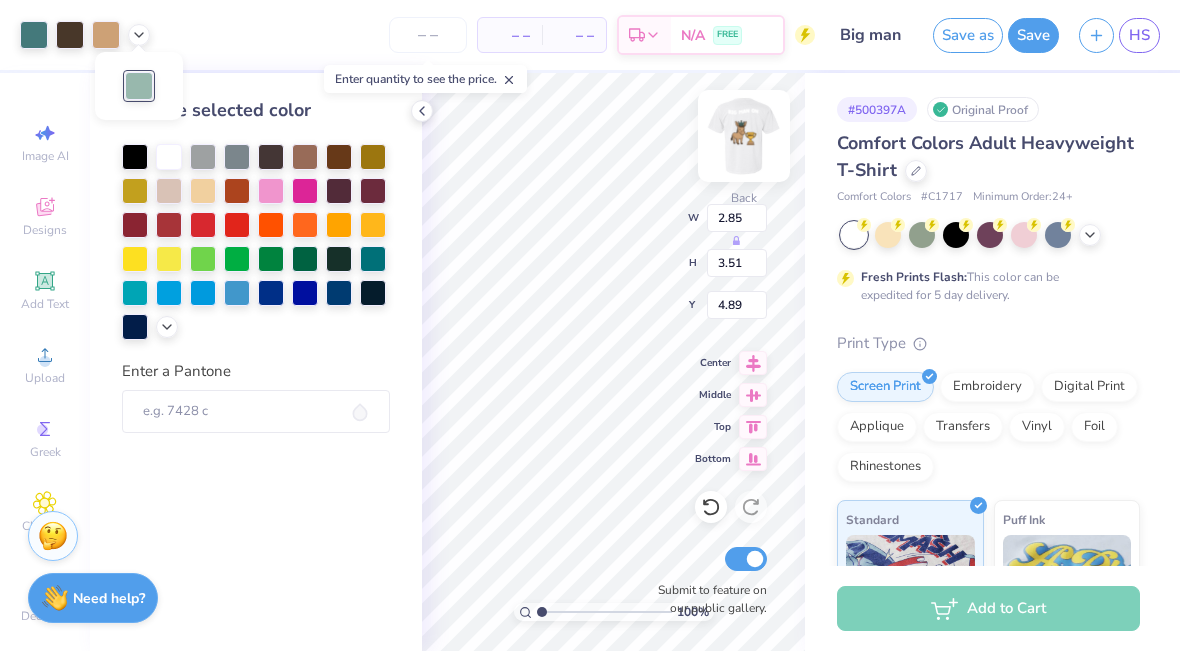 click at bounding box center (744, 136) 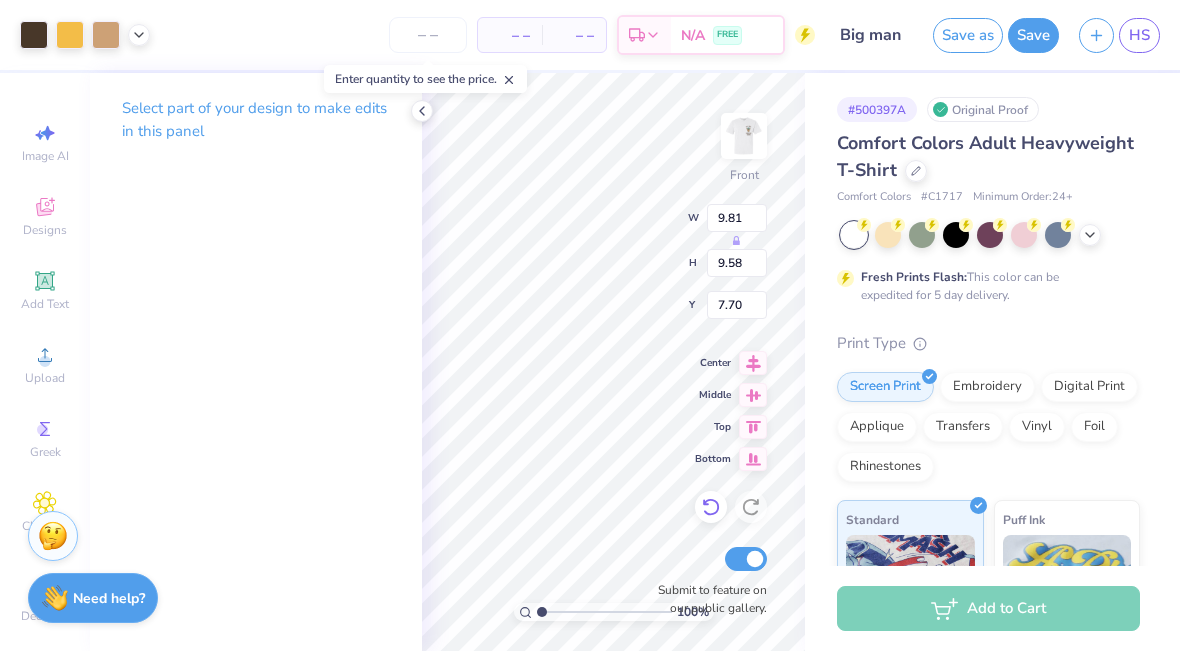 click 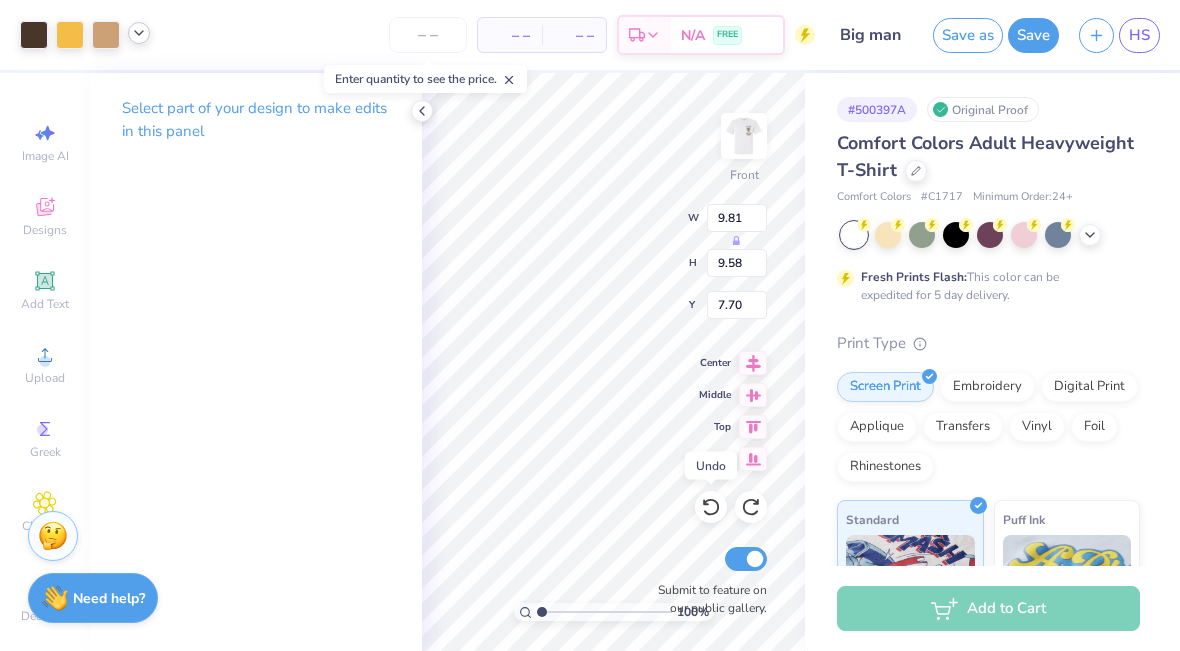 click at bounding box center (139, 33) 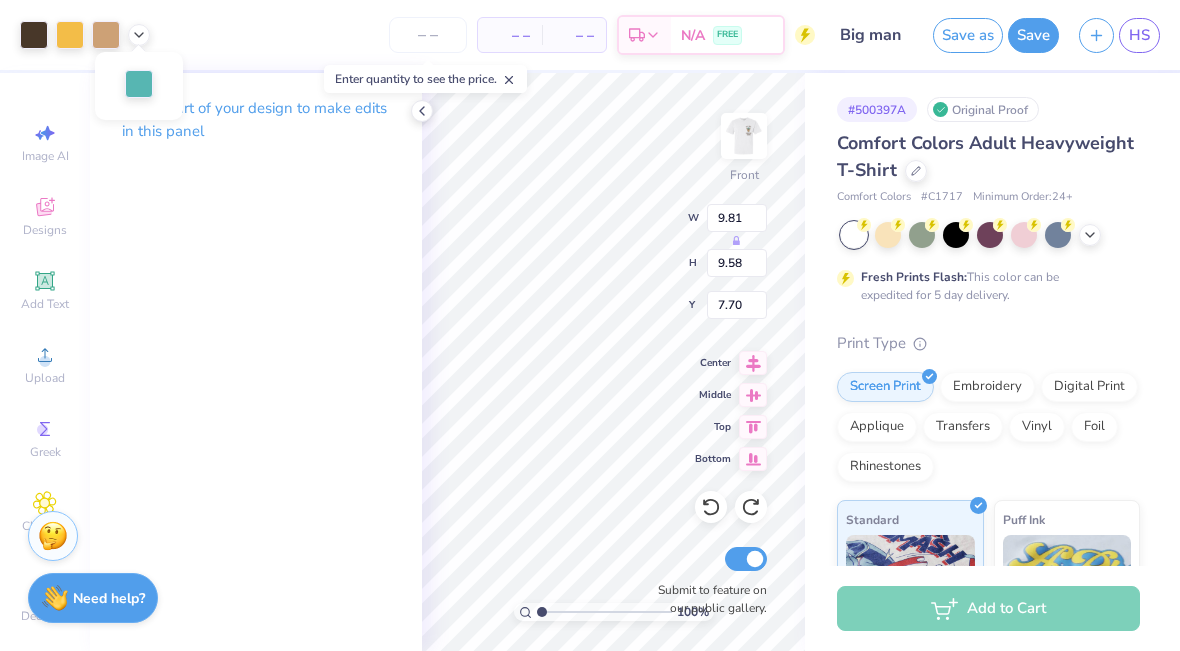 click at bounding box center [139, 84] 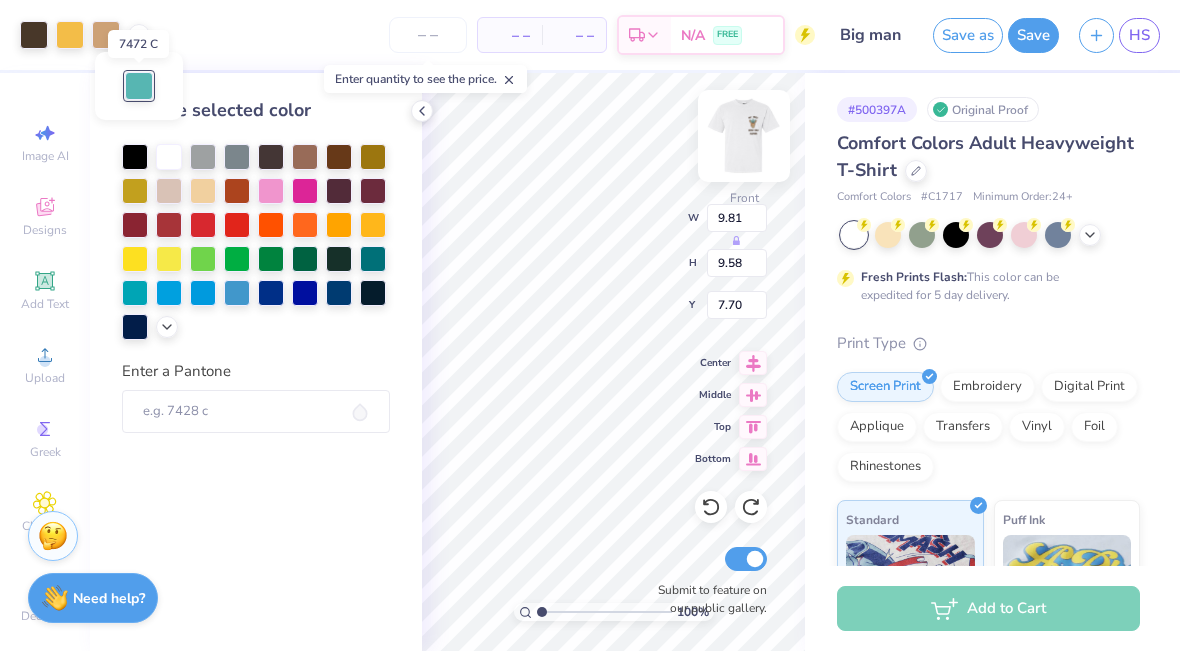 click at bounding box center [744, 136] 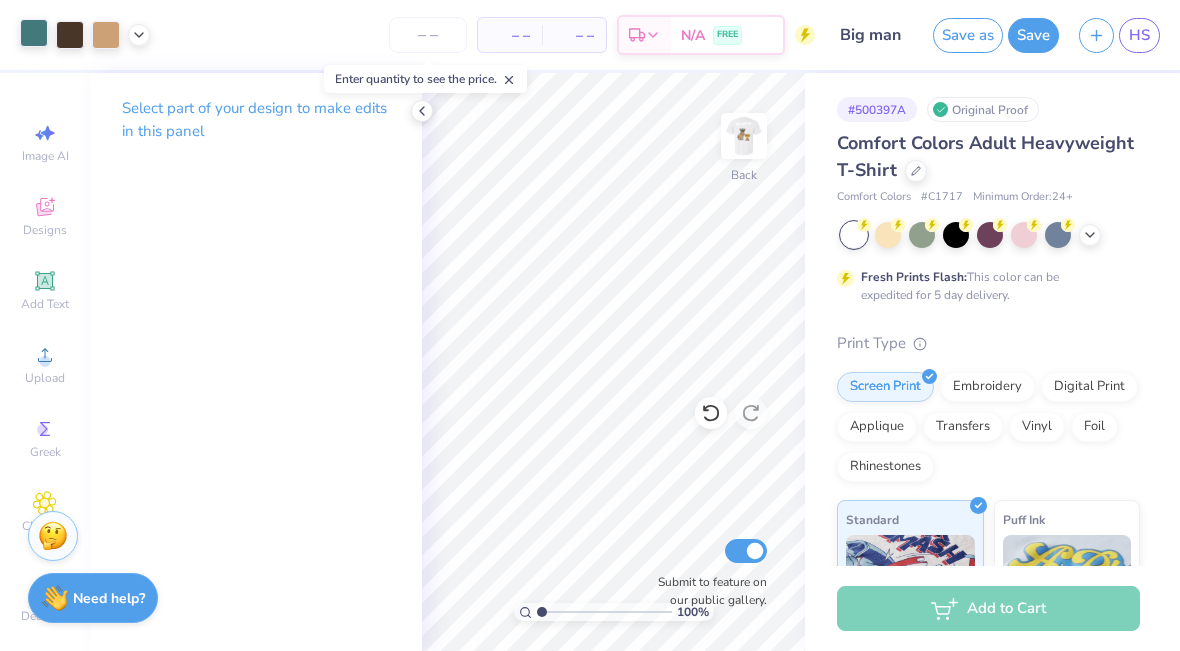 click at bounding box center (34, 33) 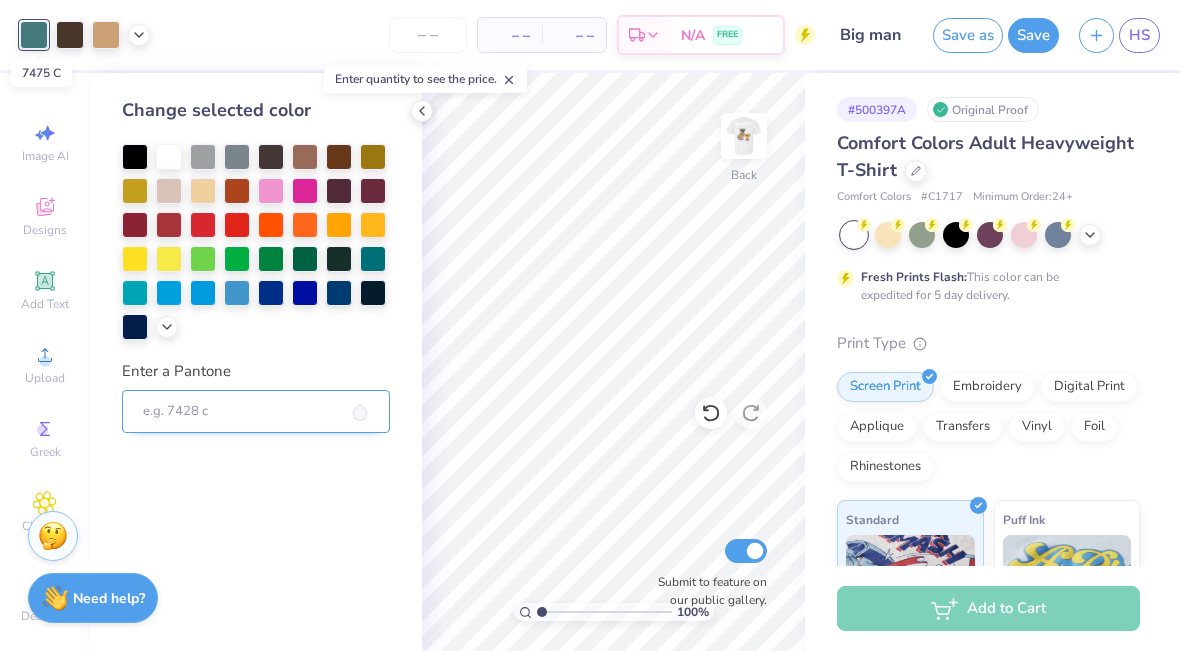 click on "Enter a Pantone" at bounding box center (256, 412) 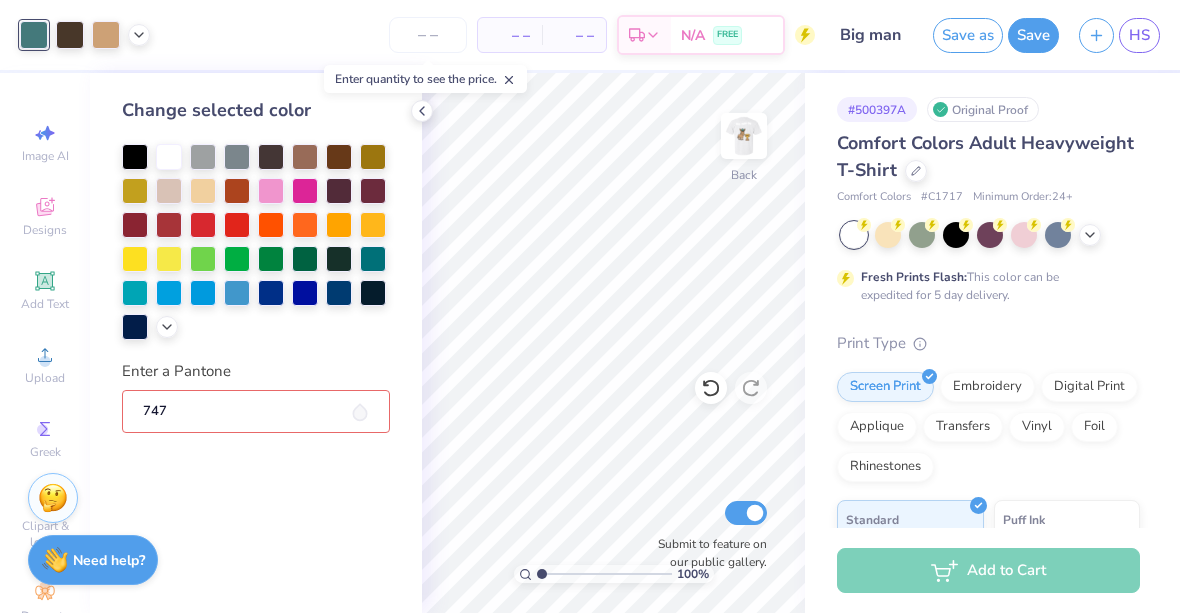 type on "7472" 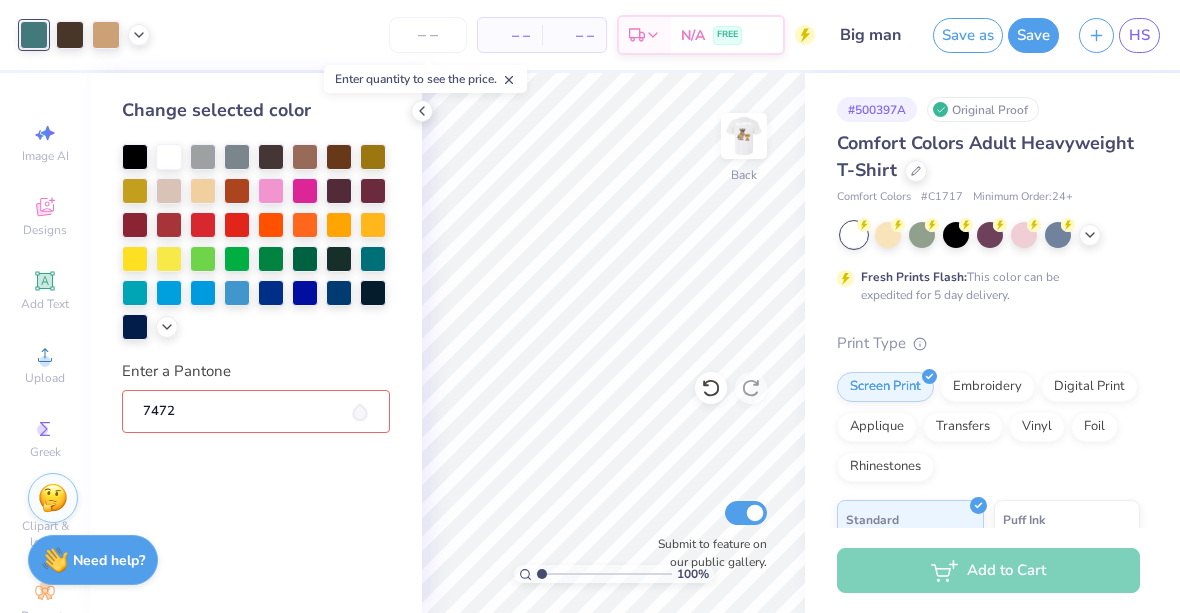type 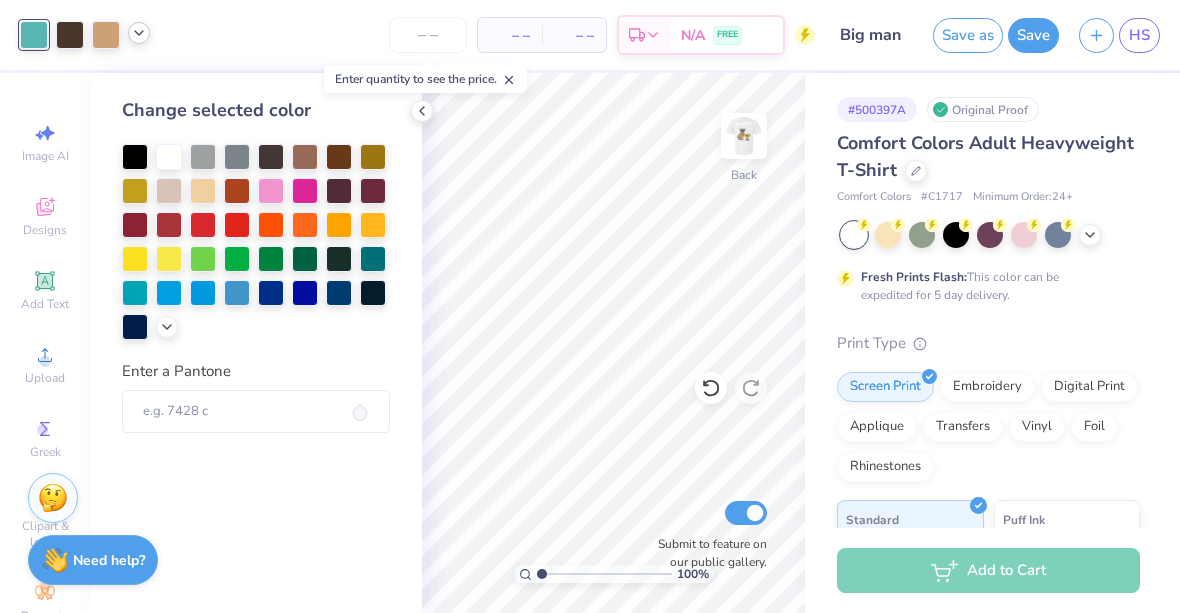click at bounding box center (139, 33) 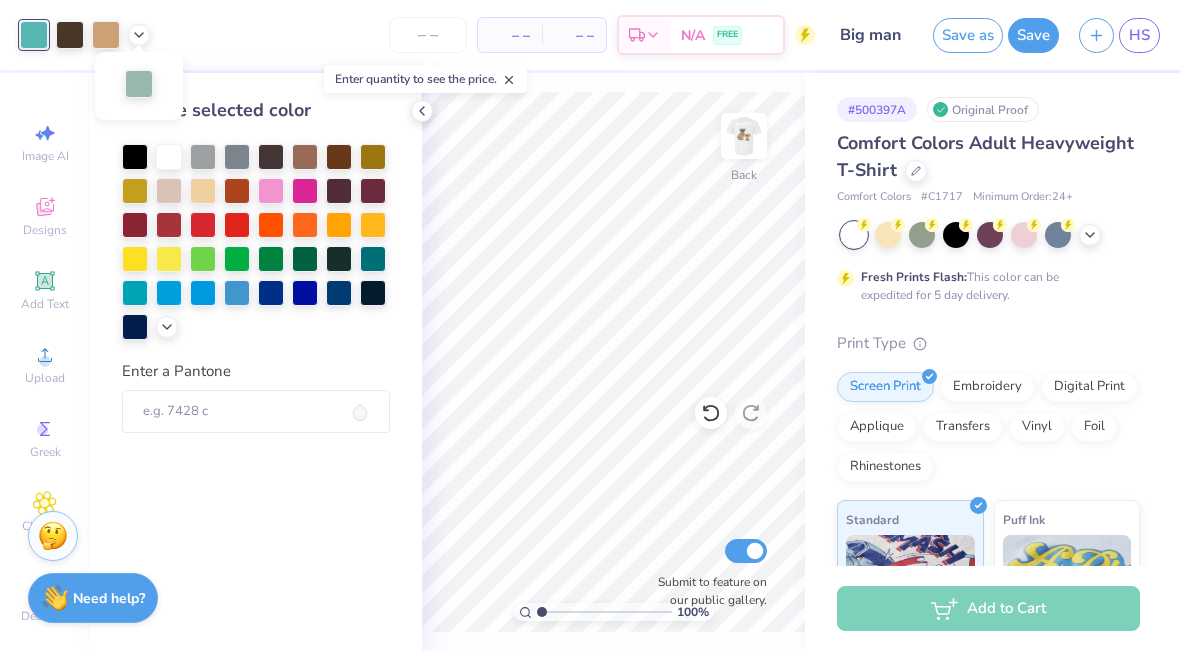 click at bounding box center (139, 84) 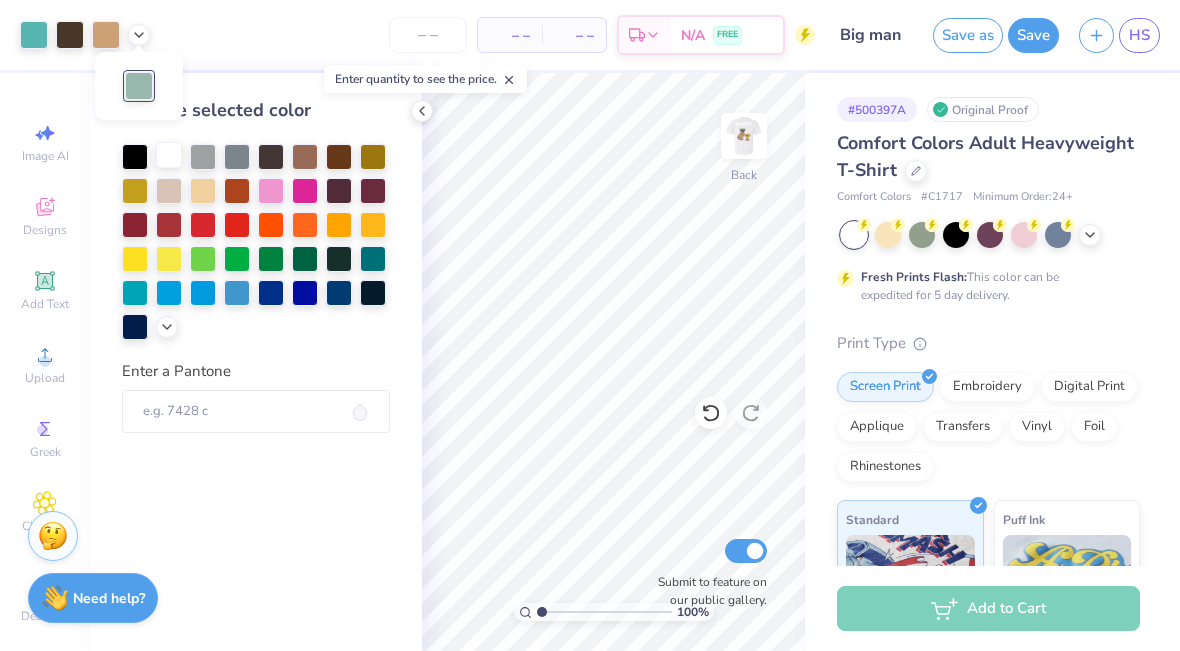 click at bounding box center (169, 155) 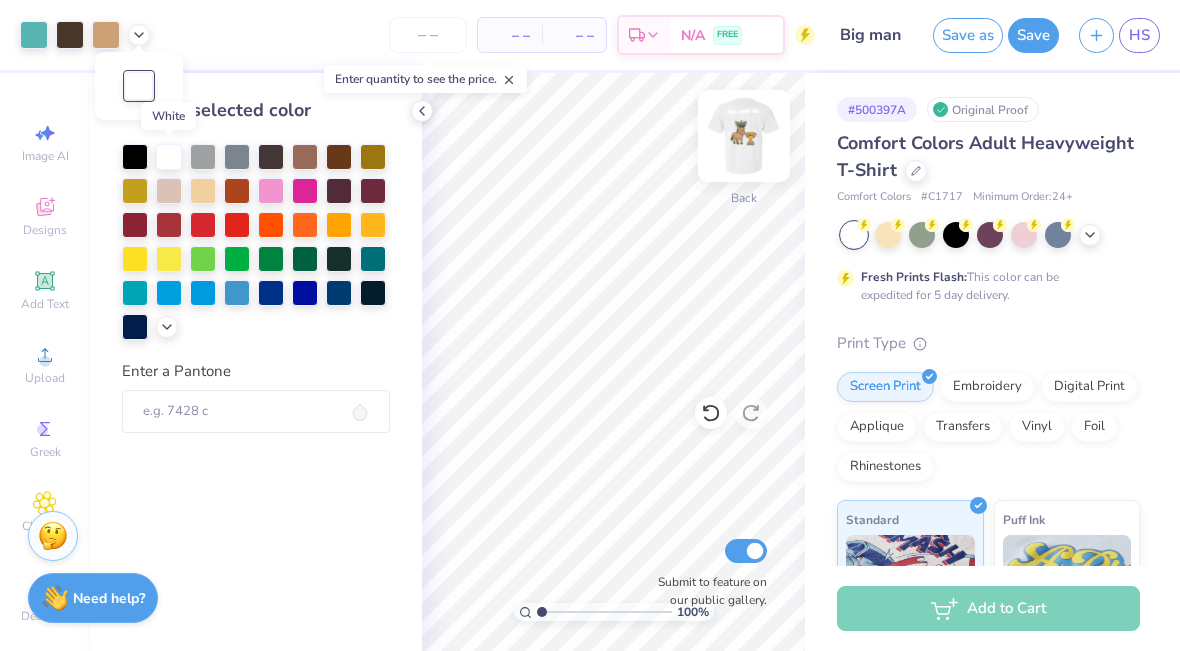 click at bounding box center (744, 136) 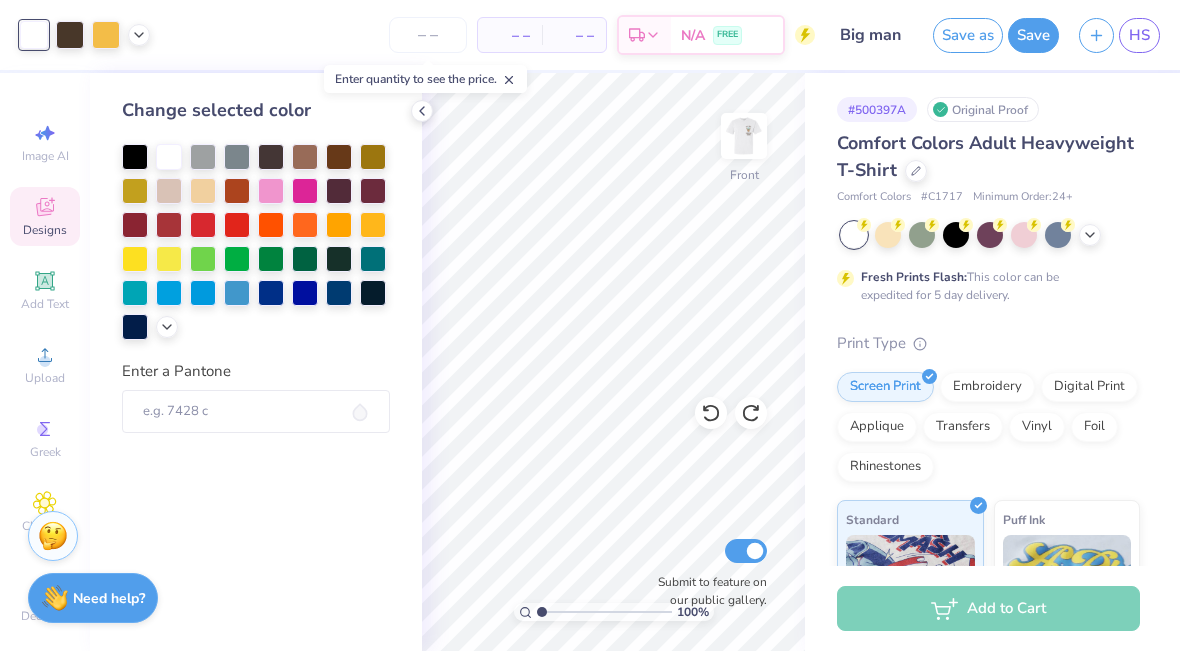 click 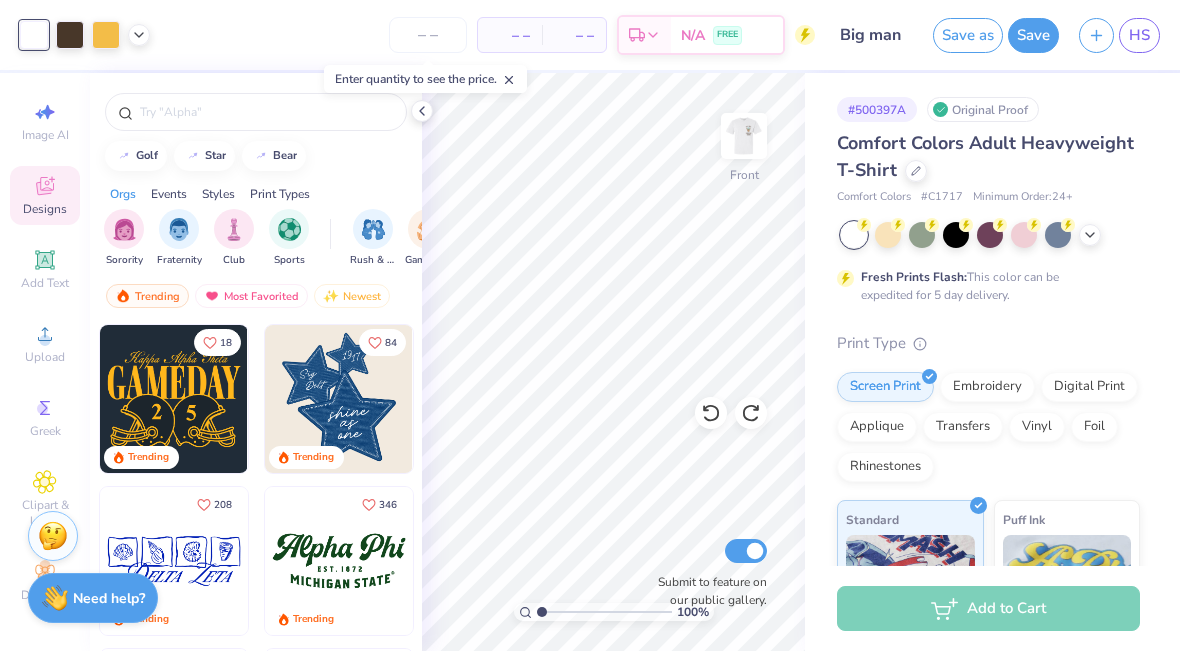 scroll, scrollTop: 37, scrollLeft: 0, axis: vertical 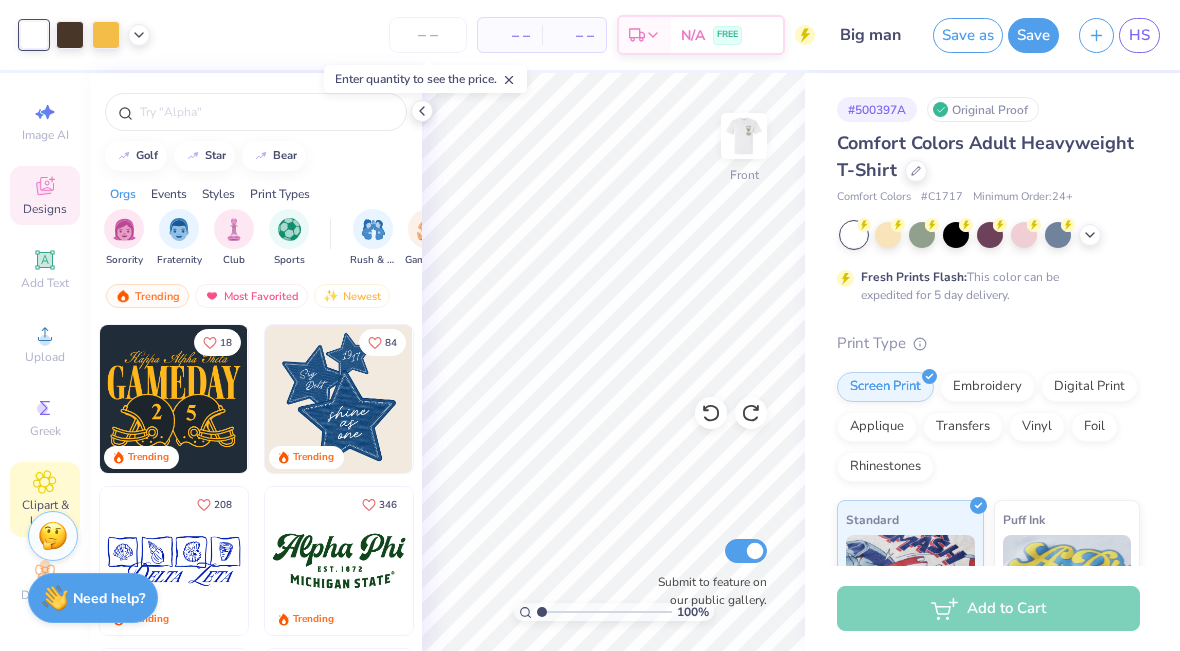 click 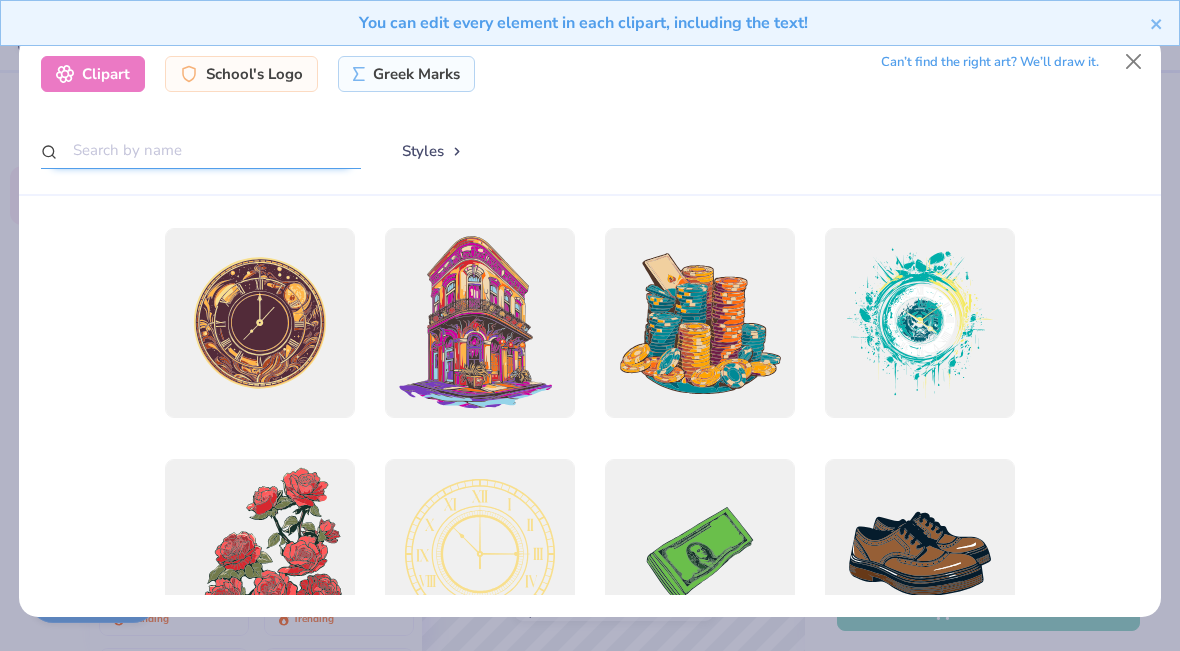 click at bounding box center [201, 150] 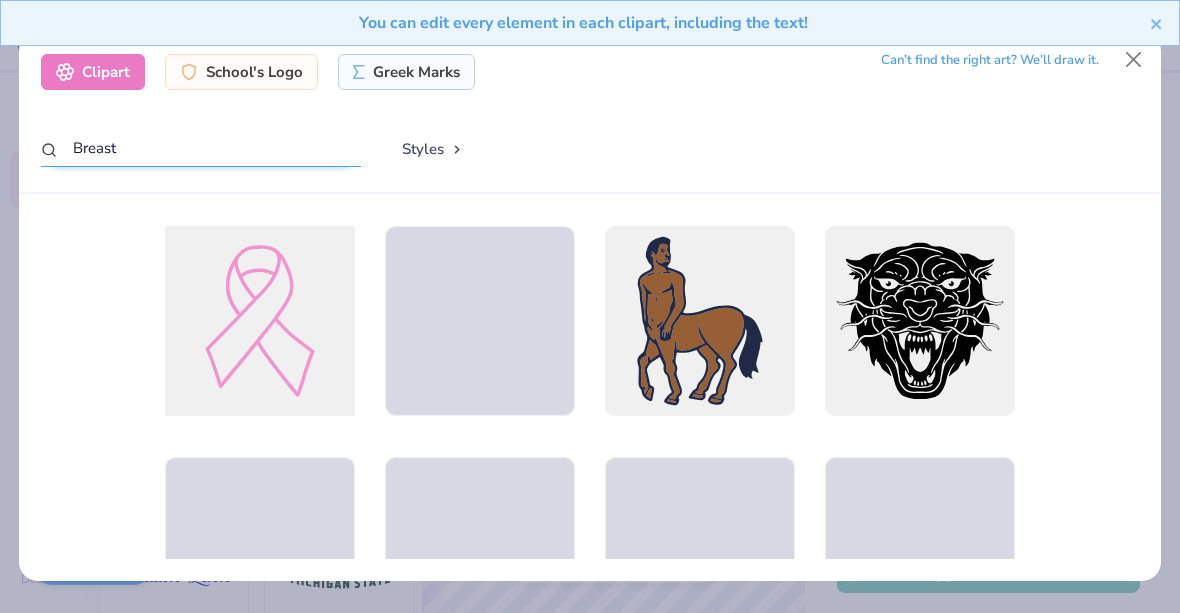 type on "Breast" 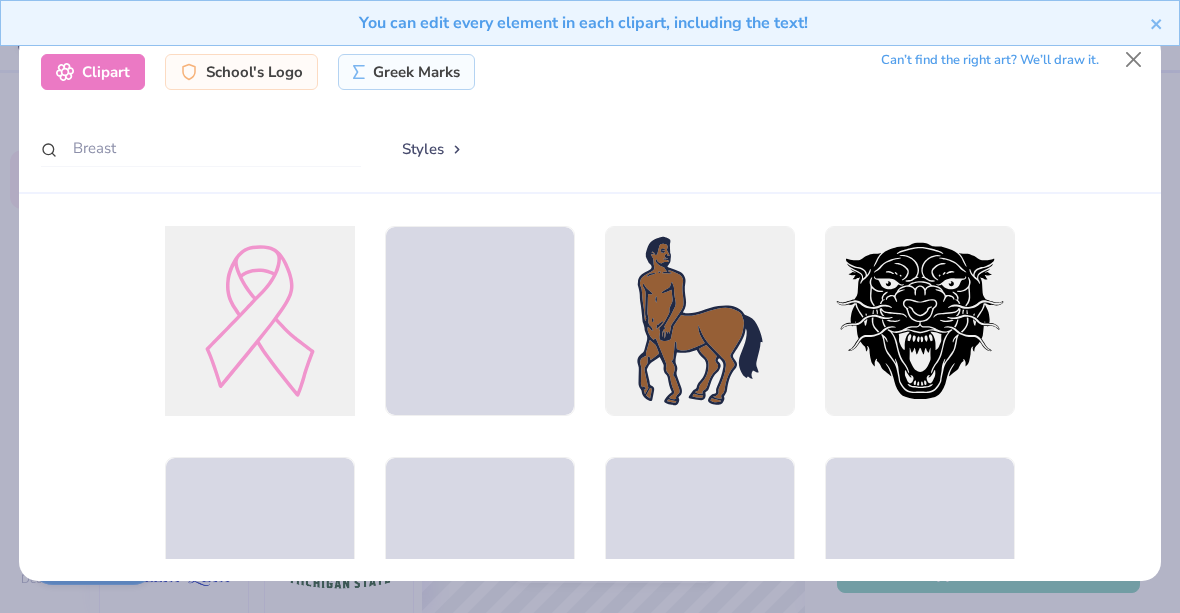 click at bounding box center (260, 321) 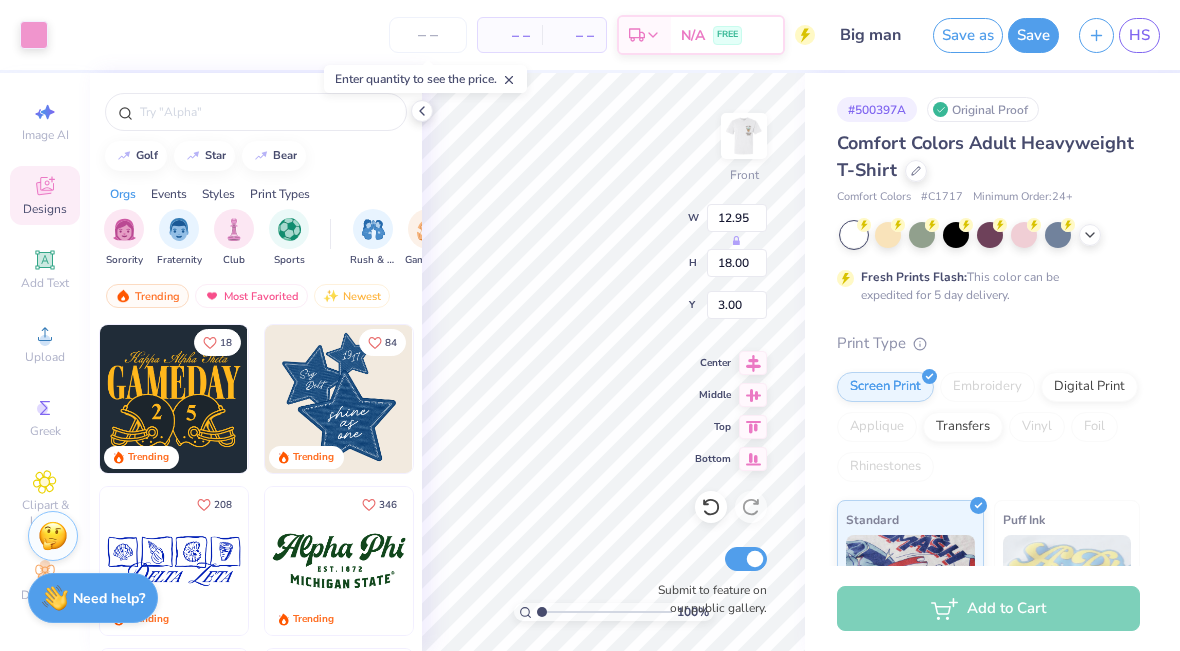 type on "6.32" 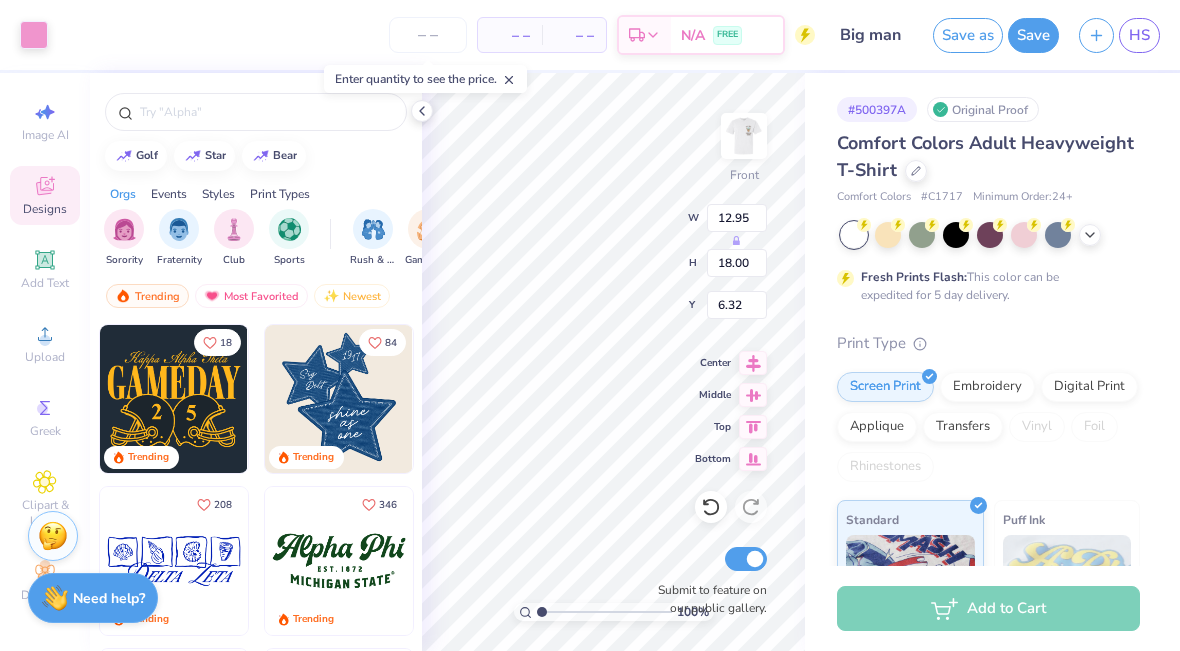type on "5.26" 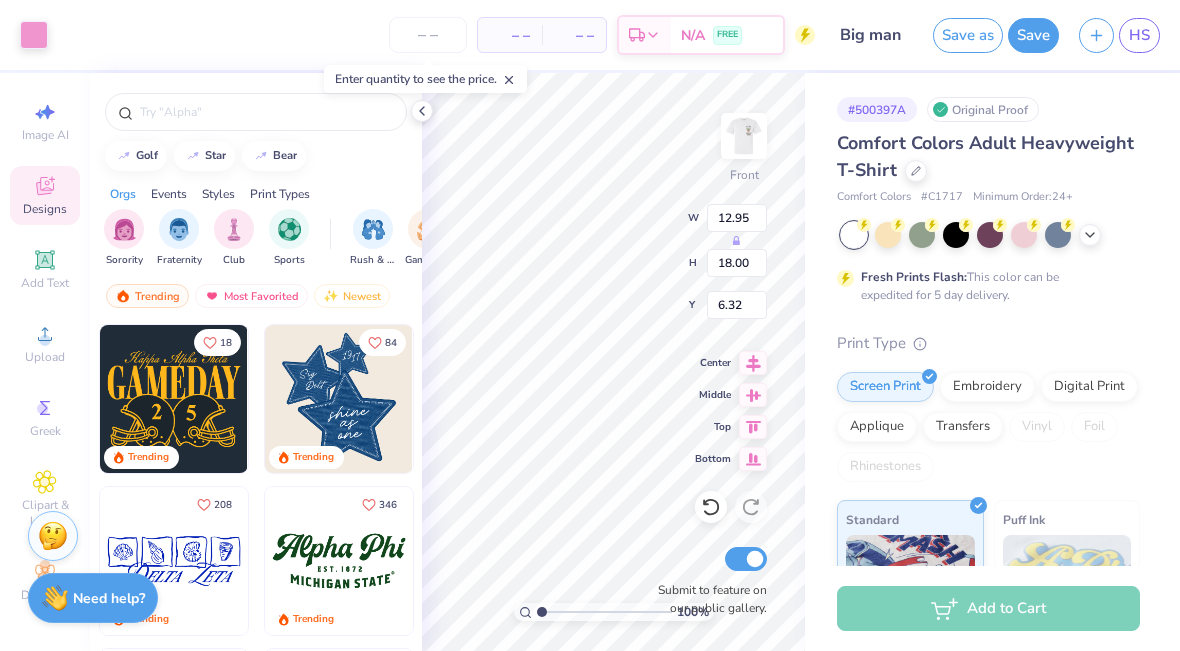 type on "7.31" 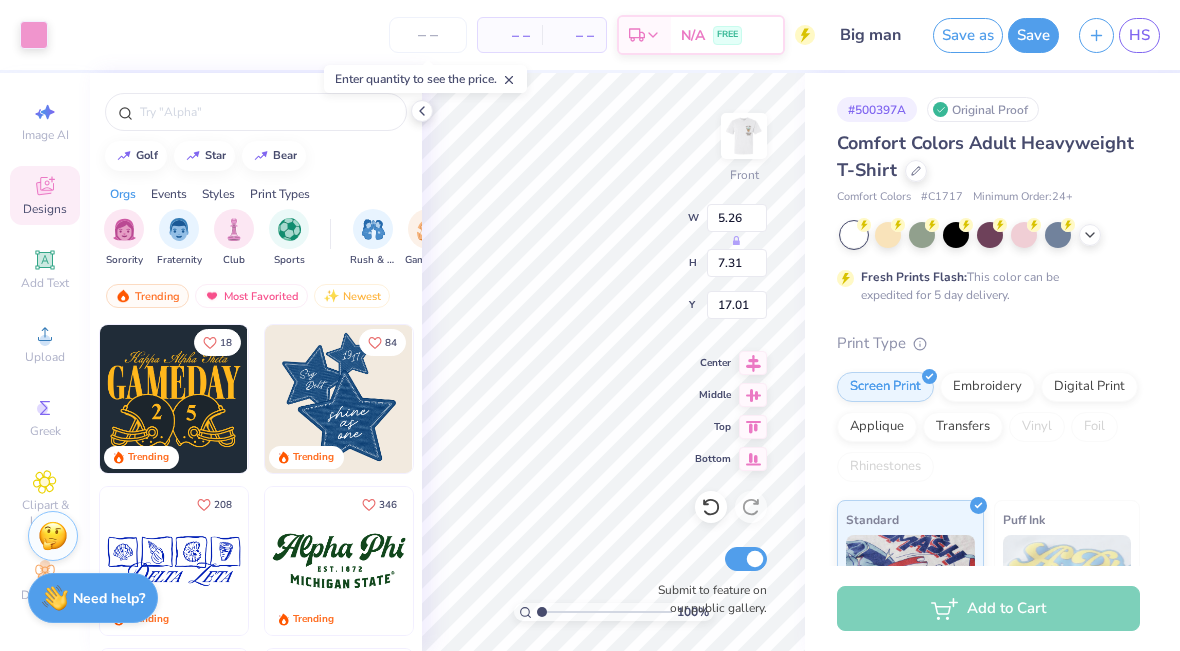 type on "13.75" 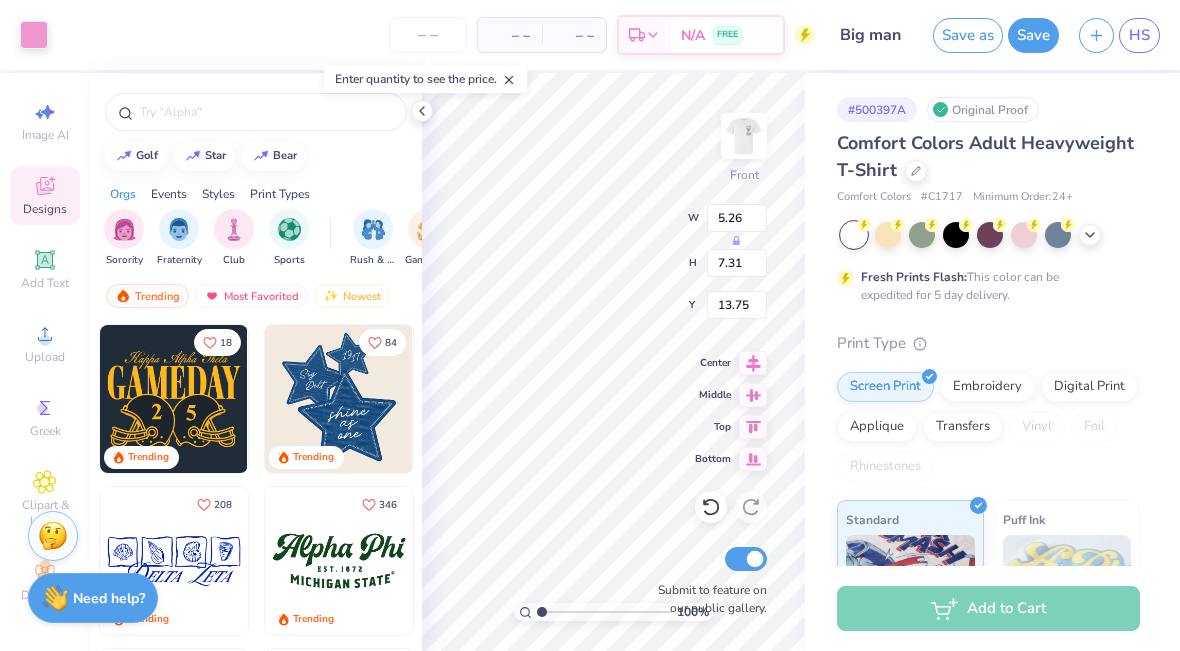 type on "1.54" 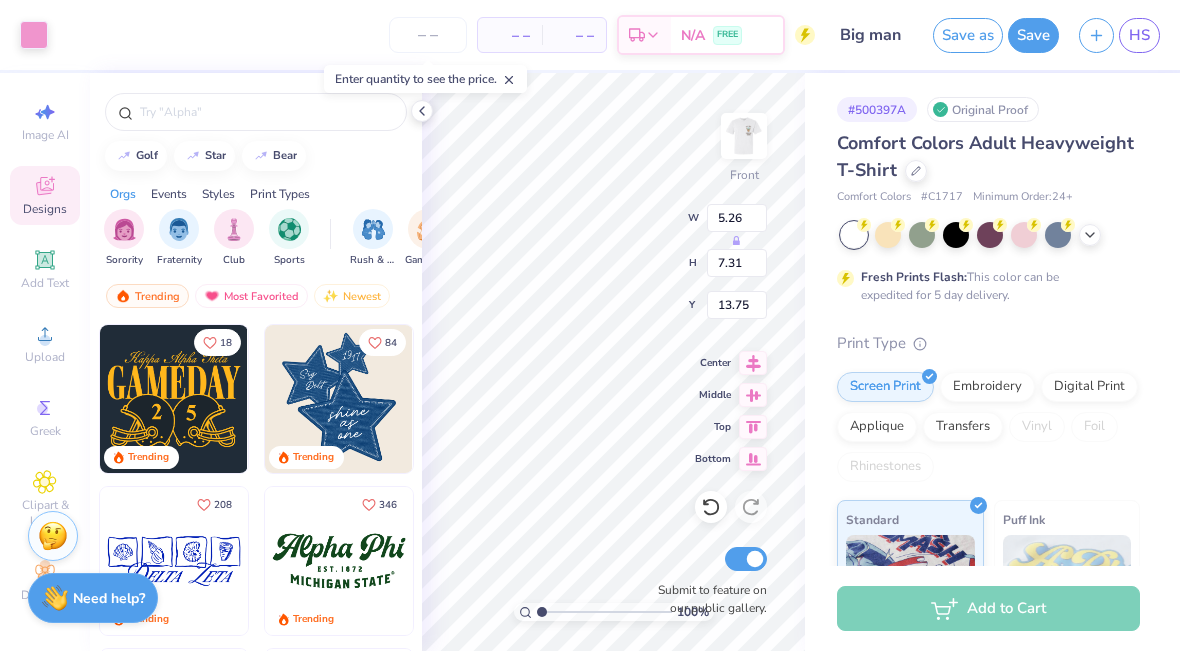 type on "2.15" 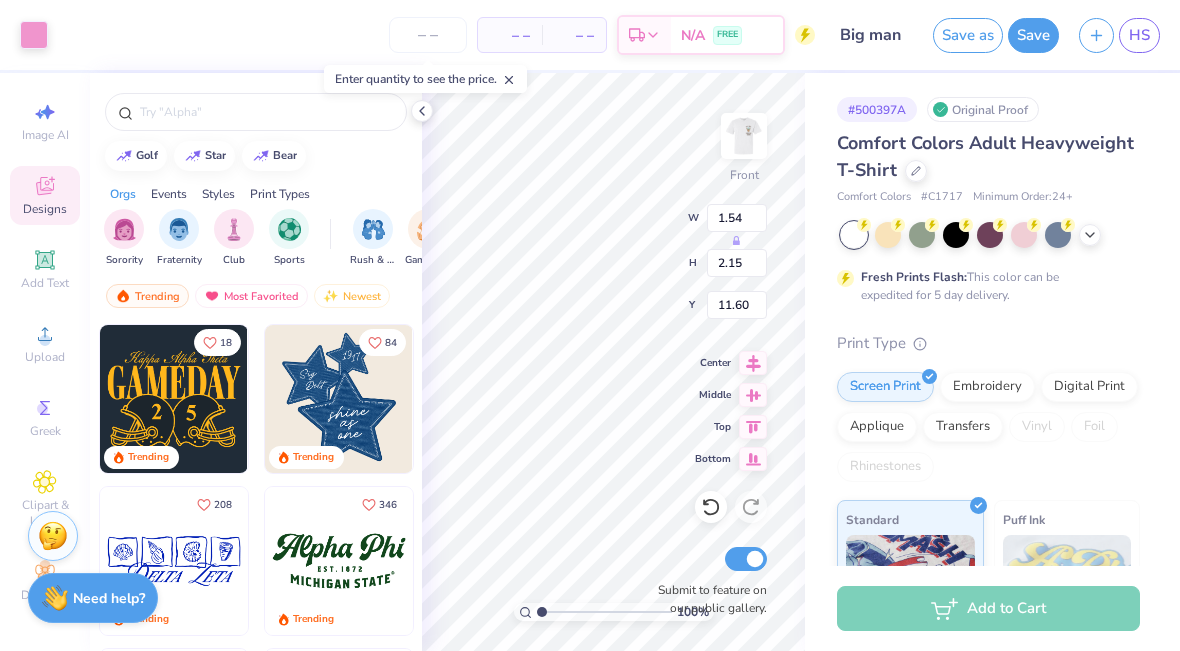 type on "9.78" 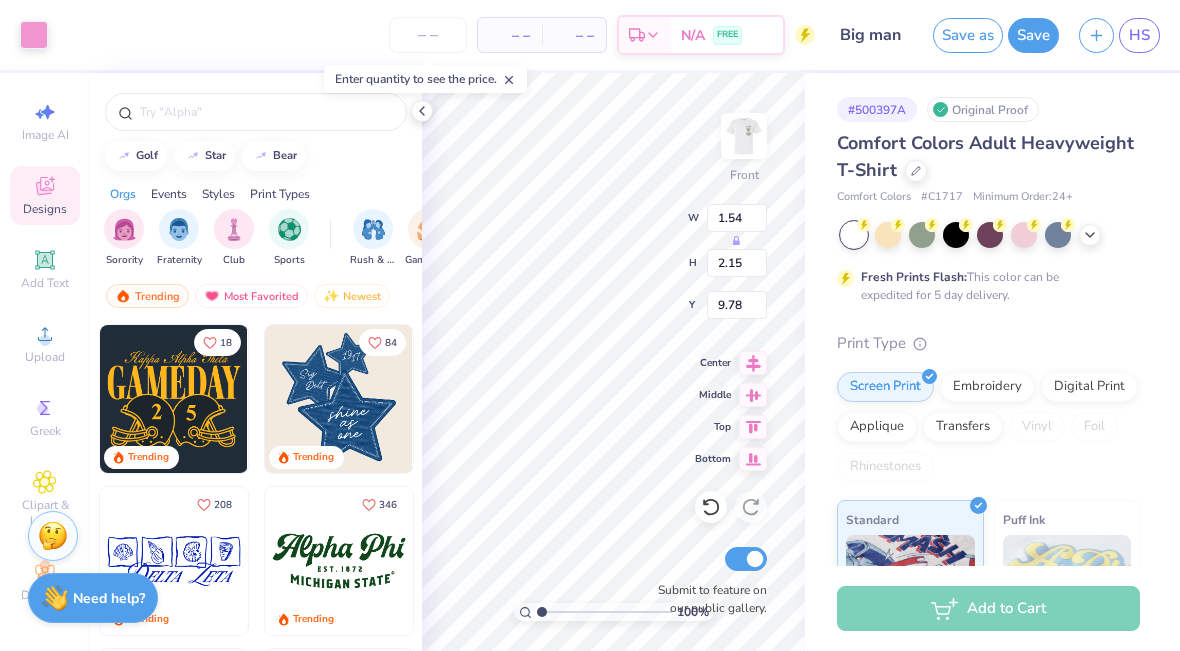 type on "0.71" 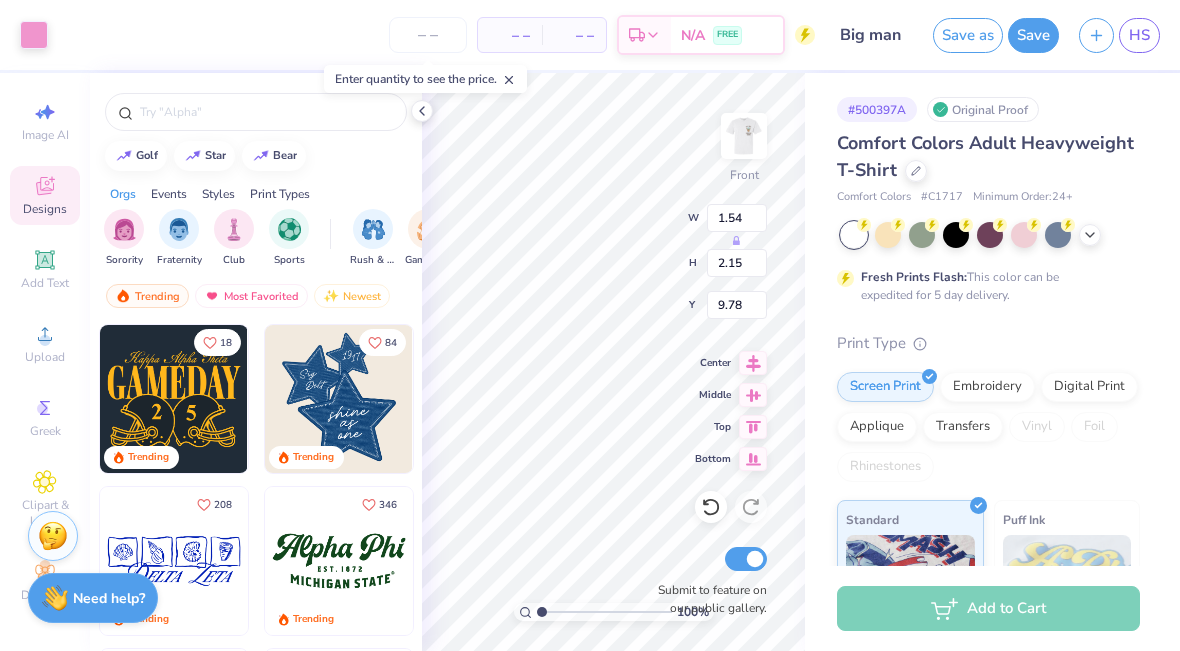 type on "0.98" 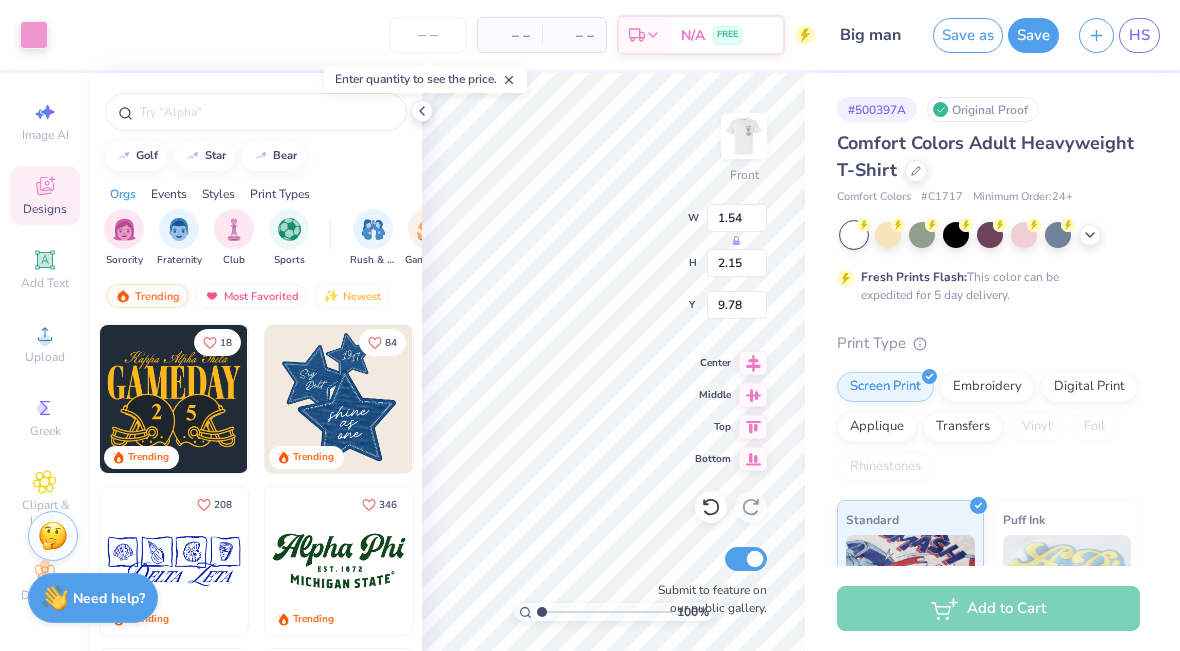 type on "9.79" 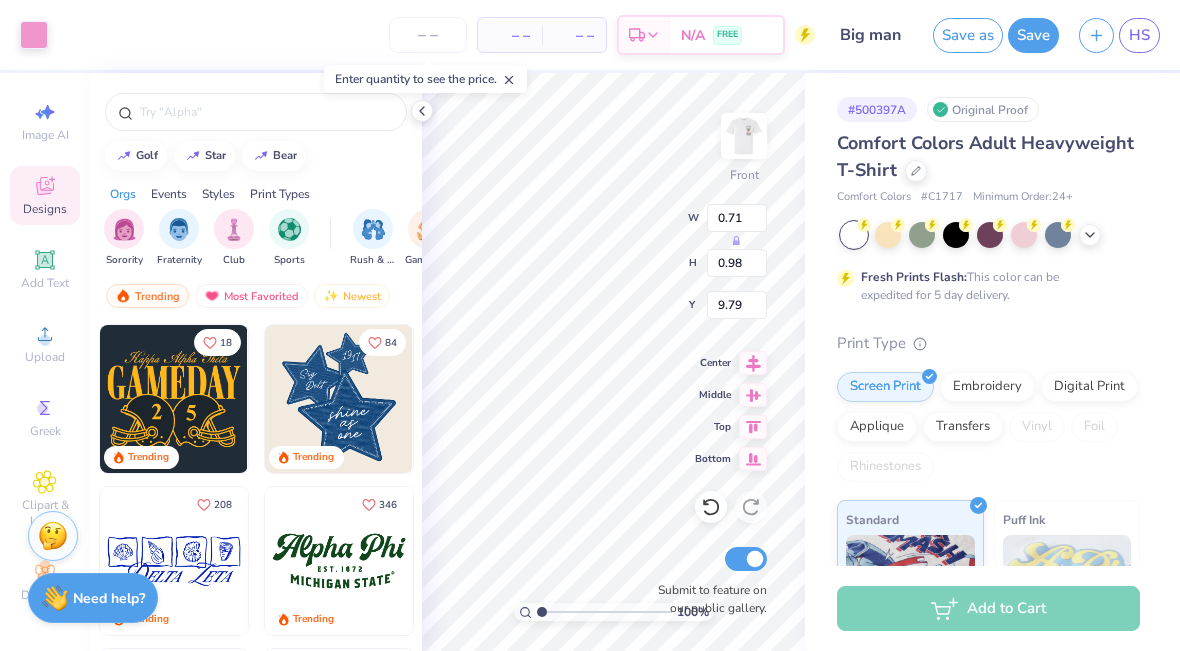 type on "1.58" 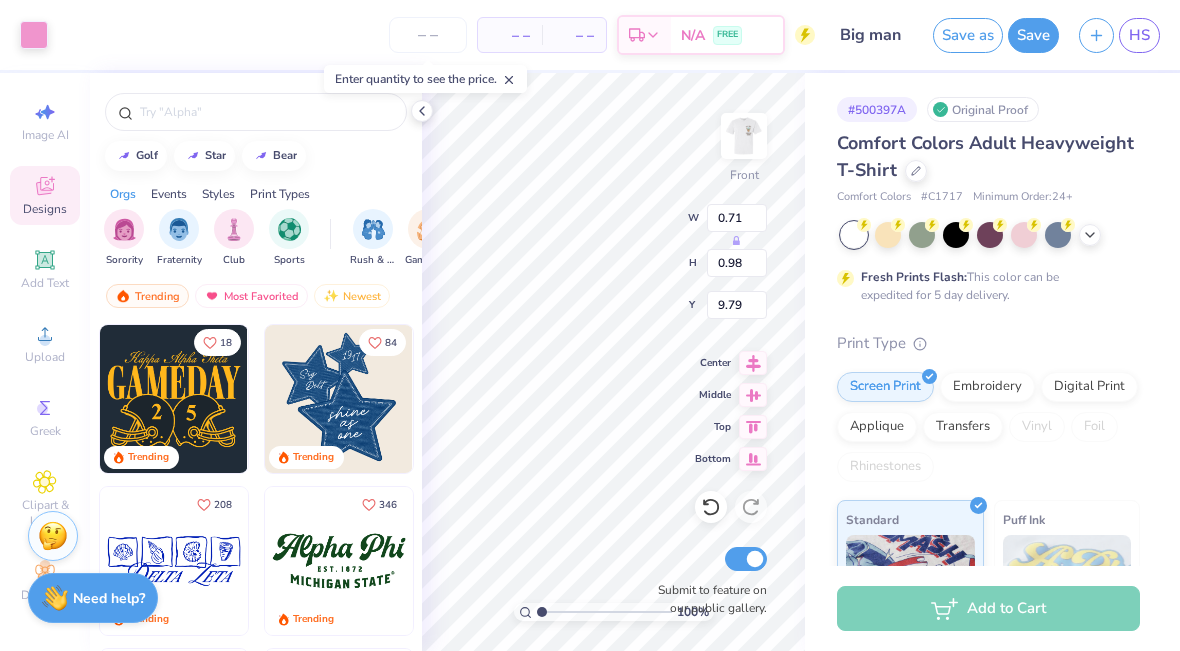 type on "2.19" 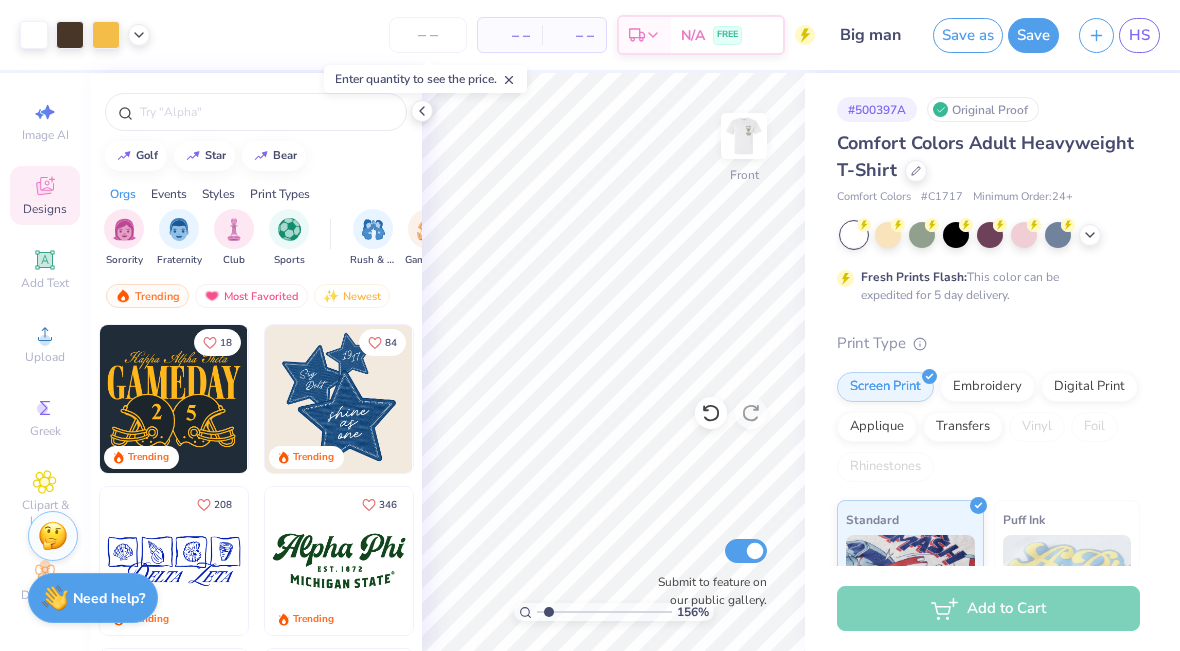 type on "1.48" 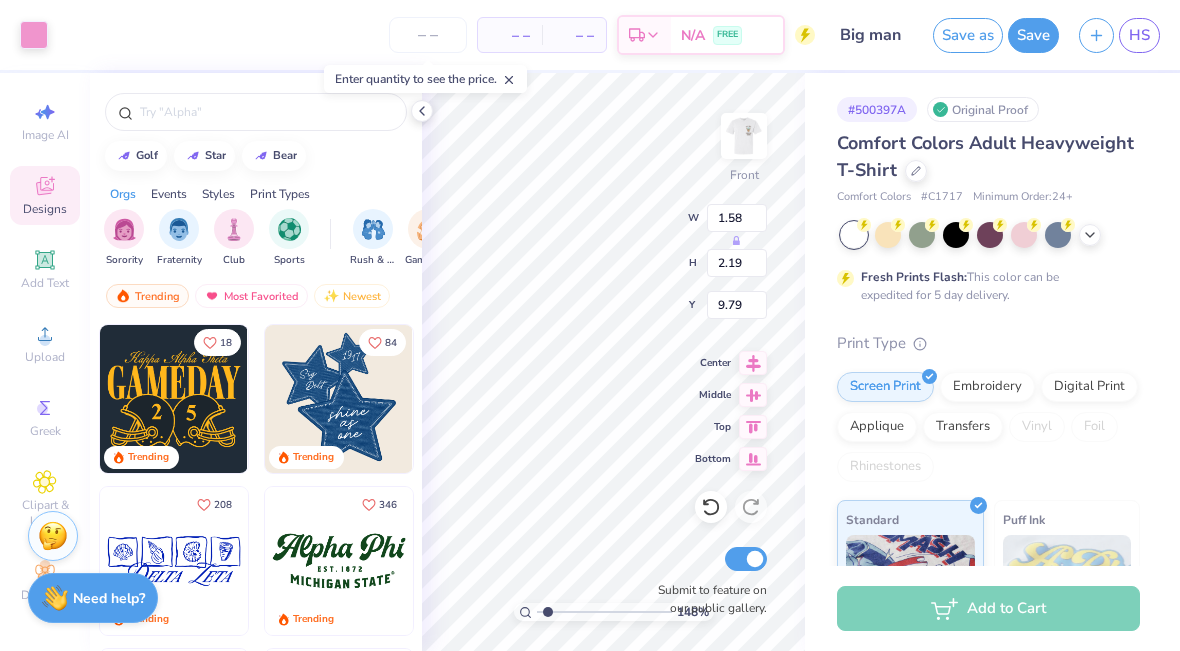 type on "1.59" 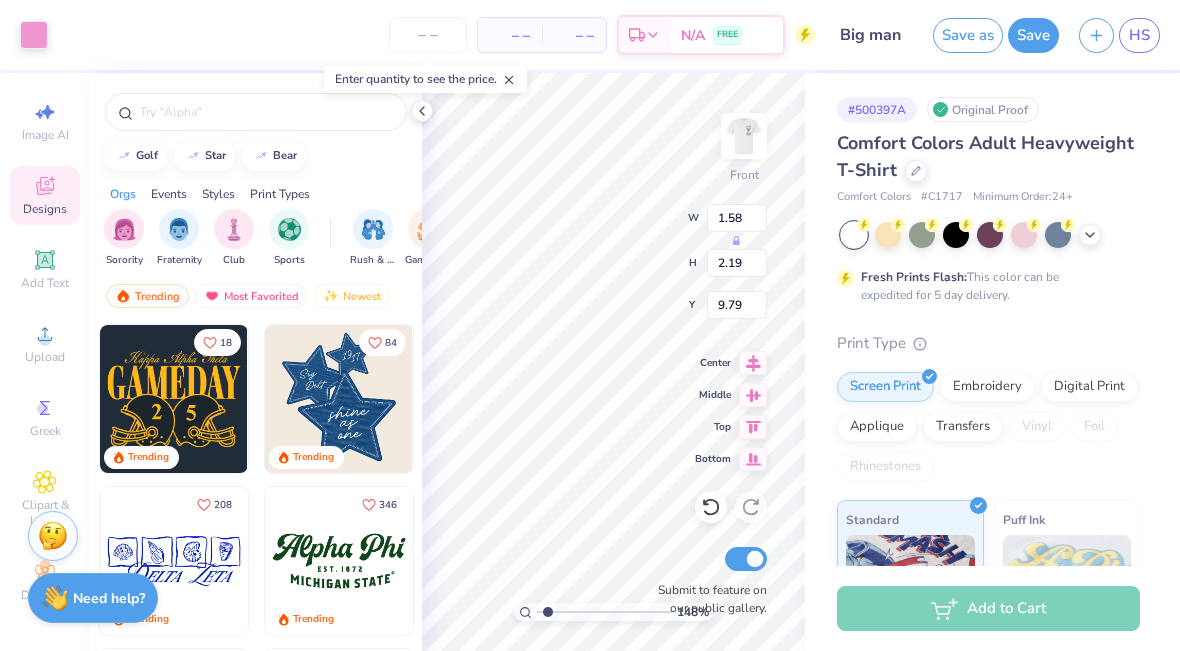 type on "2.18" 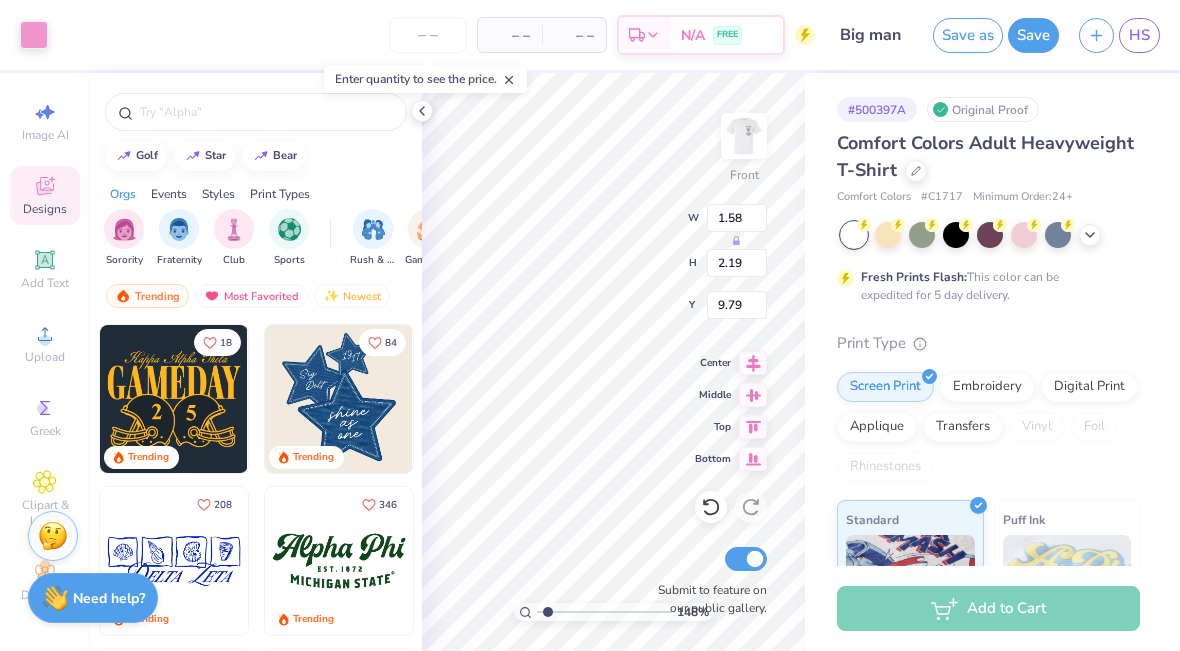 type on "9.82" 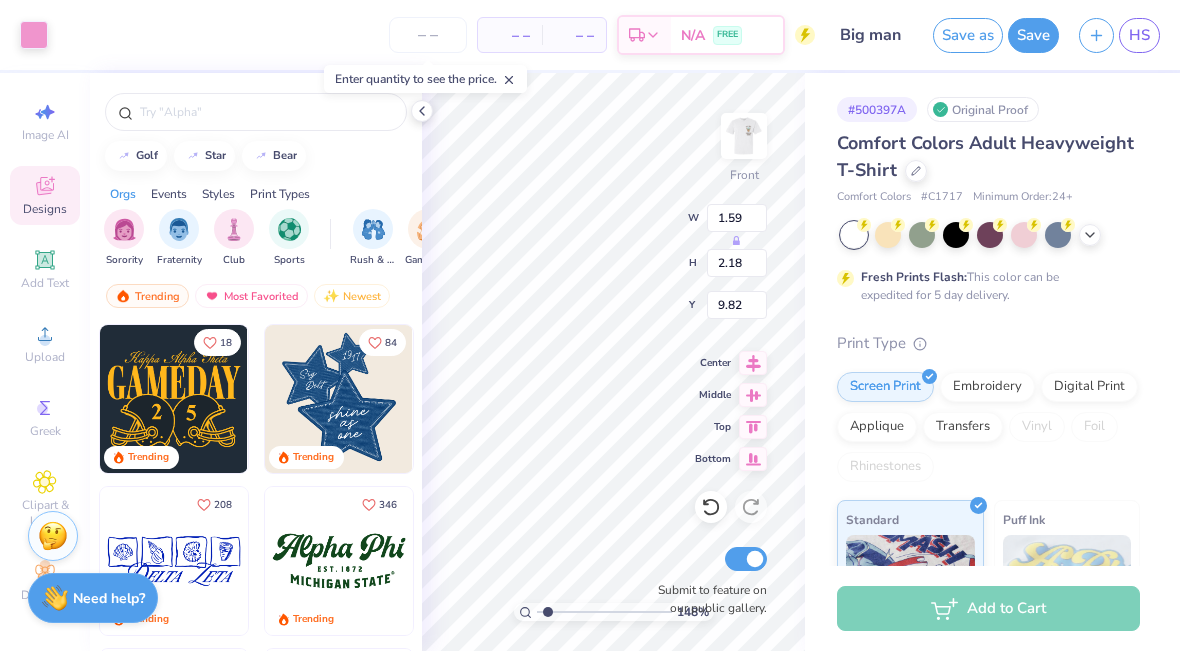 type on "0.82" 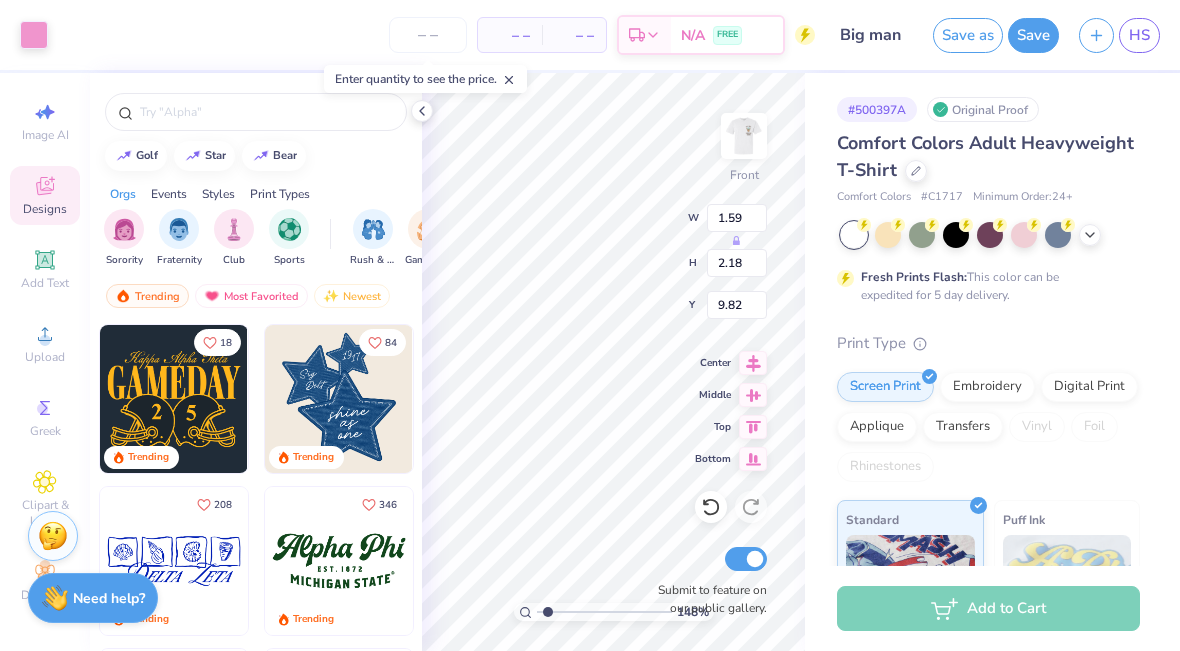 type on "1.13" 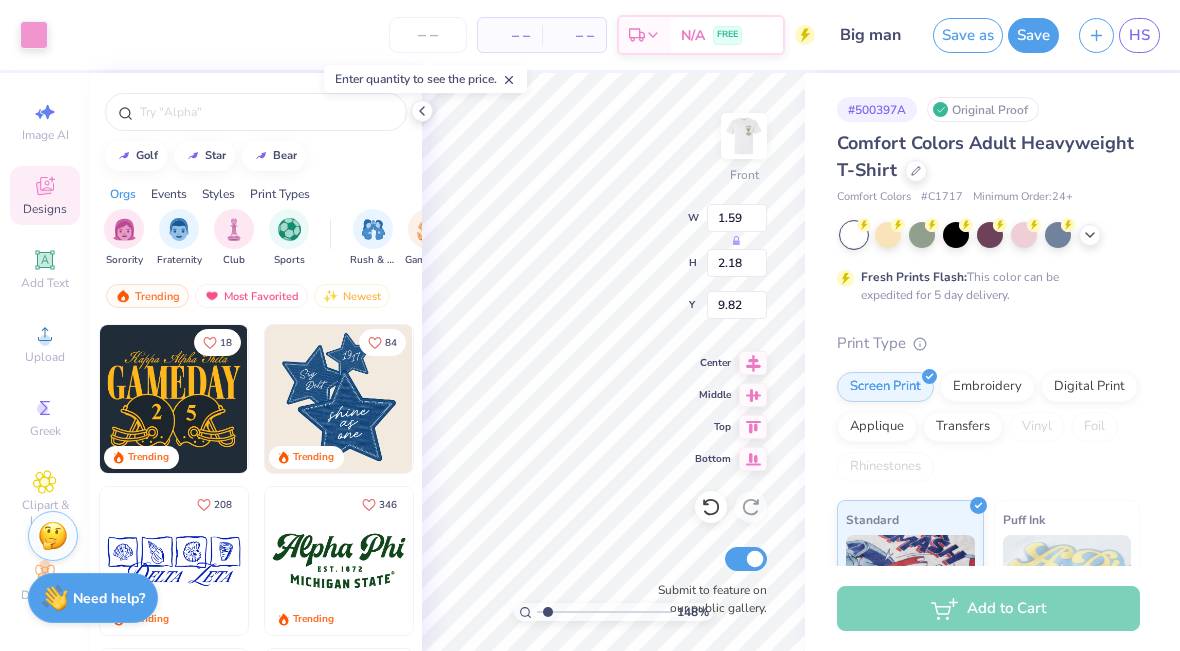 type on "9.96" 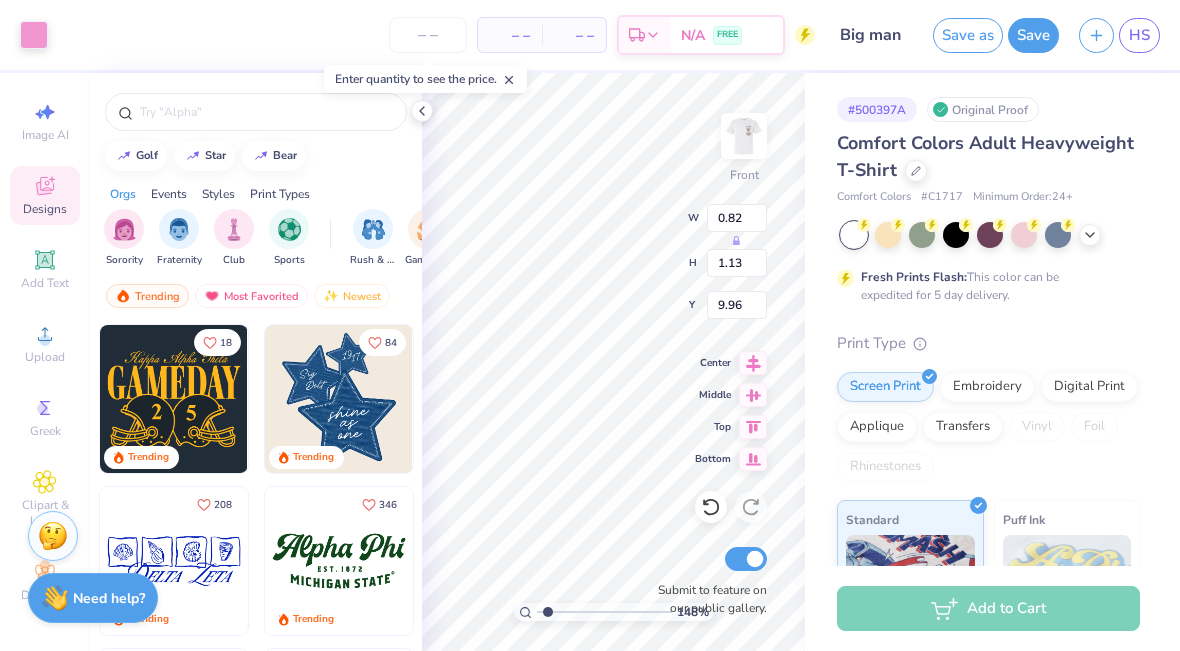 type on "0.78" 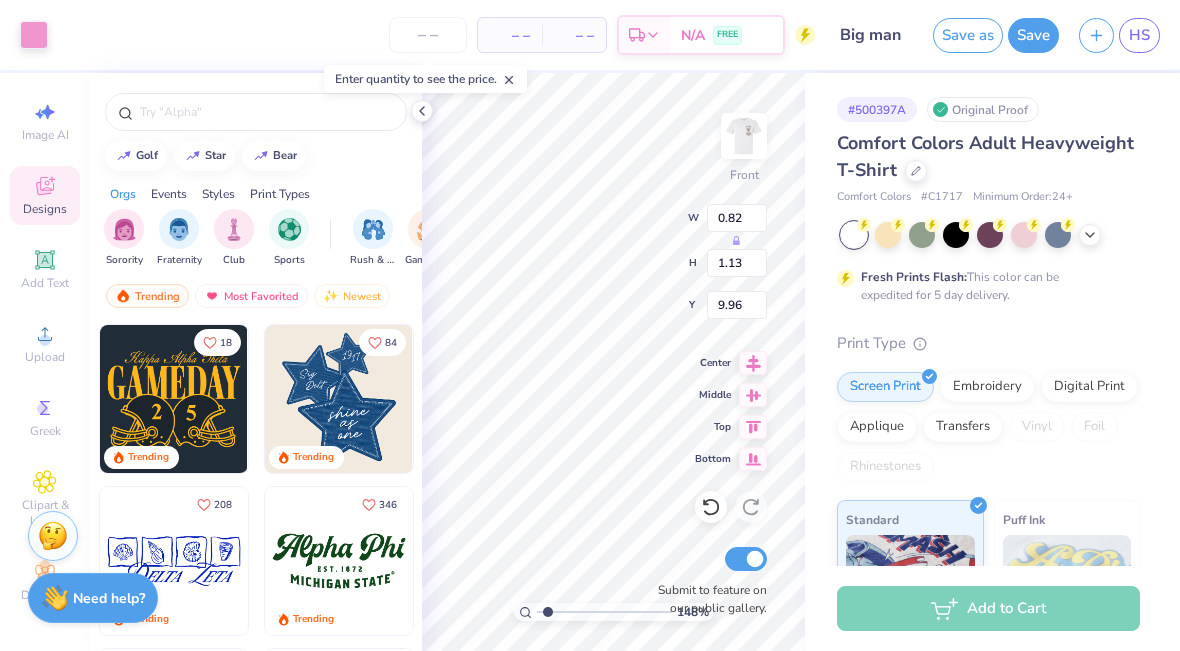 type on "1.07" 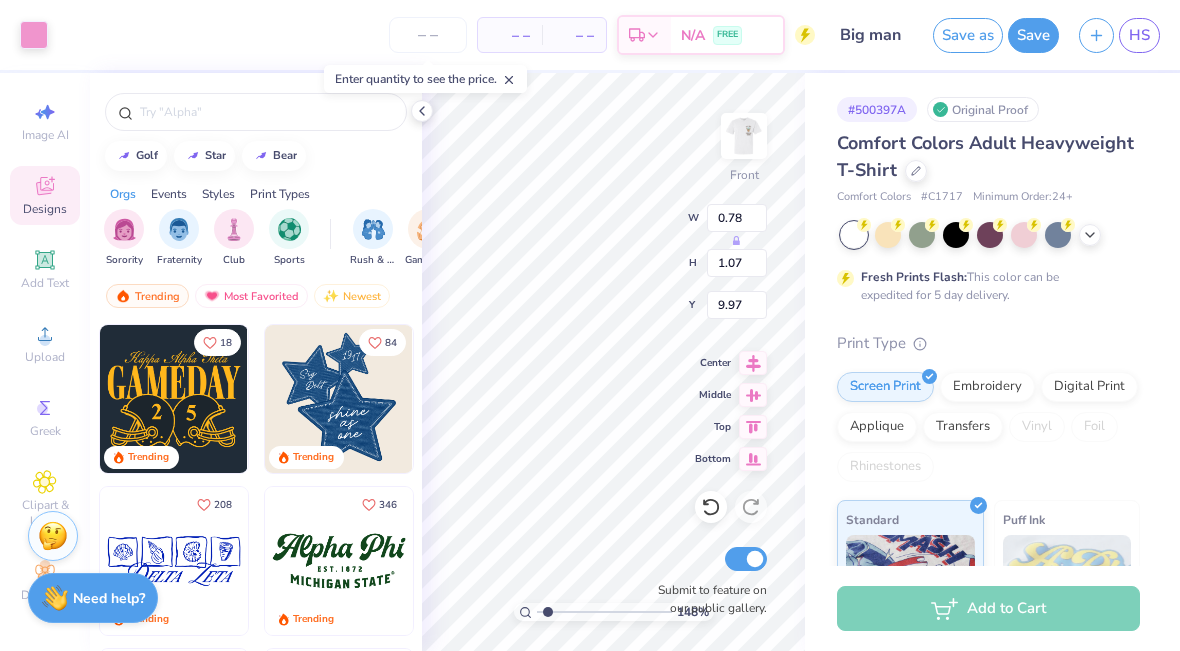 type on "13.22" 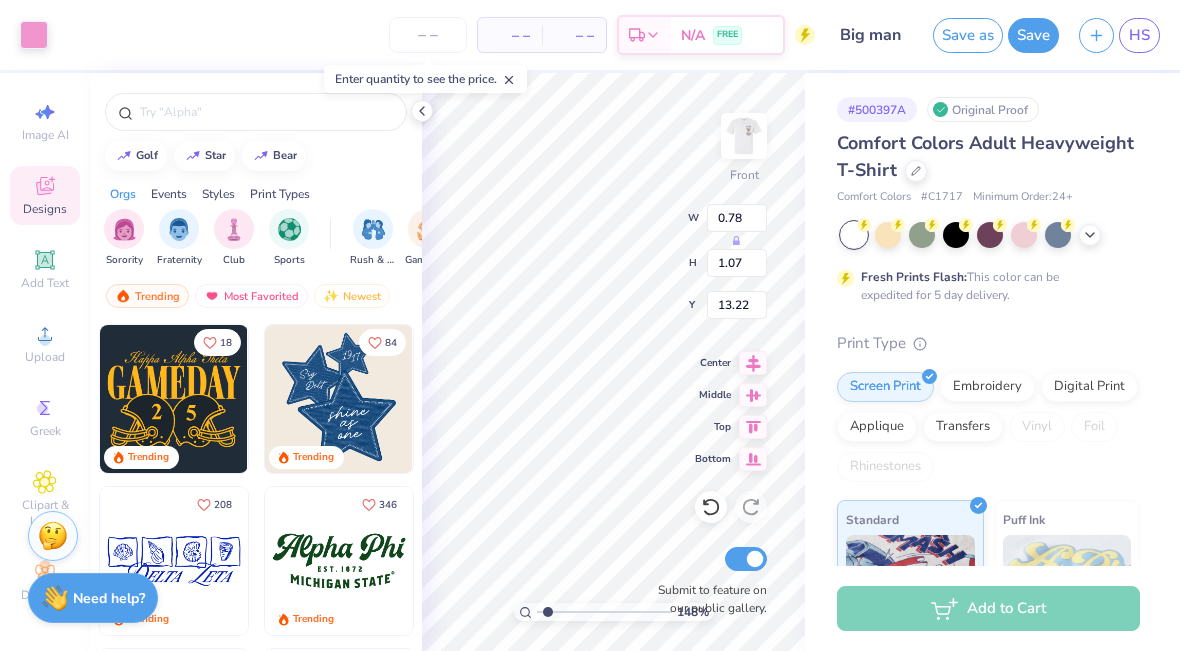 type on "0.83" 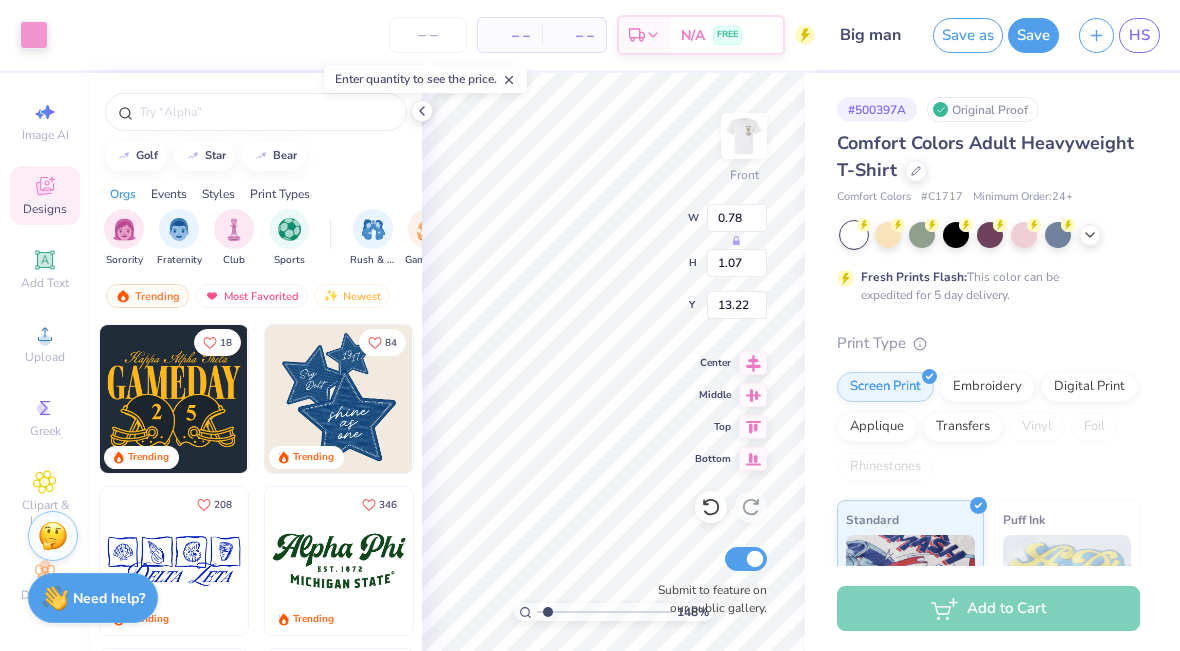 type on "1.14" 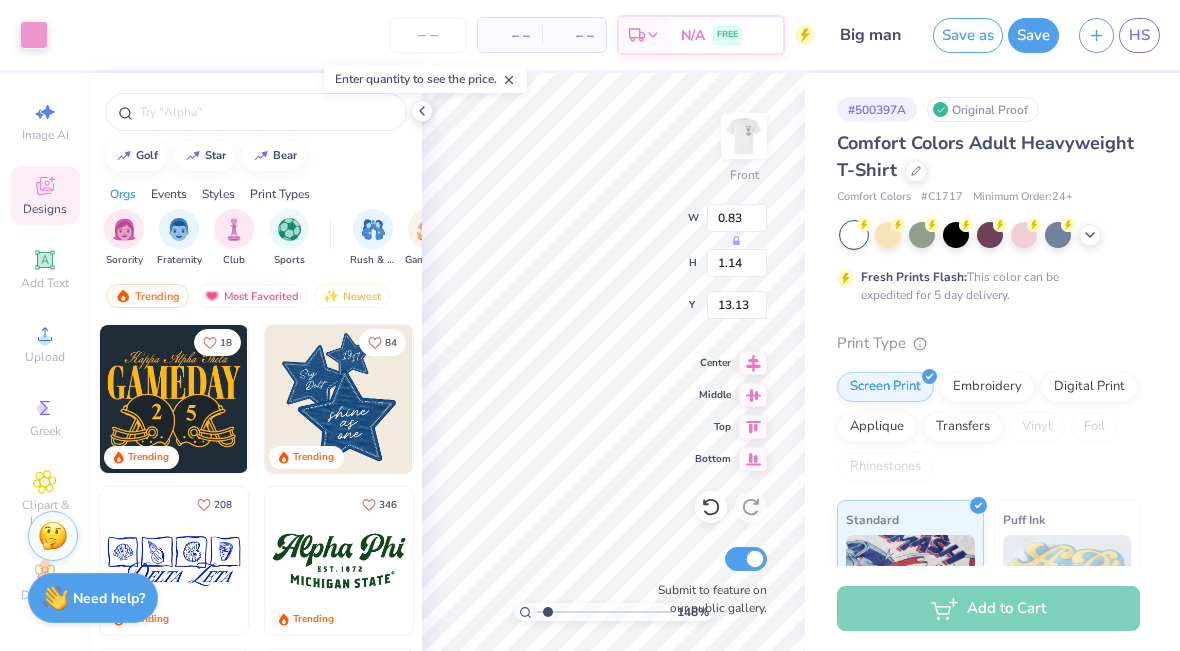 type on "9.41" 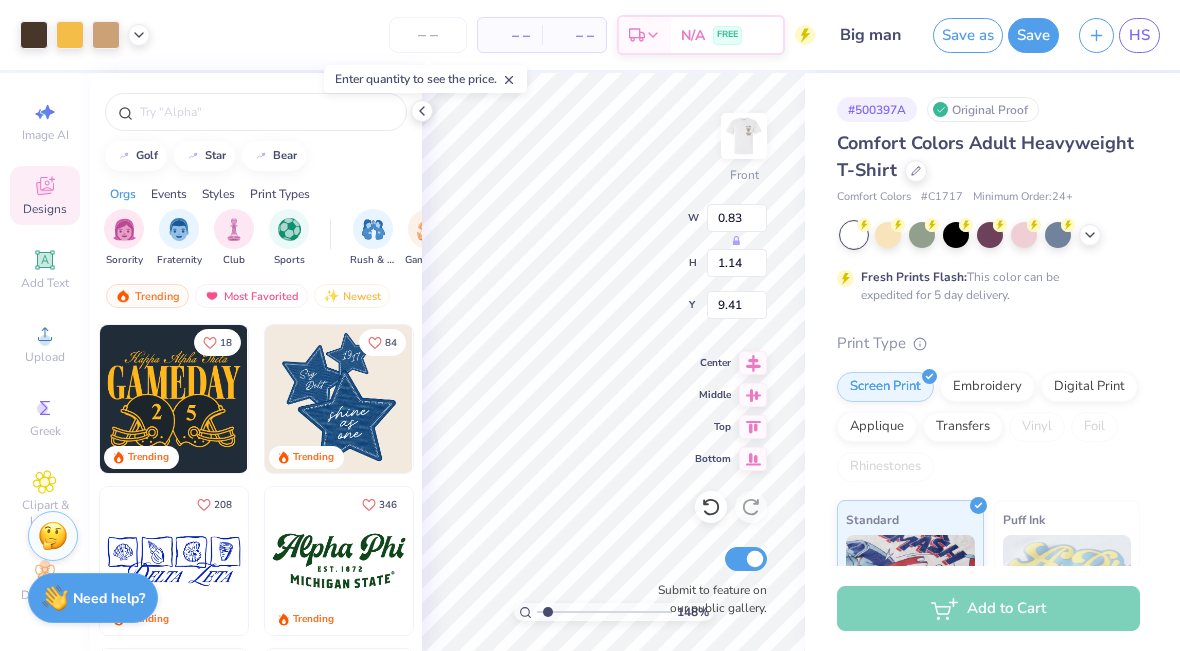type on "9.81" 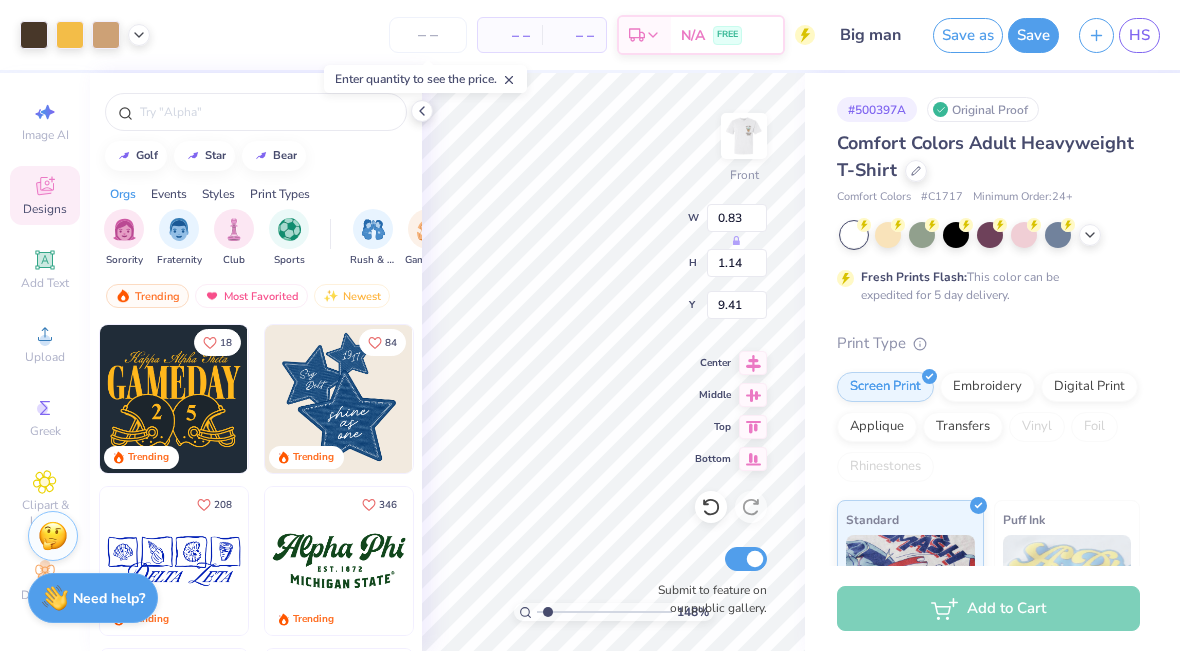 type on "9.58" 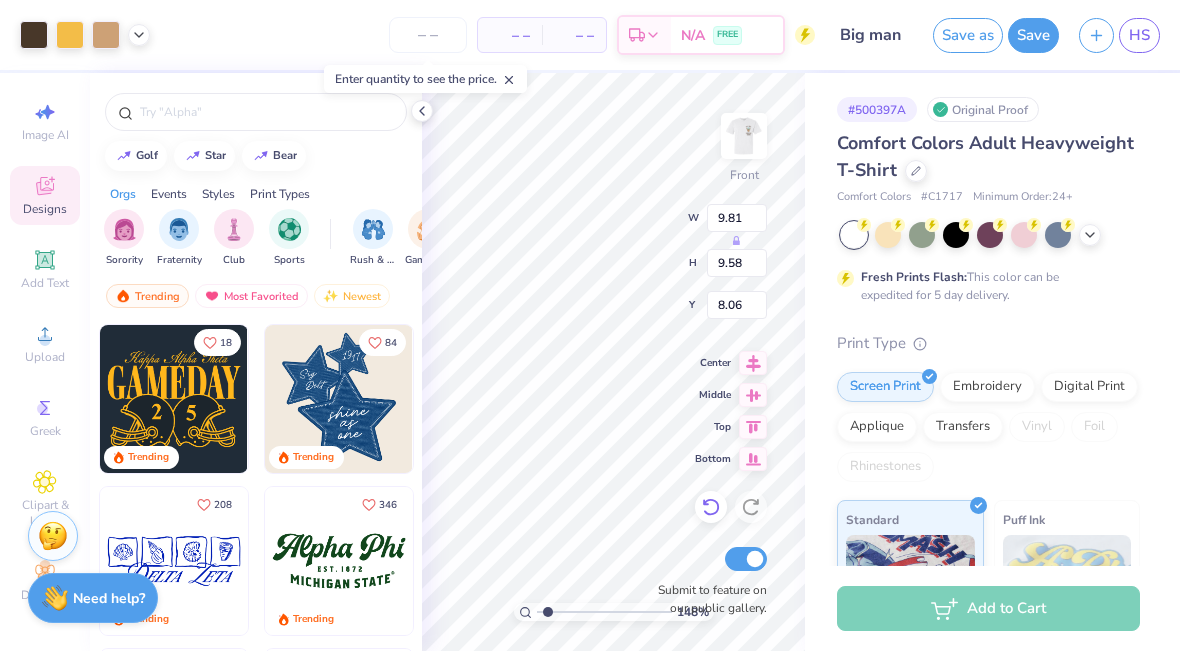 click 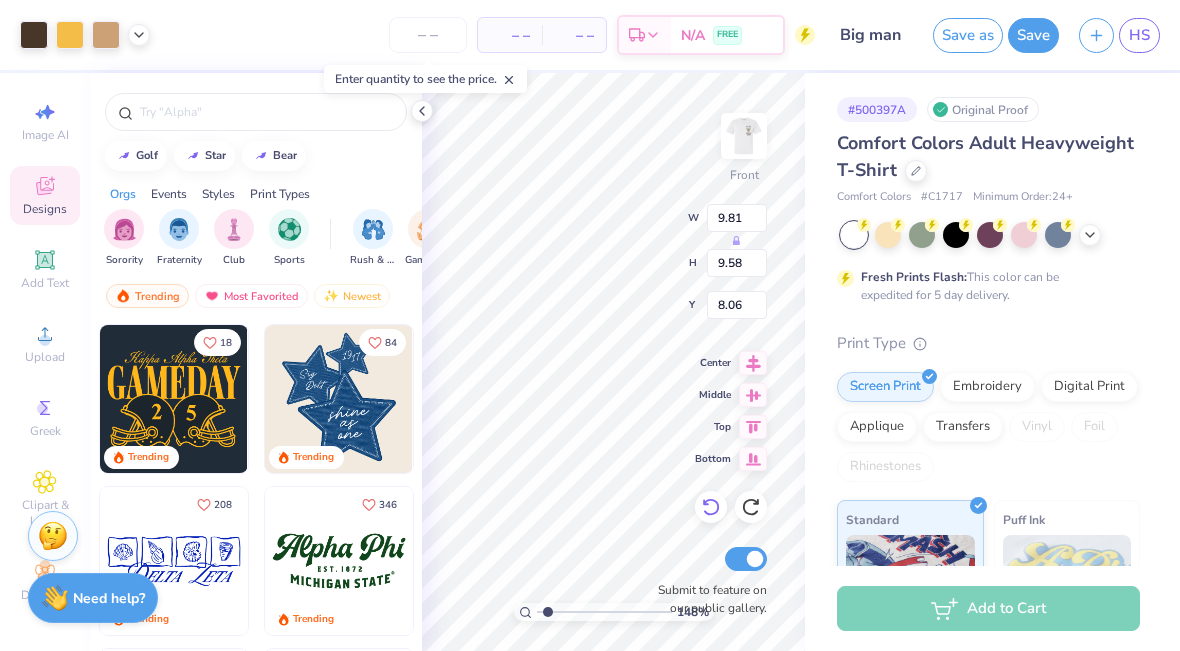 type on "7.70" 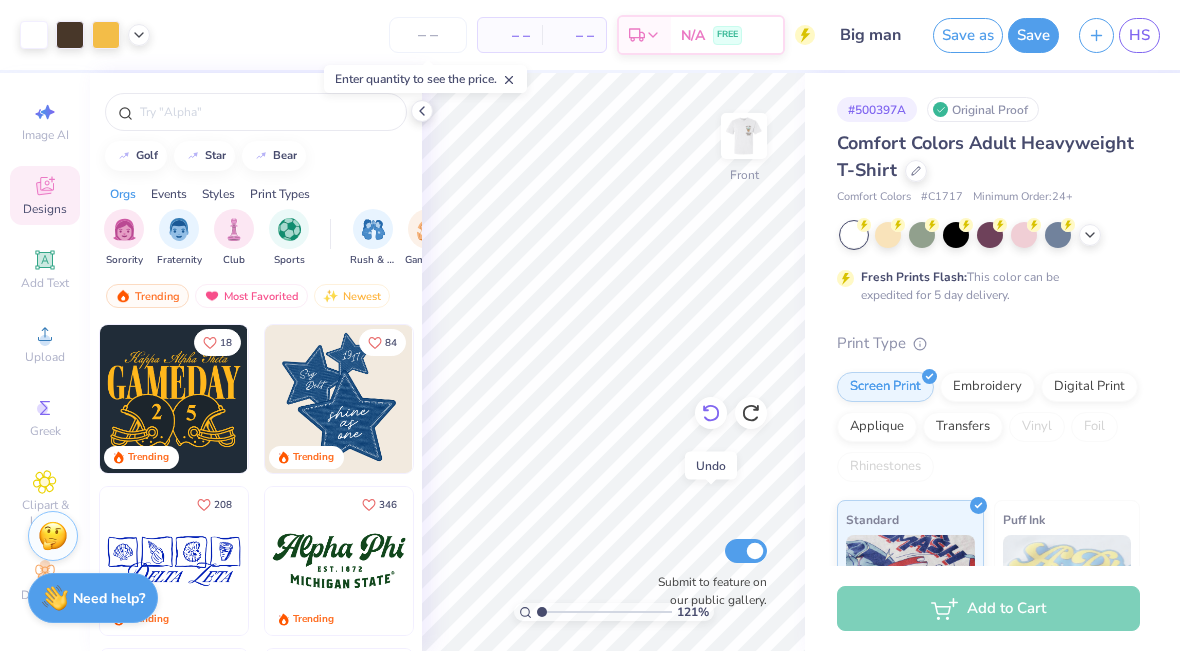 type on "1" 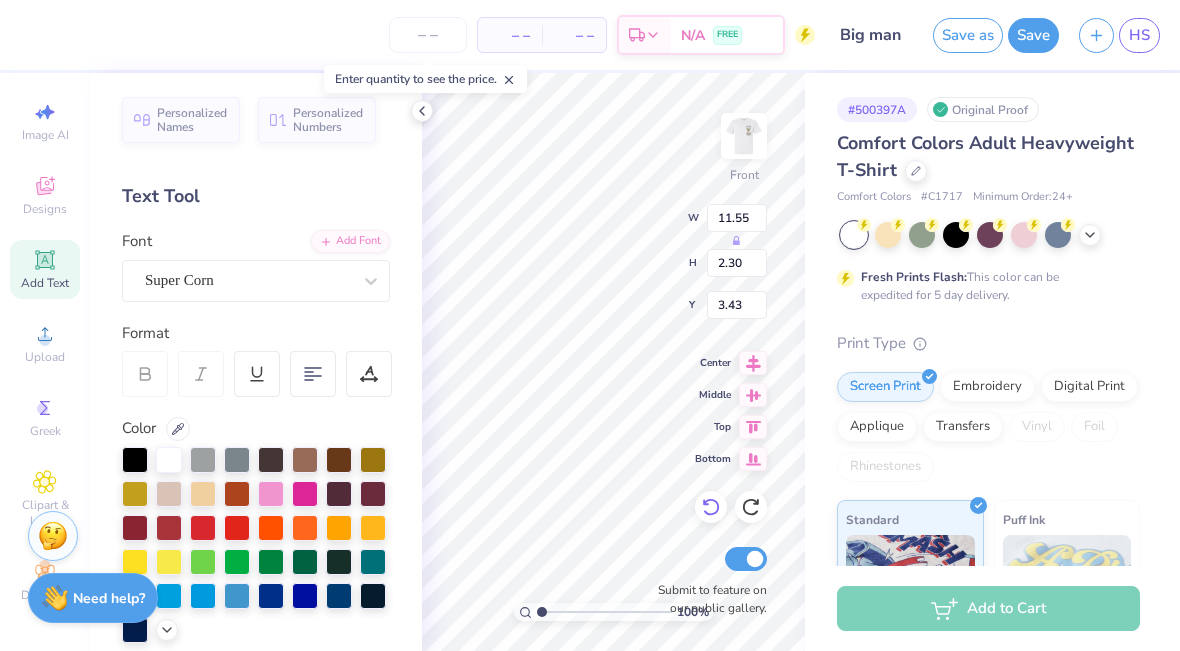 type on "9.81" 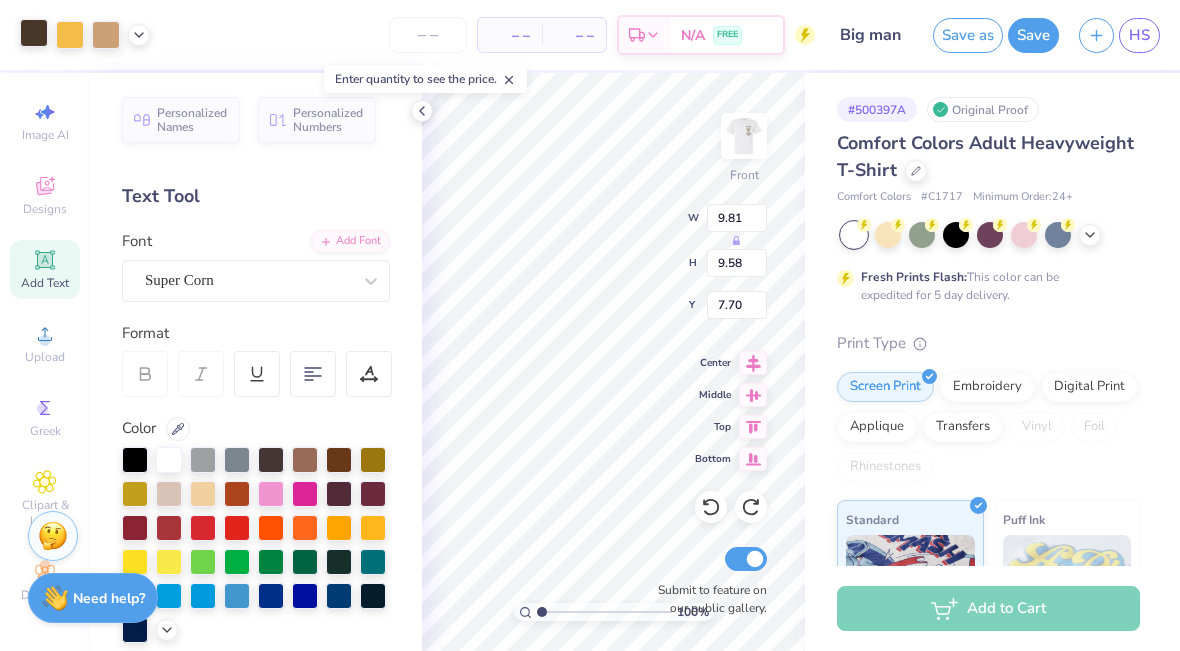 click at bounding box center [34, 33] 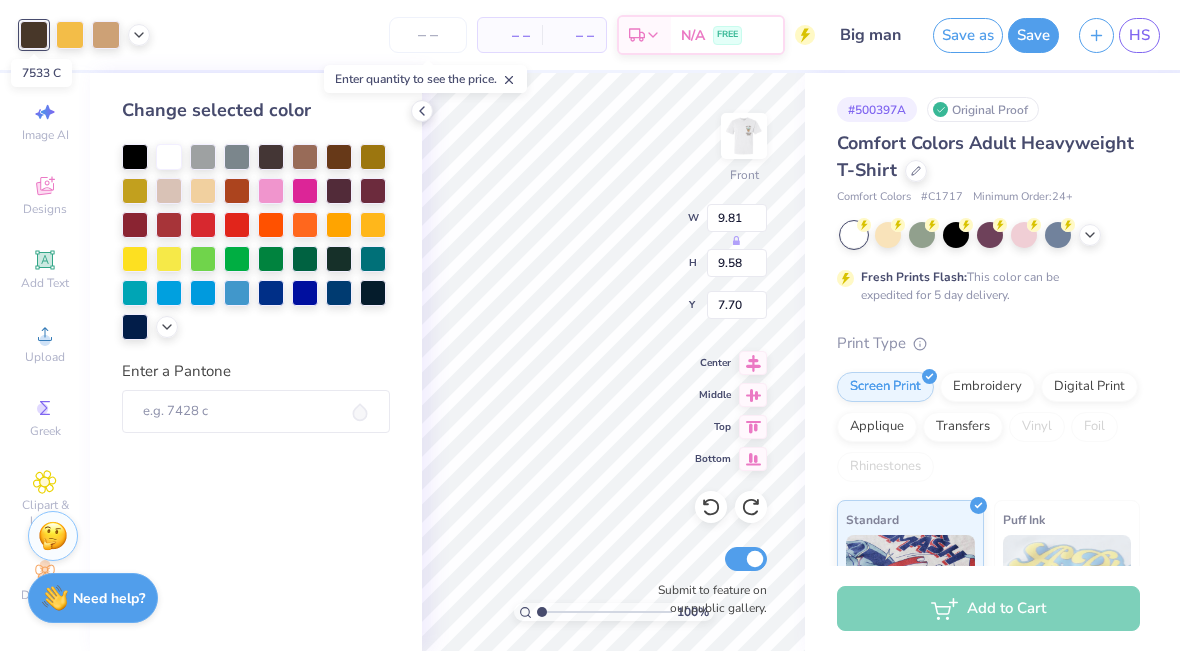 type on "11.55" 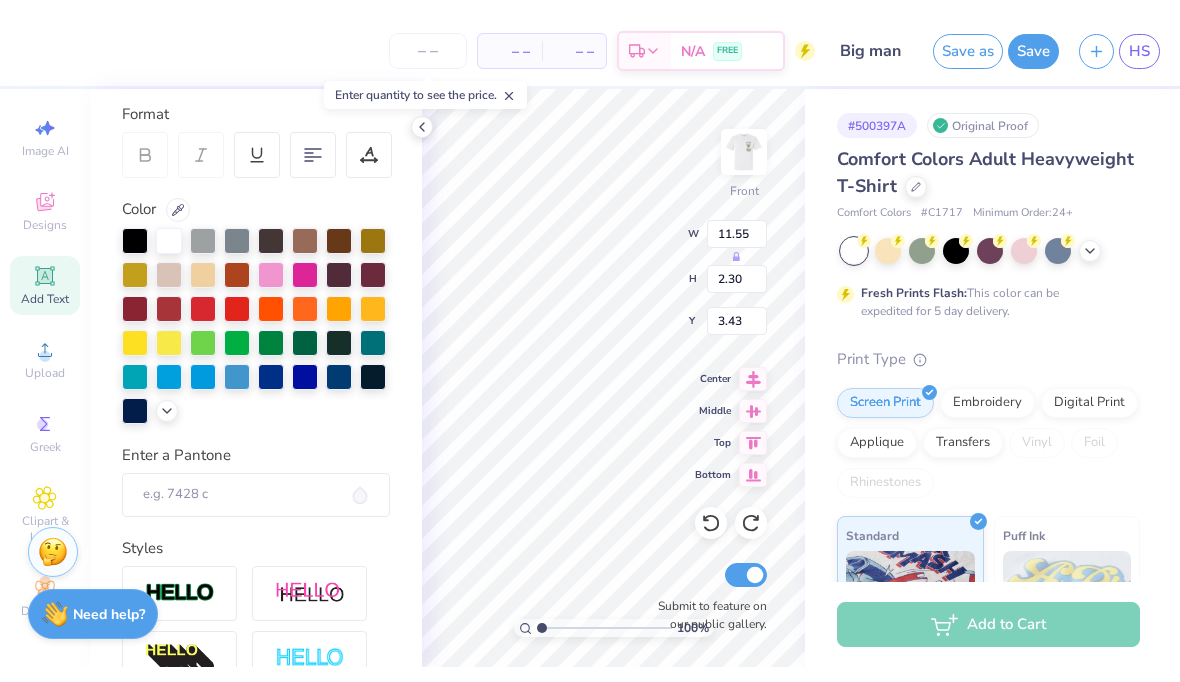 scroll, scrollTop: 234, scrollLeft: 0, axis: vertical 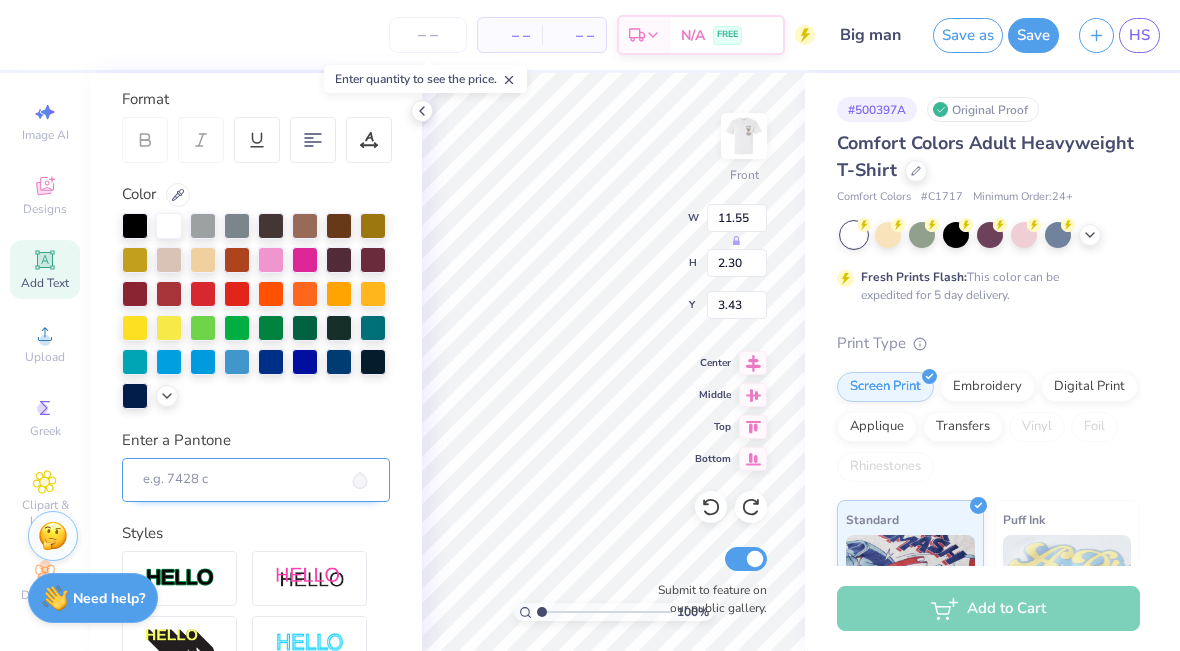 click on "Enter a Pantone" at bounding box center [256, 480] 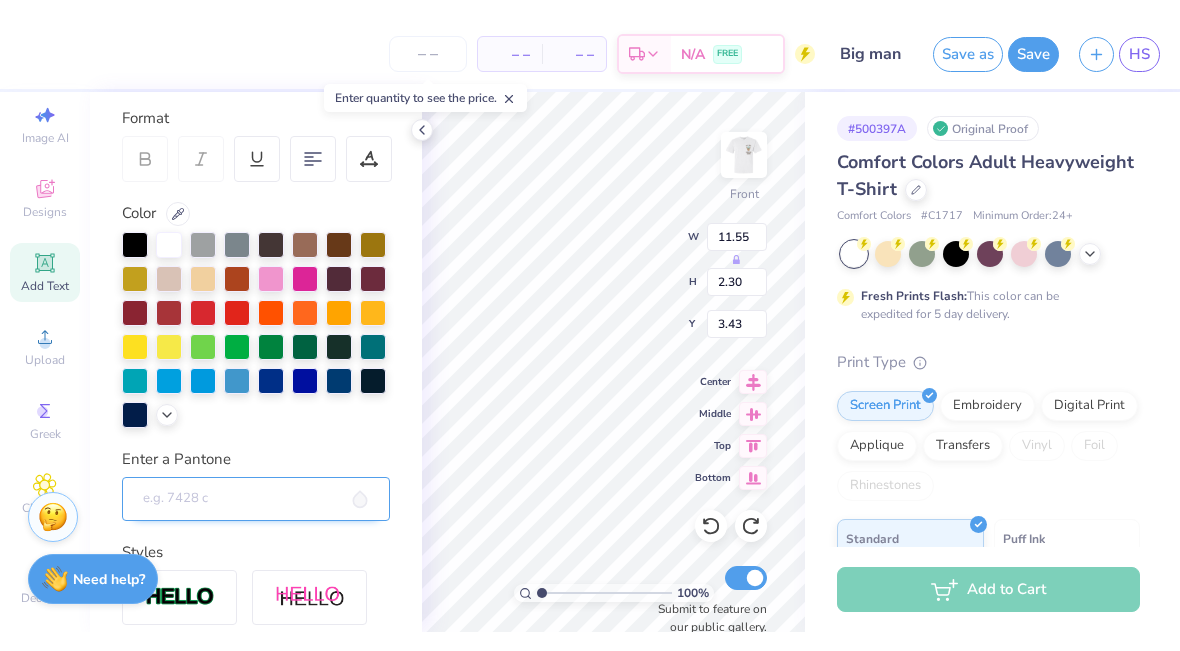 scroll, scrollTop: 6, scrollLeft: 0, axis: vertical 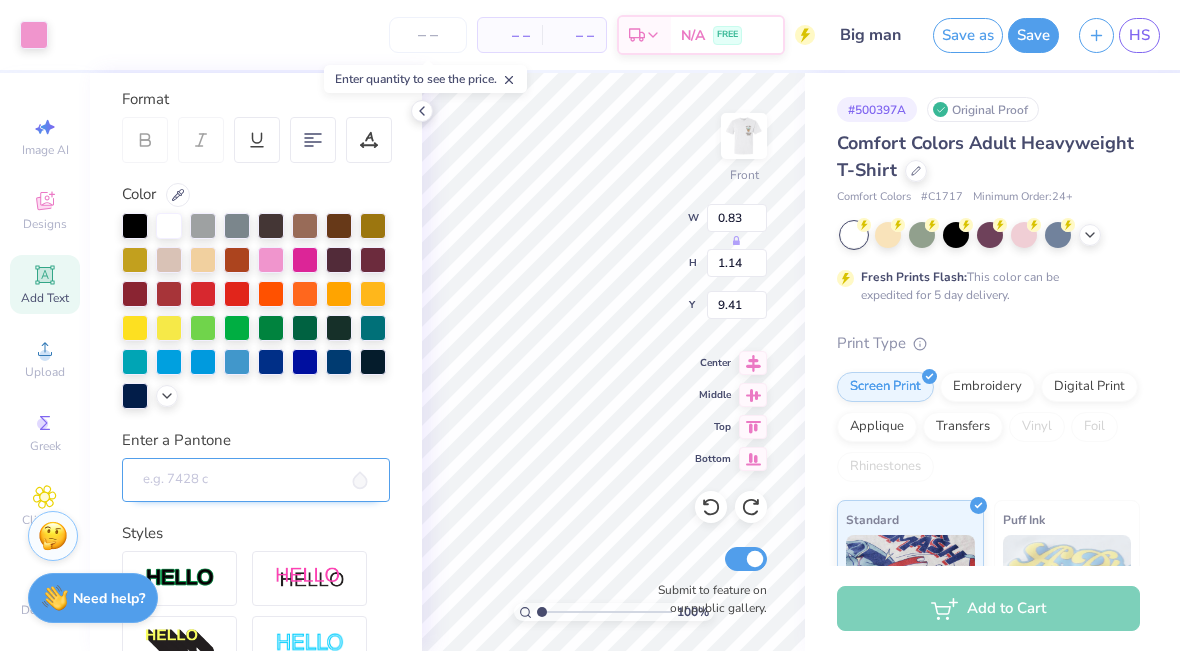 type on "9.81" 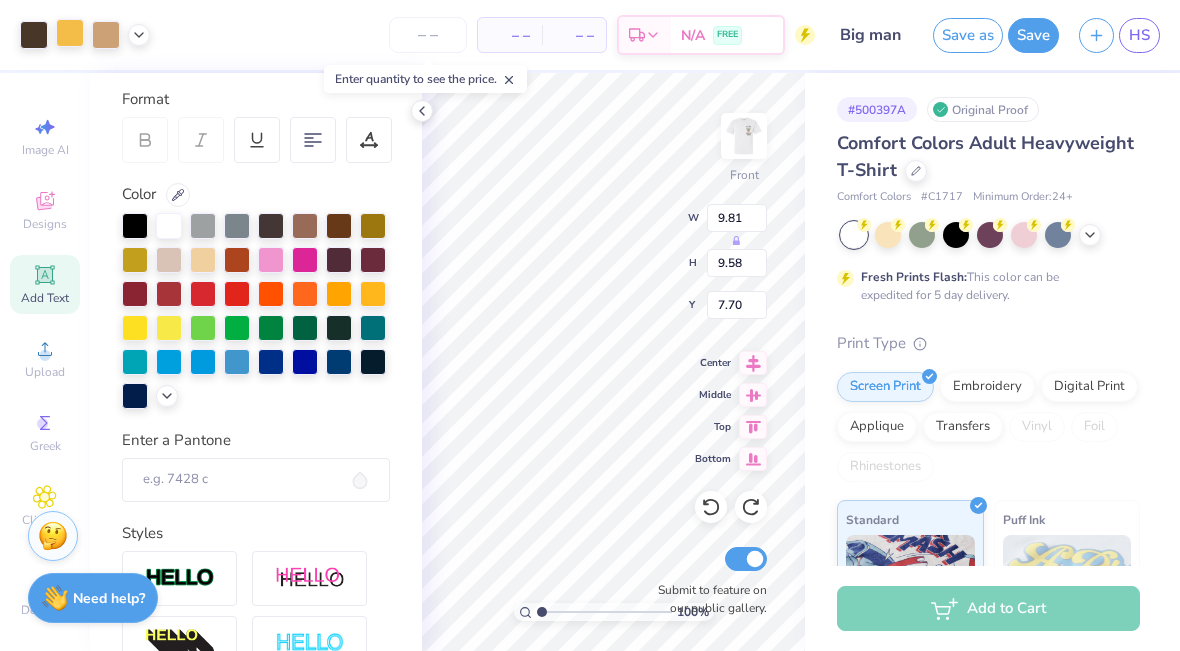 click at bounding box center [70, 33] 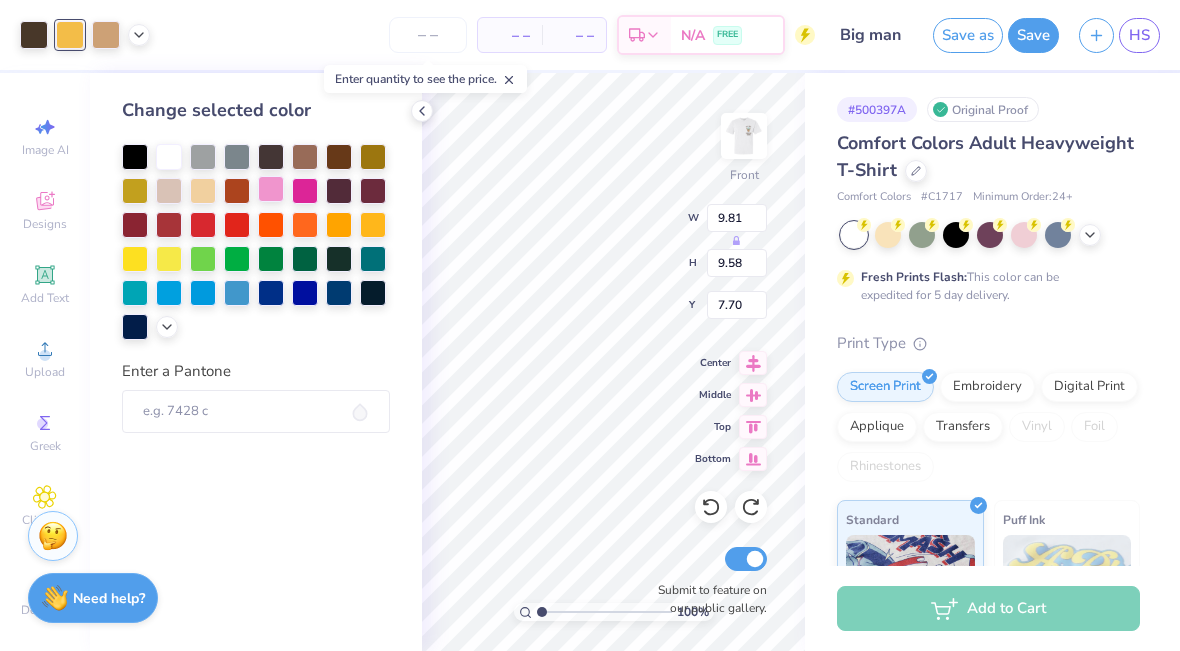 click at bounding box center (271, 189) 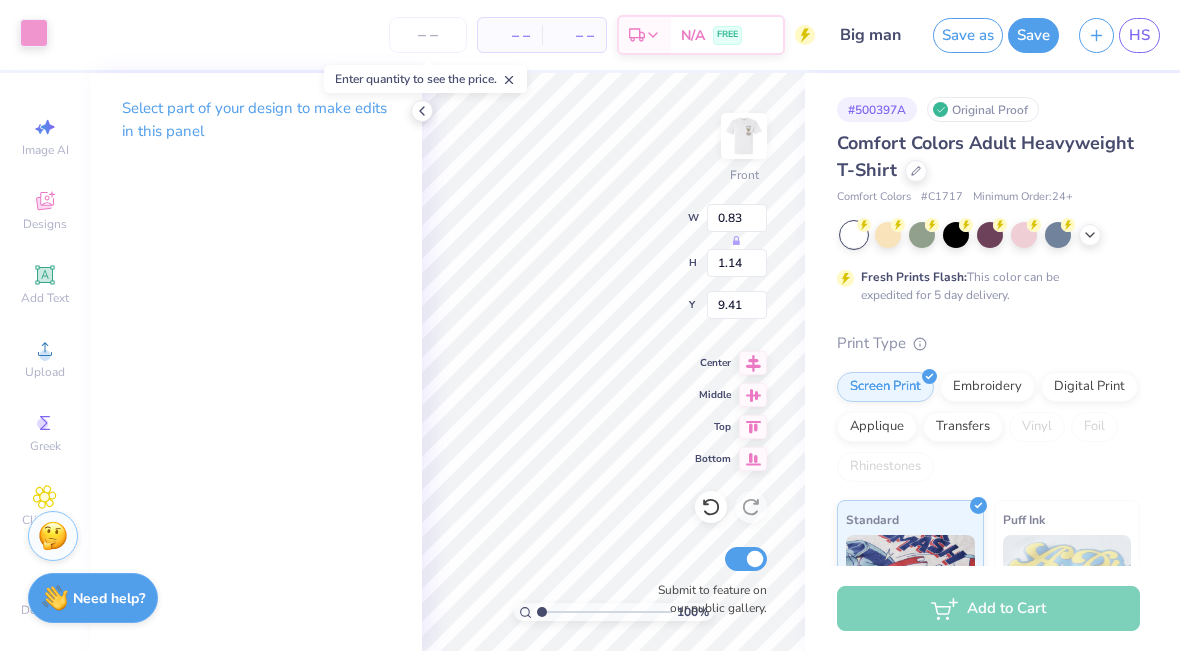 click at bounding box center [34, 33] 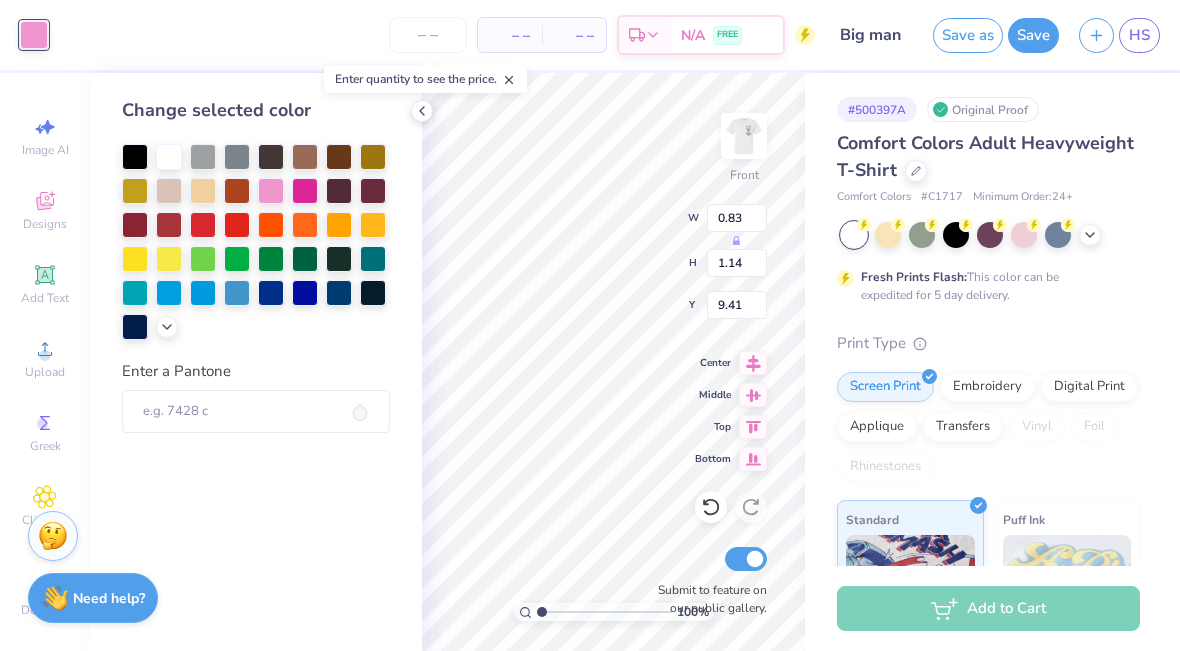type on "9.81" 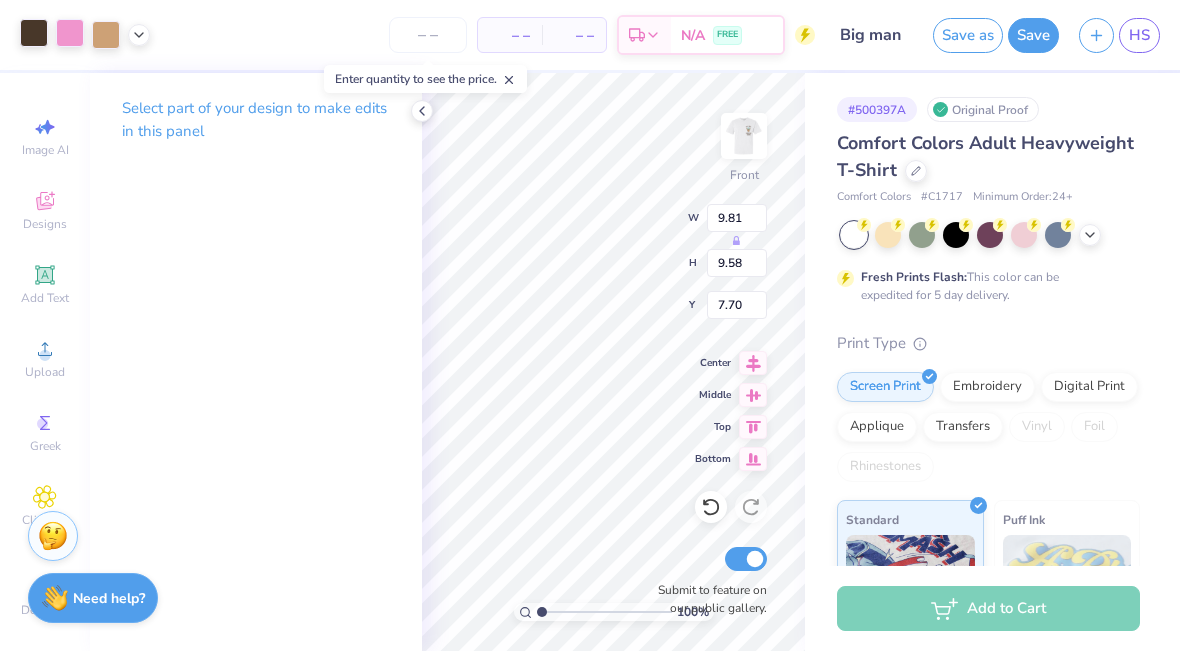 click at bounding box center (70, 33) 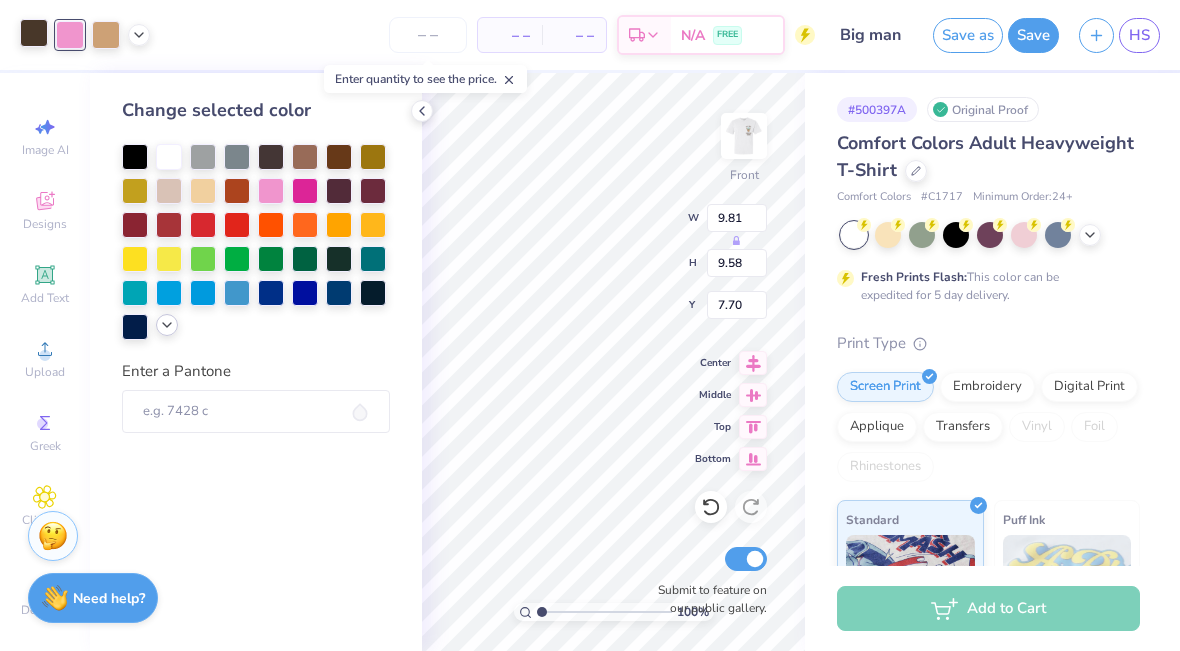click at bounding box center [167, 325] 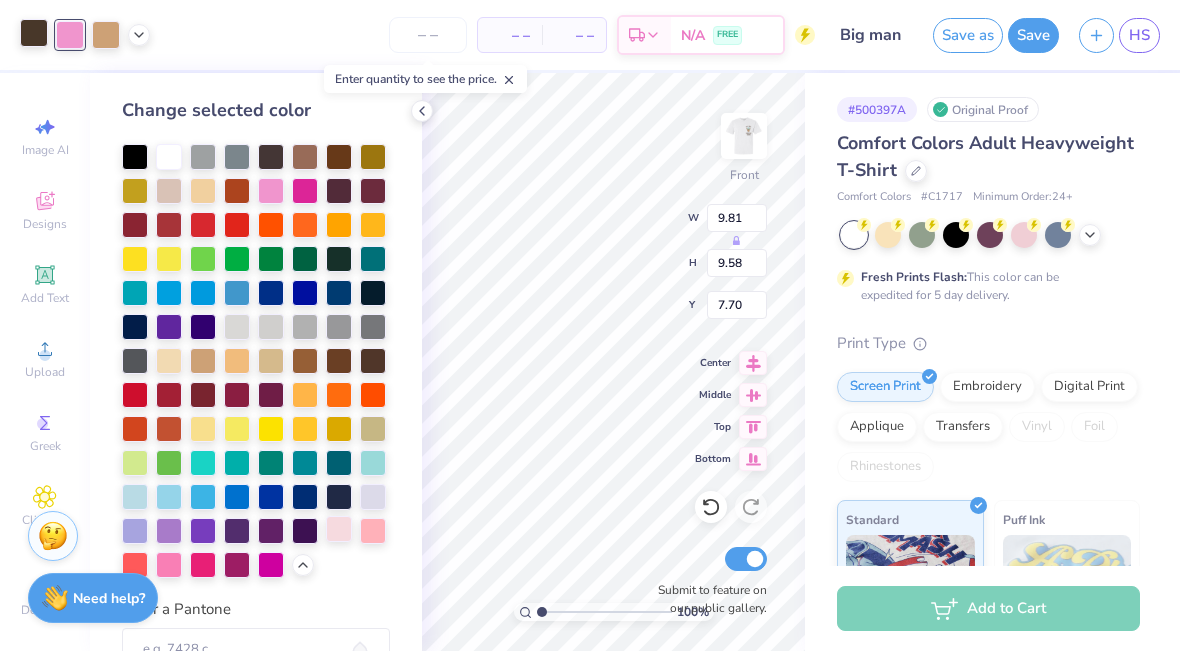 click at bounding box center (339, 529) 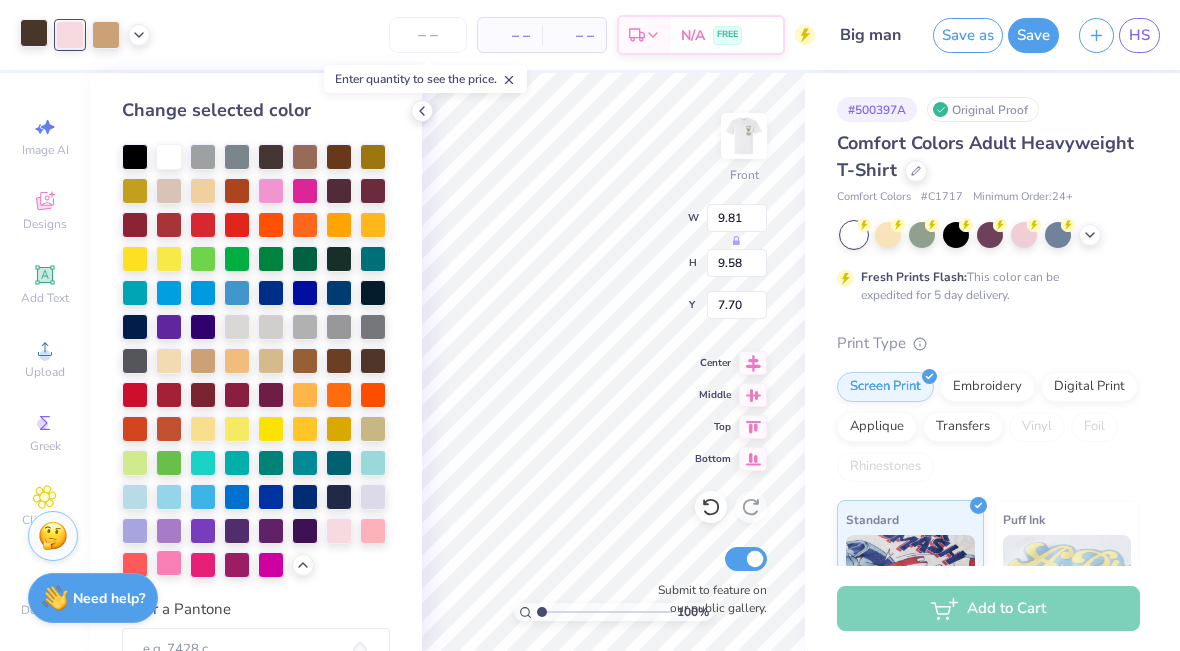click at bounding box center [169, 563] 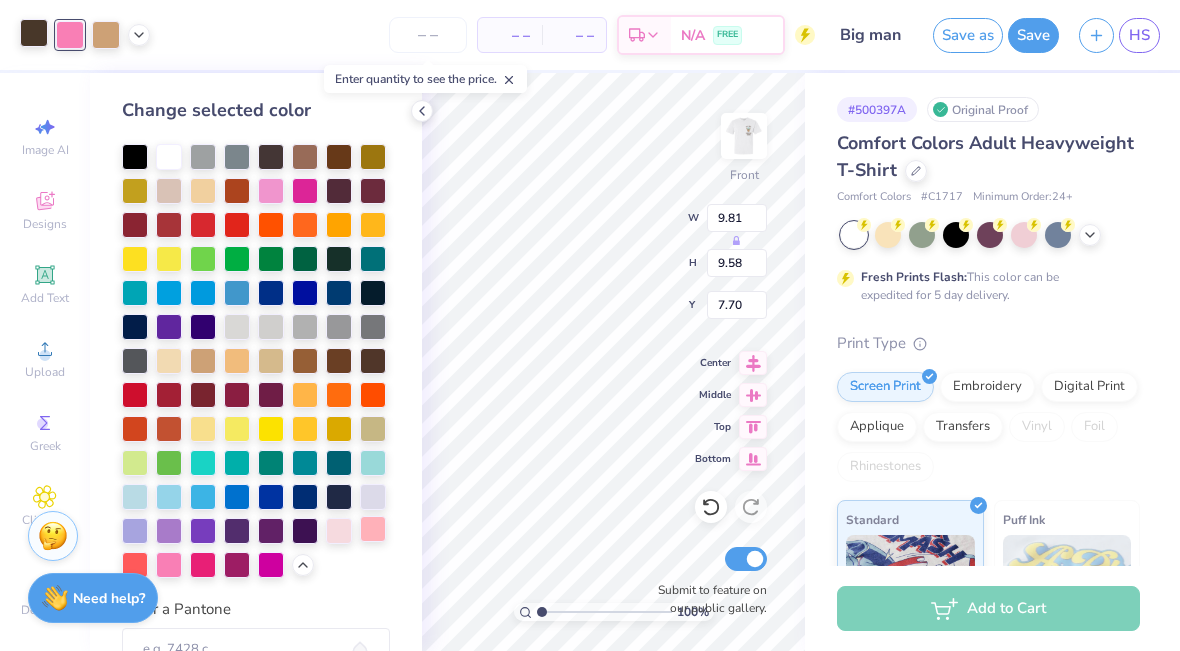 click at bounding box center [373, 529] 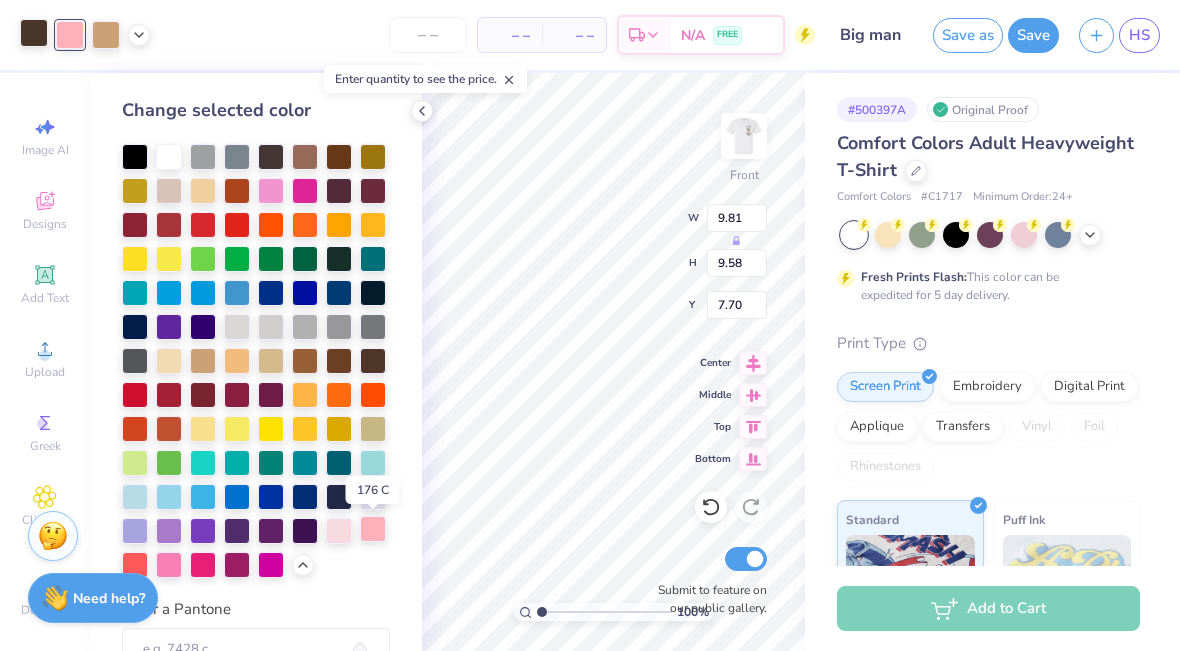 type on "11.55" 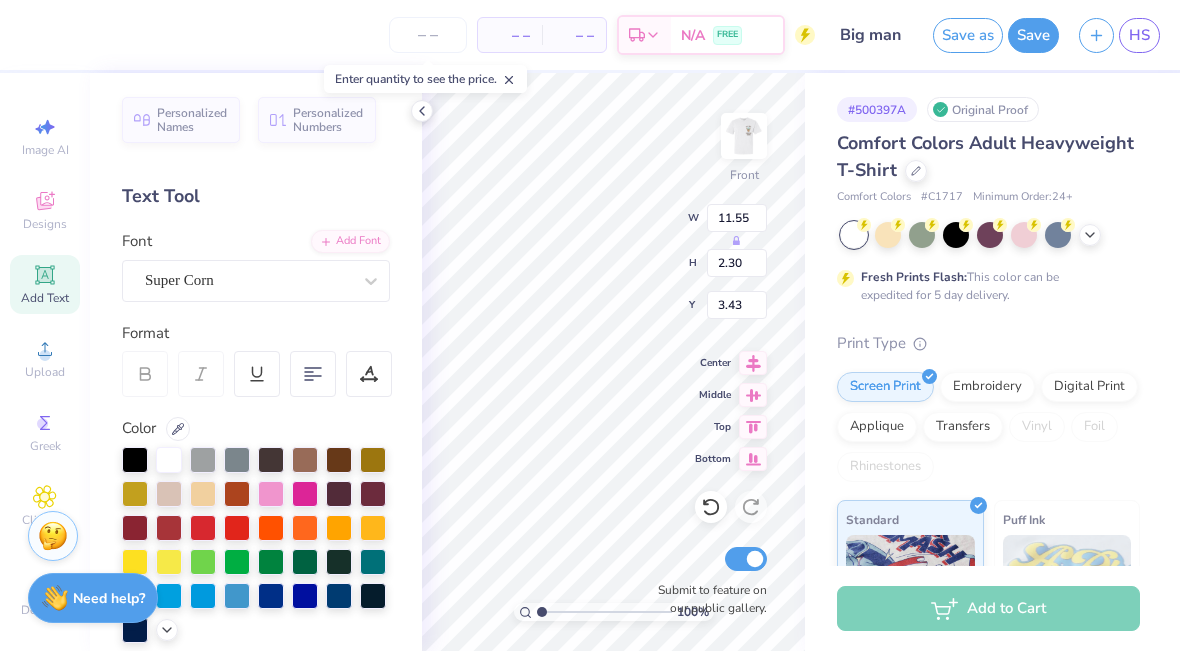 type on "9.81" 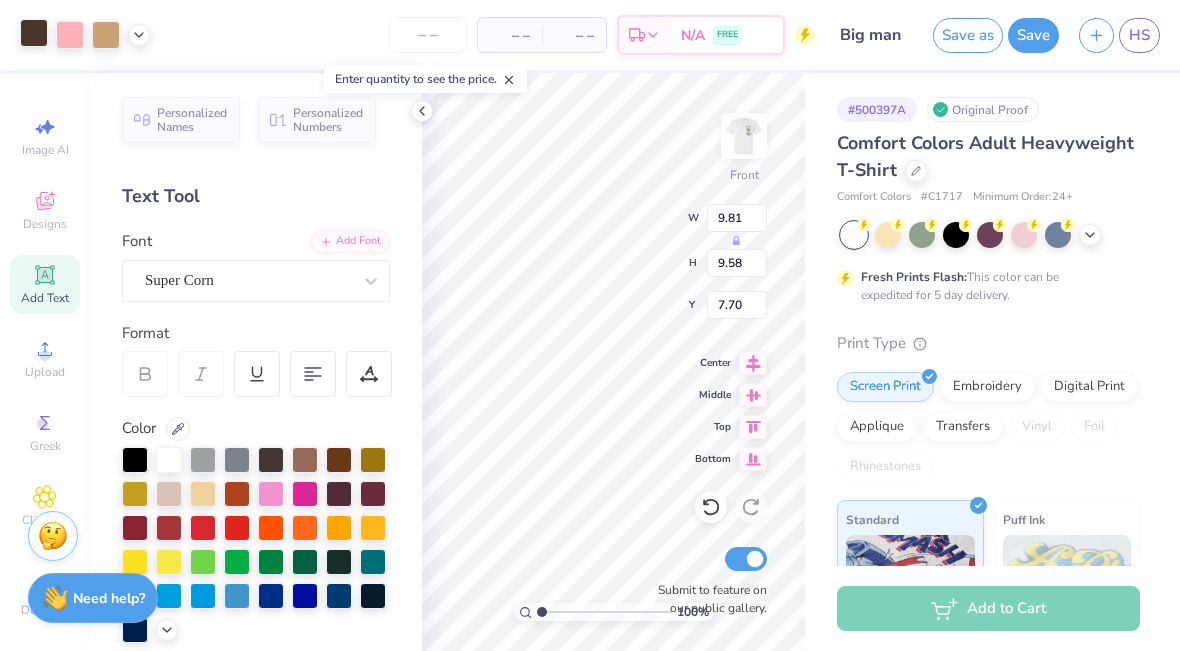 click at bounding box center (34, 33) 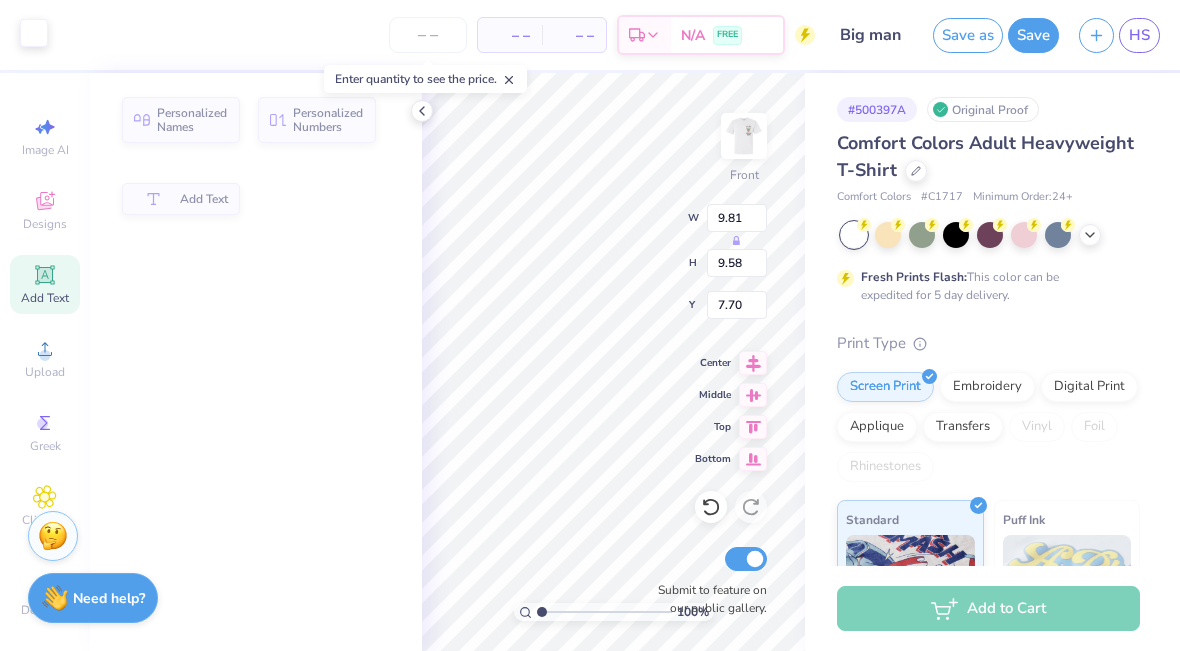 type on "11.55" 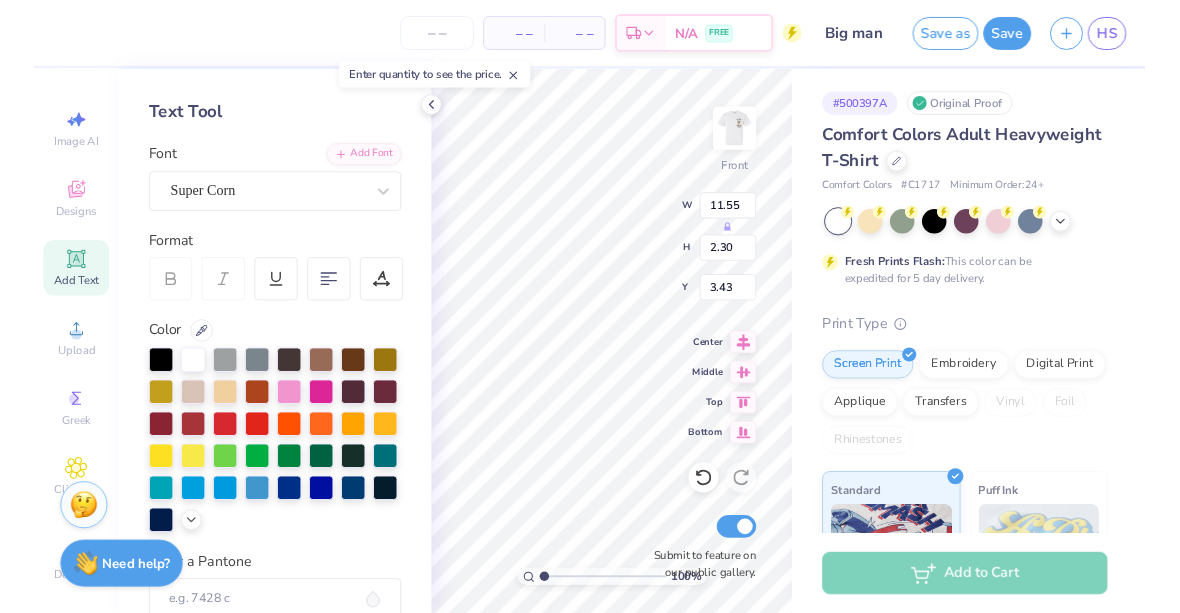 scroll, scrollTop: 82, scrollLeft: 0, axis: vertical 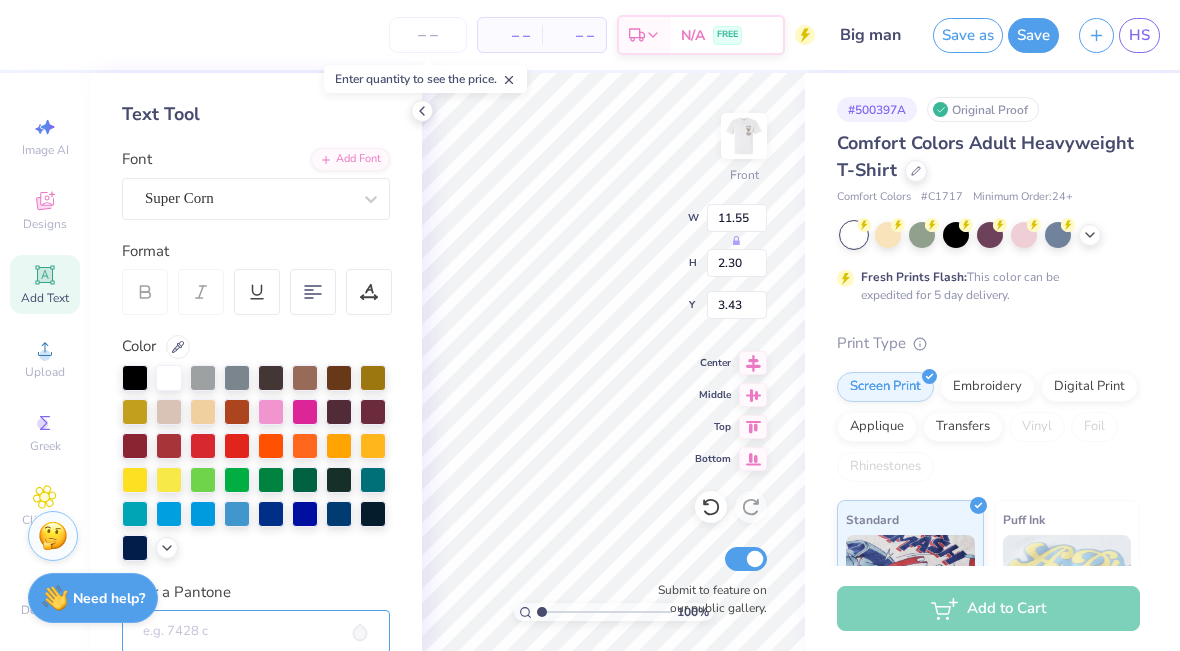 click on "Enter a Pantone" at bounding box center (256, 632) 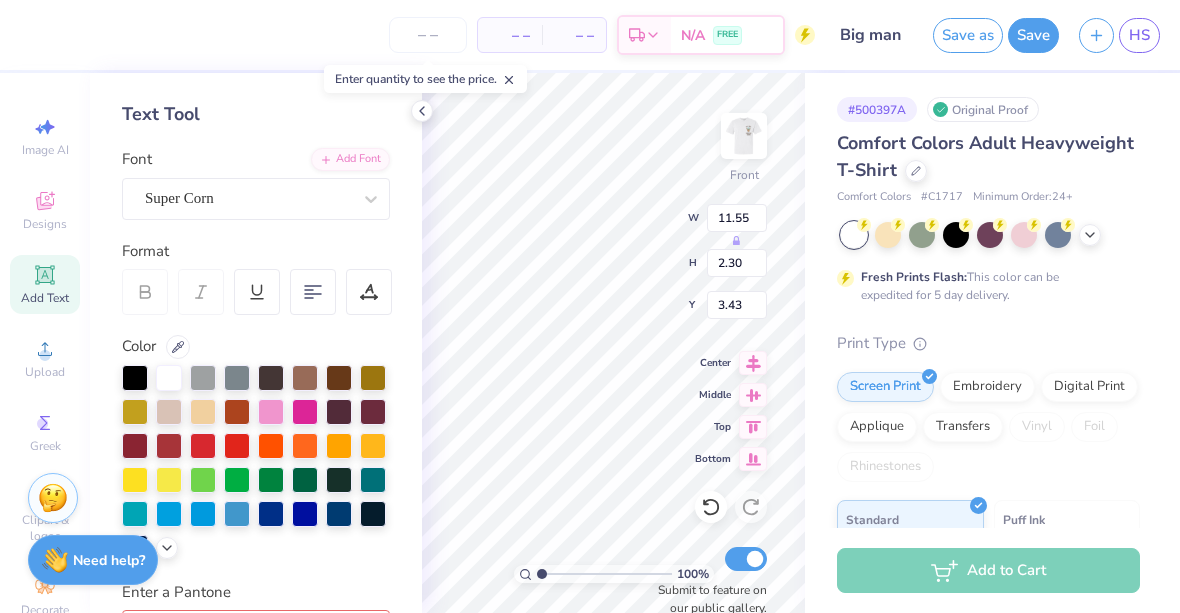 scroll, scrollTop: 367, scrollLeft: 0, axis: vertical 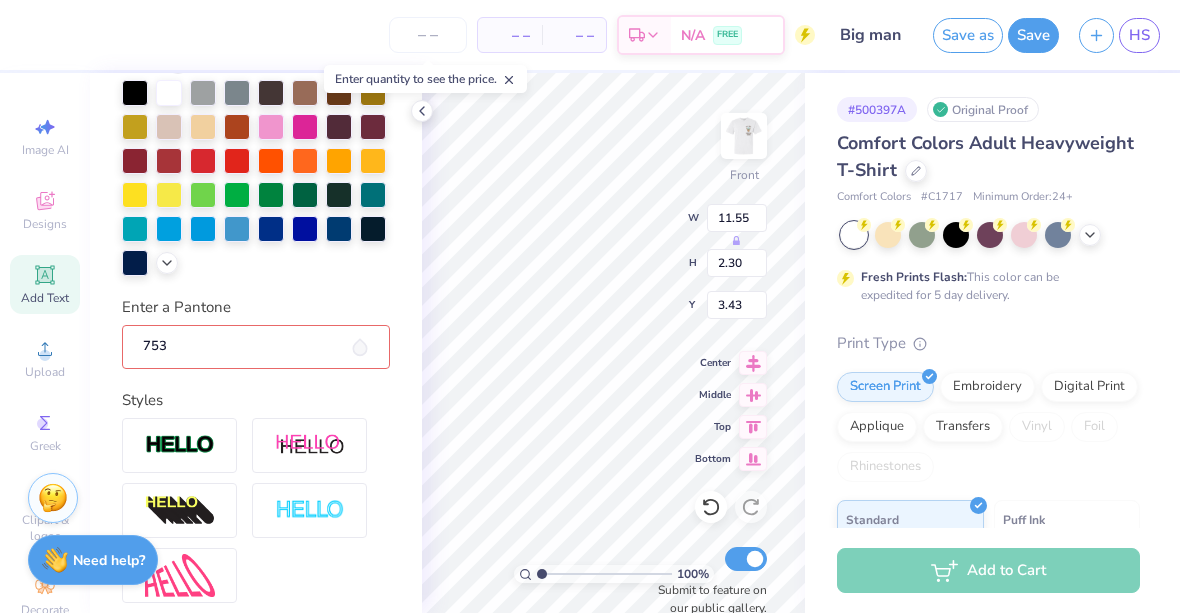 type on "7533" 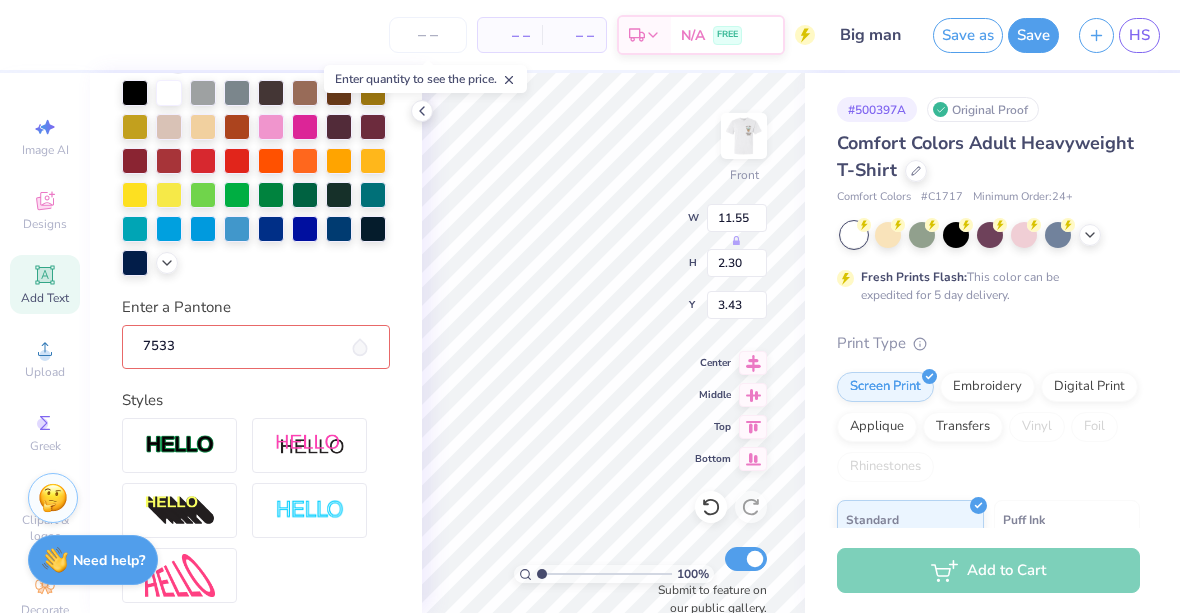 type 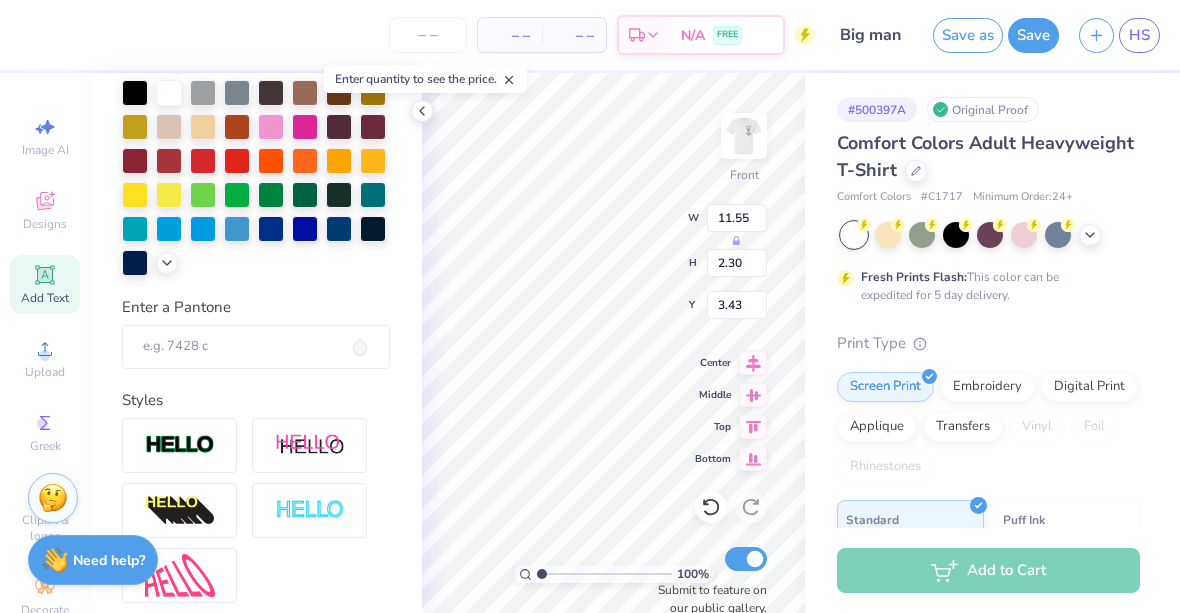 click on "Add Text" at bounding box center [45, 298] 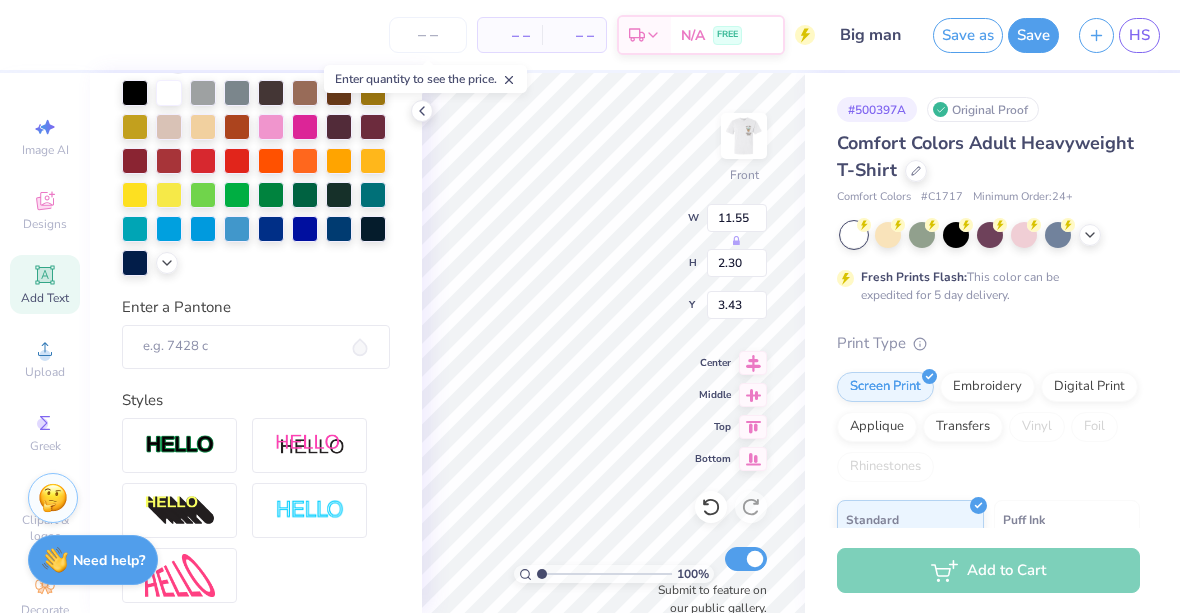 type on "5.69" 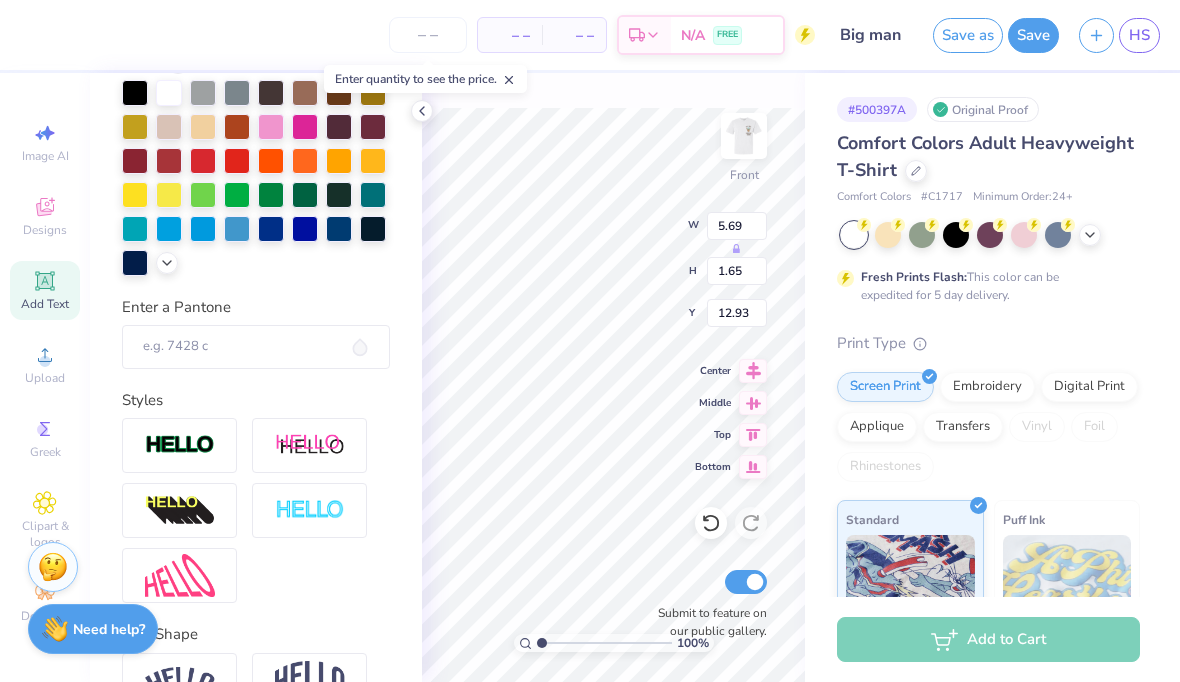 type on "9.81" 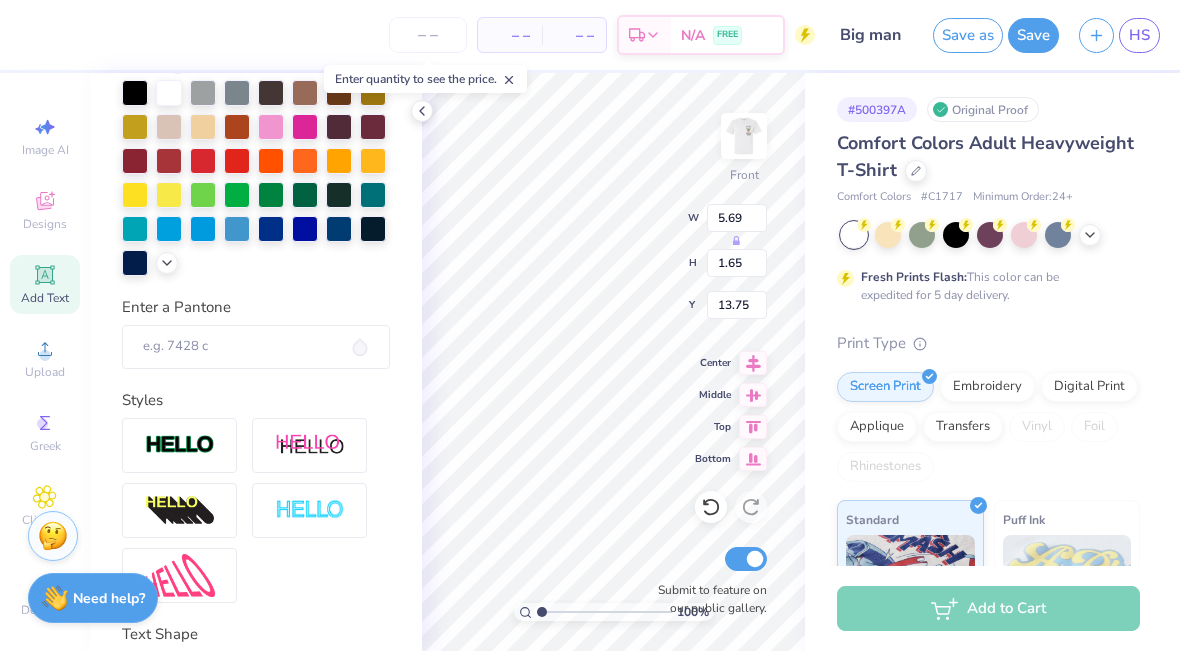 type on "18.56" 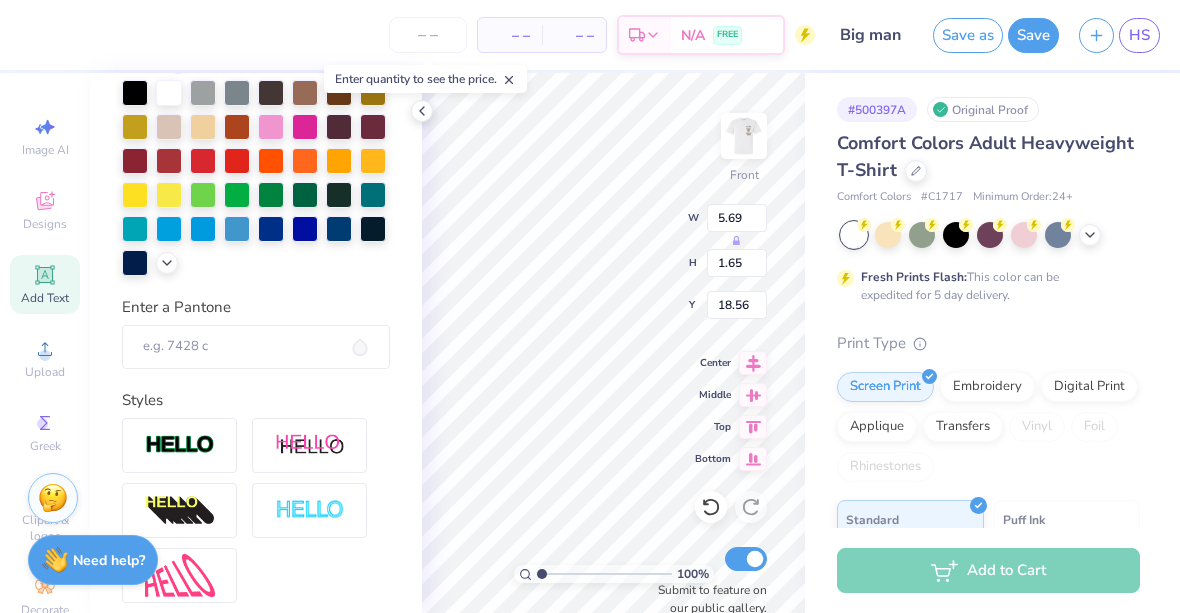 scroll, scrollTop: 1, scrollLeft: 2, axis: both 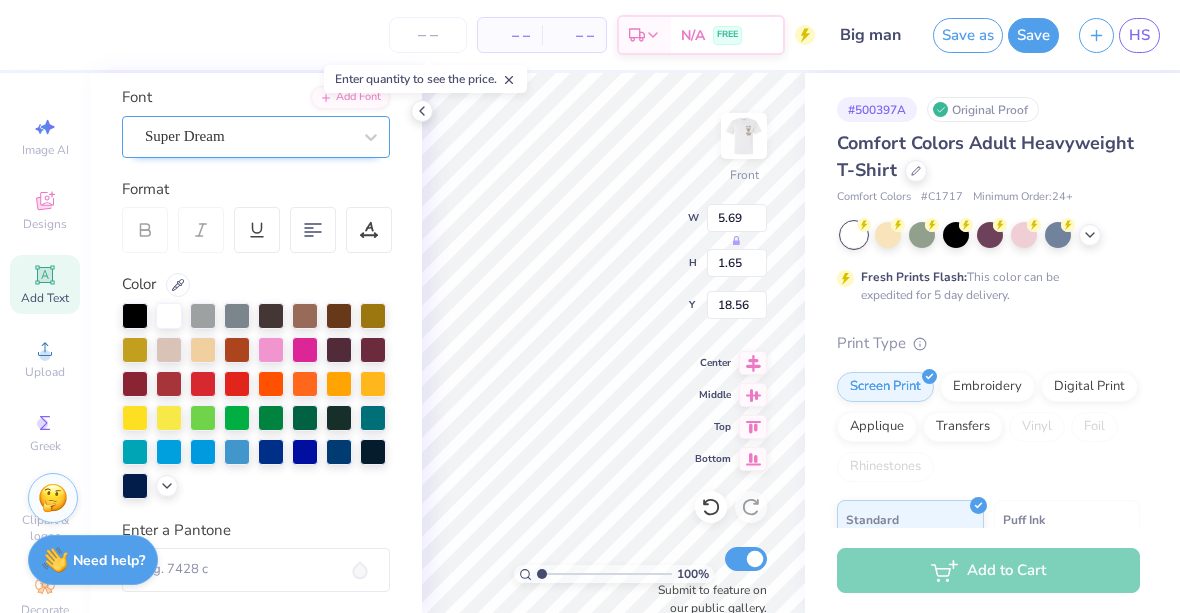 type on "Campus" 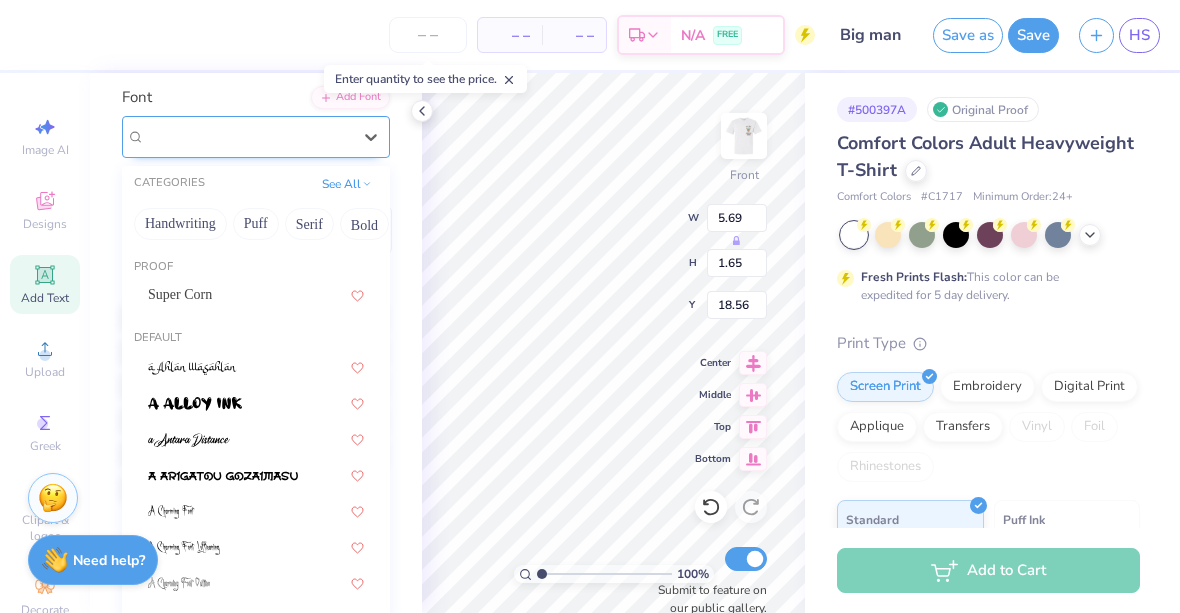 click on "Super Dream" at bounding box center (248, 136) 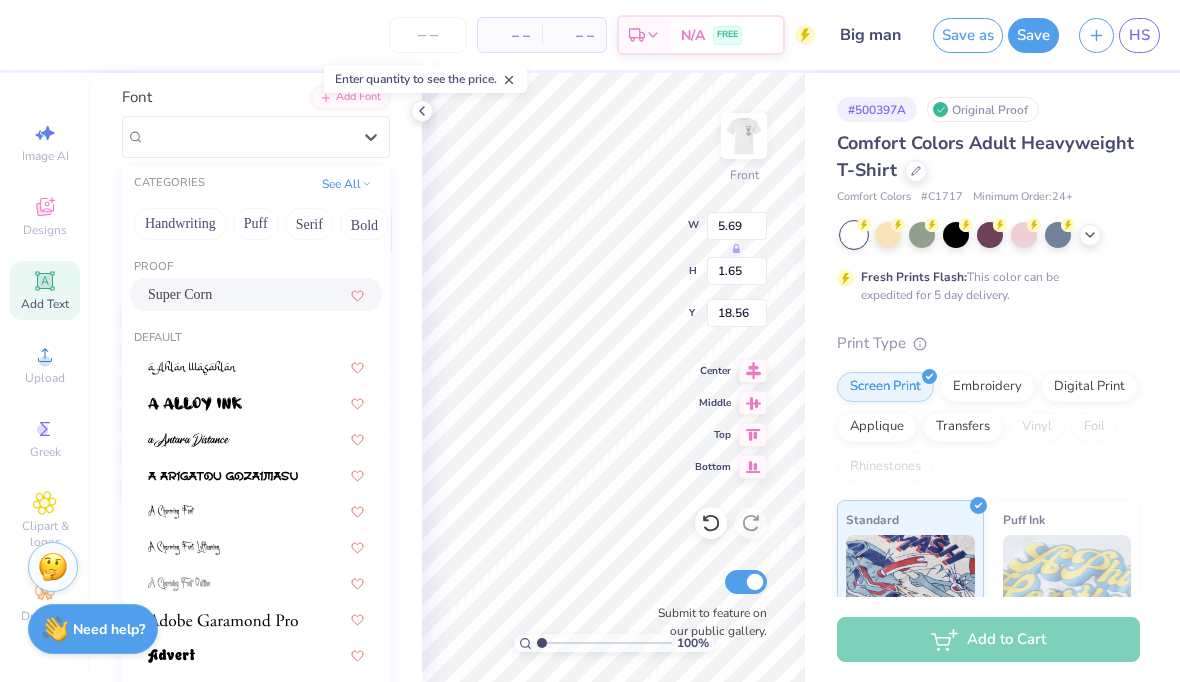 click on "Super Corn" at bounding box center (256, 294) 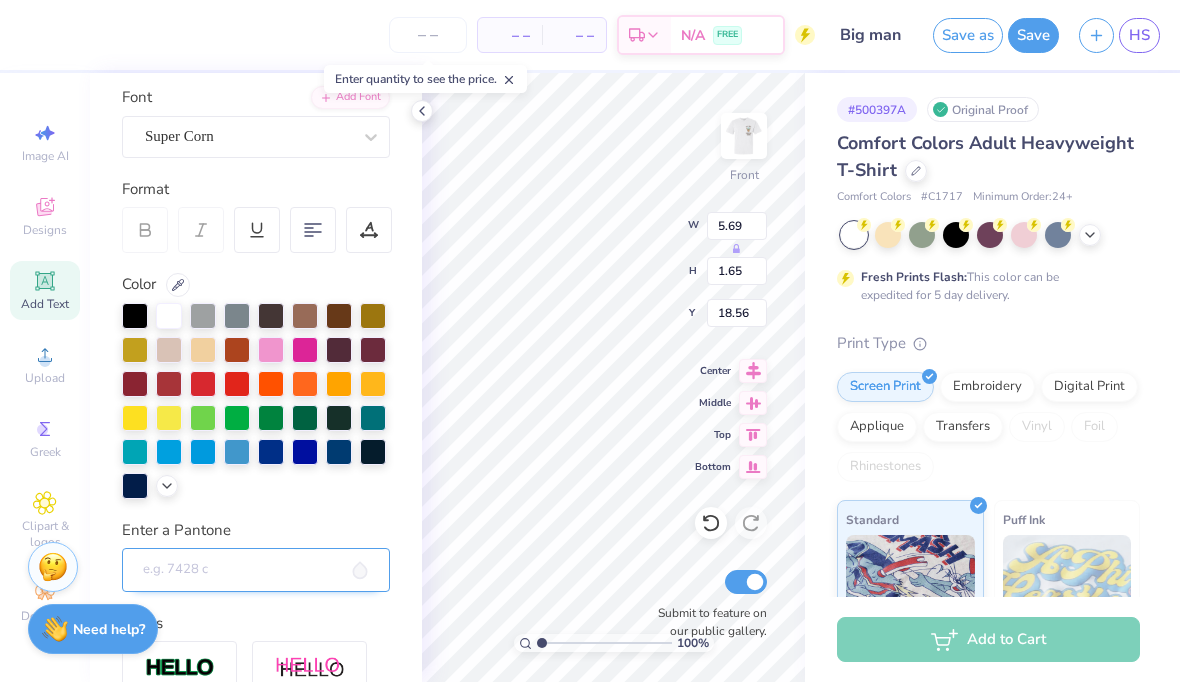 click on "Enter a Pantone" at bounding box center (256, 570) 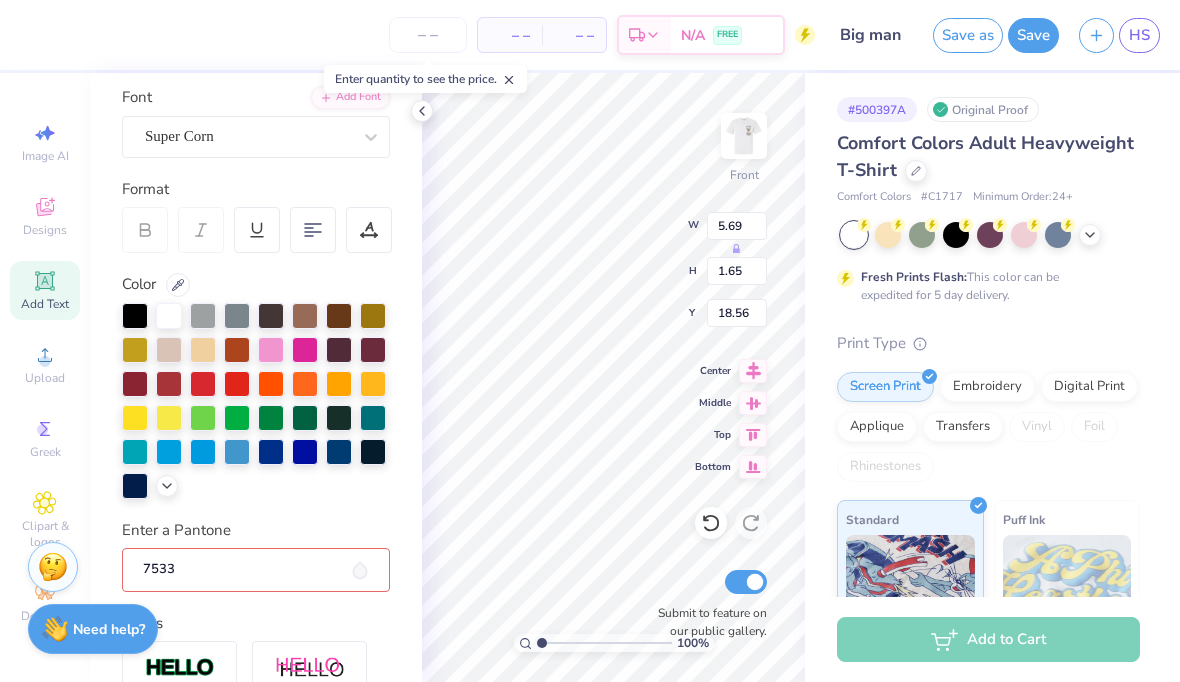type on "7533C" 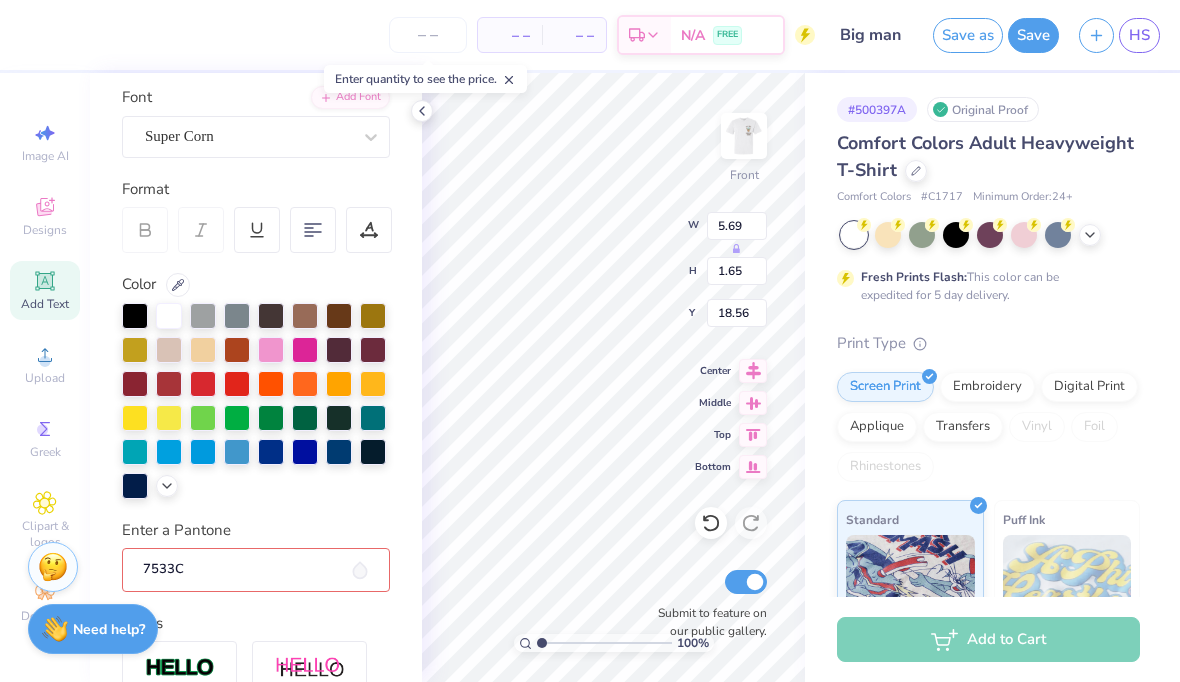 type 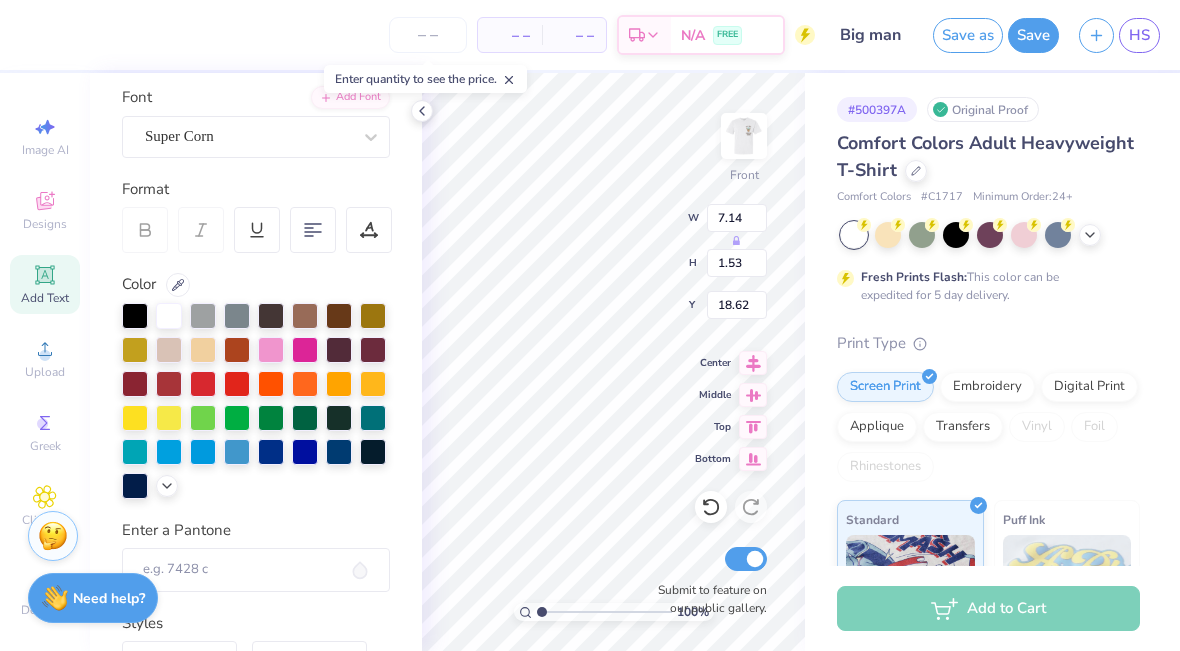 type on "5.73" 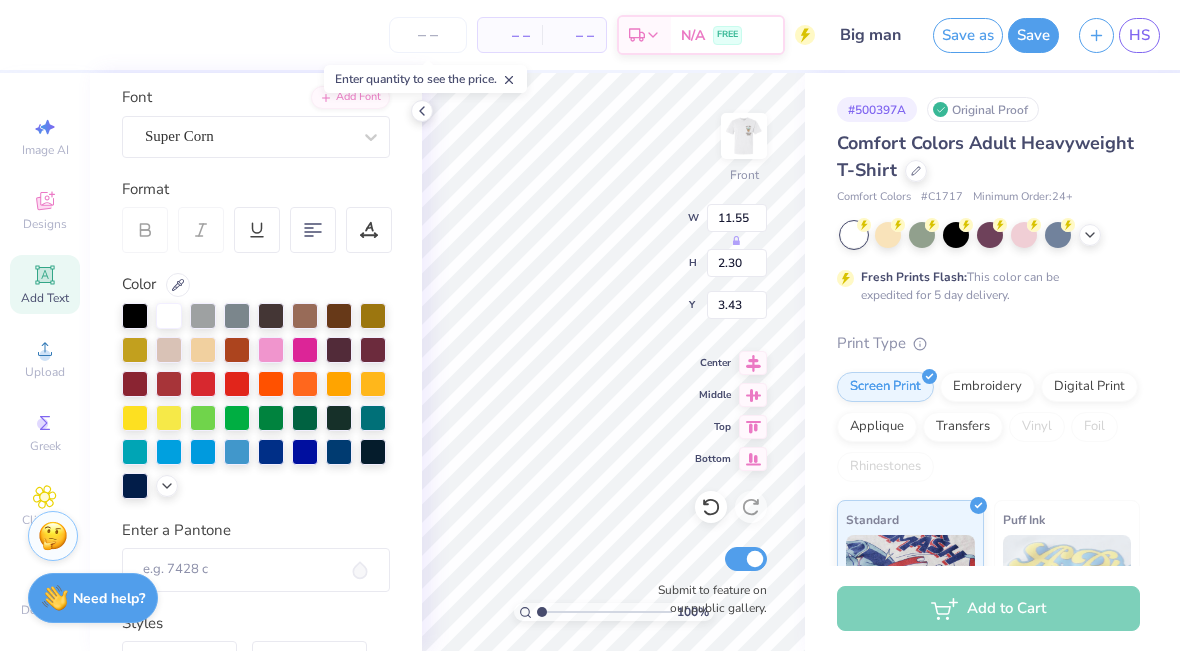 type on "4.20" 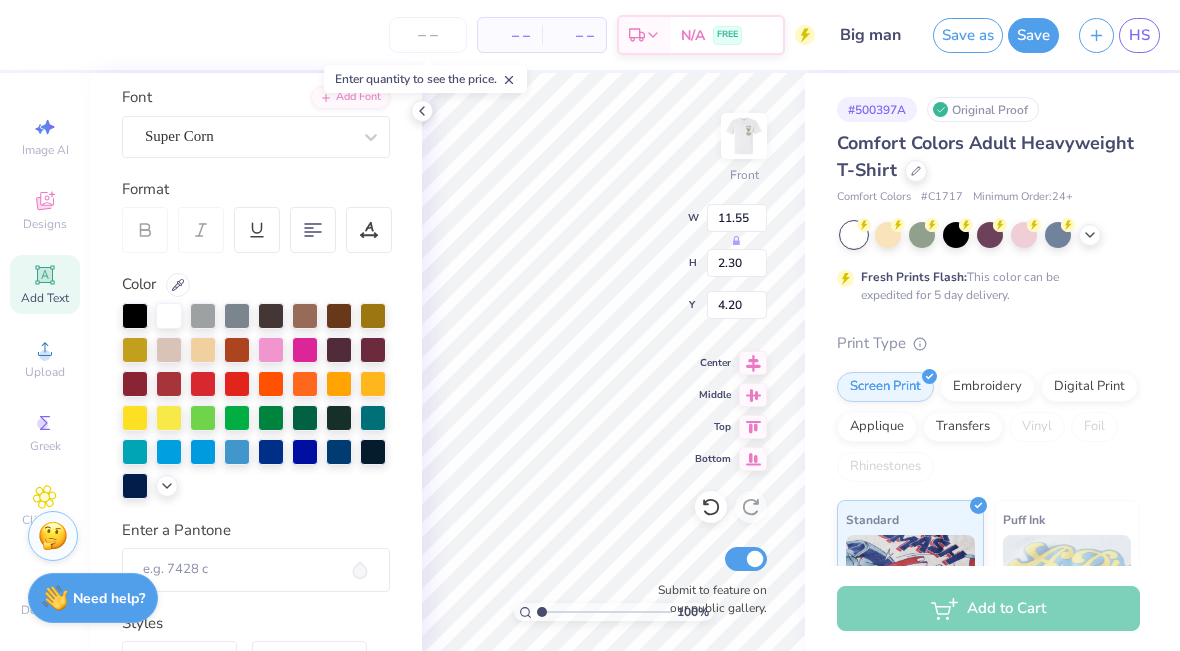 type on "7.14" 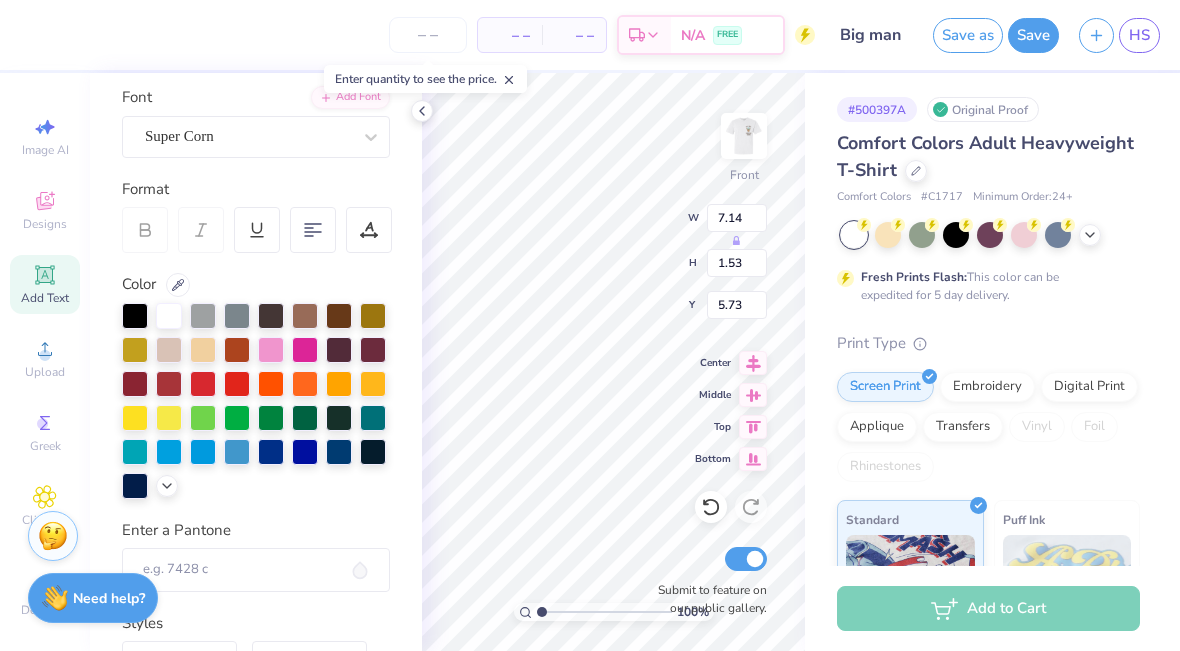 type on "6.28" 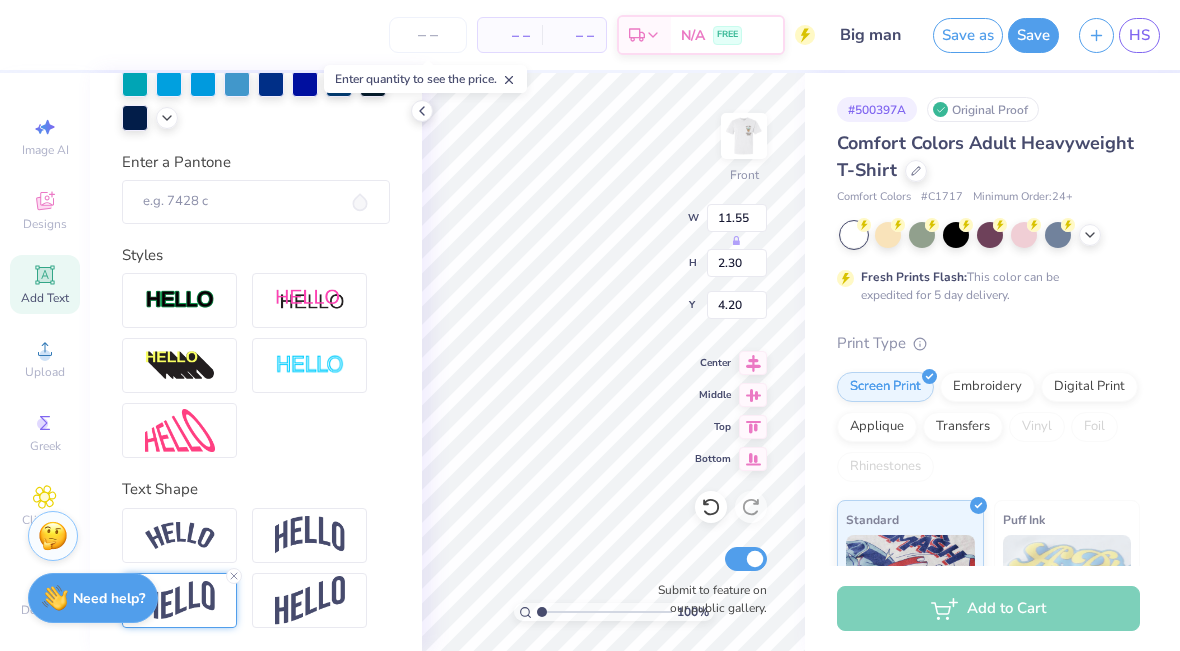 scroll, scrollTop: 510, scrollLeft: 0, axis: vertical 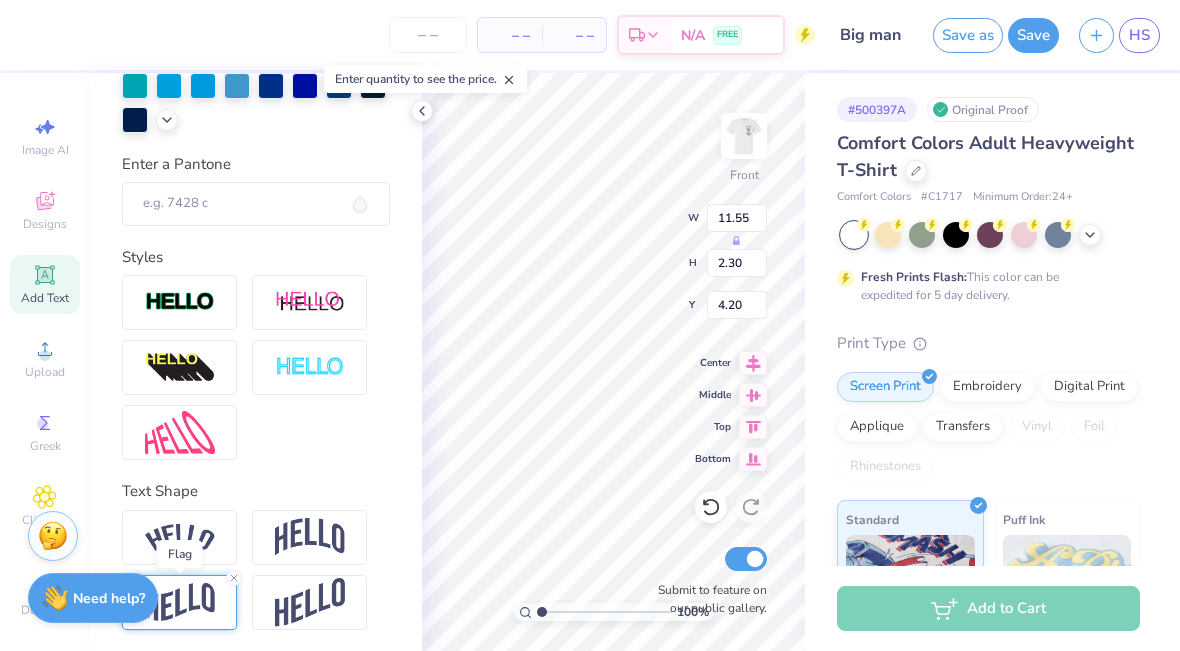 click at bounding box center (180, 602) 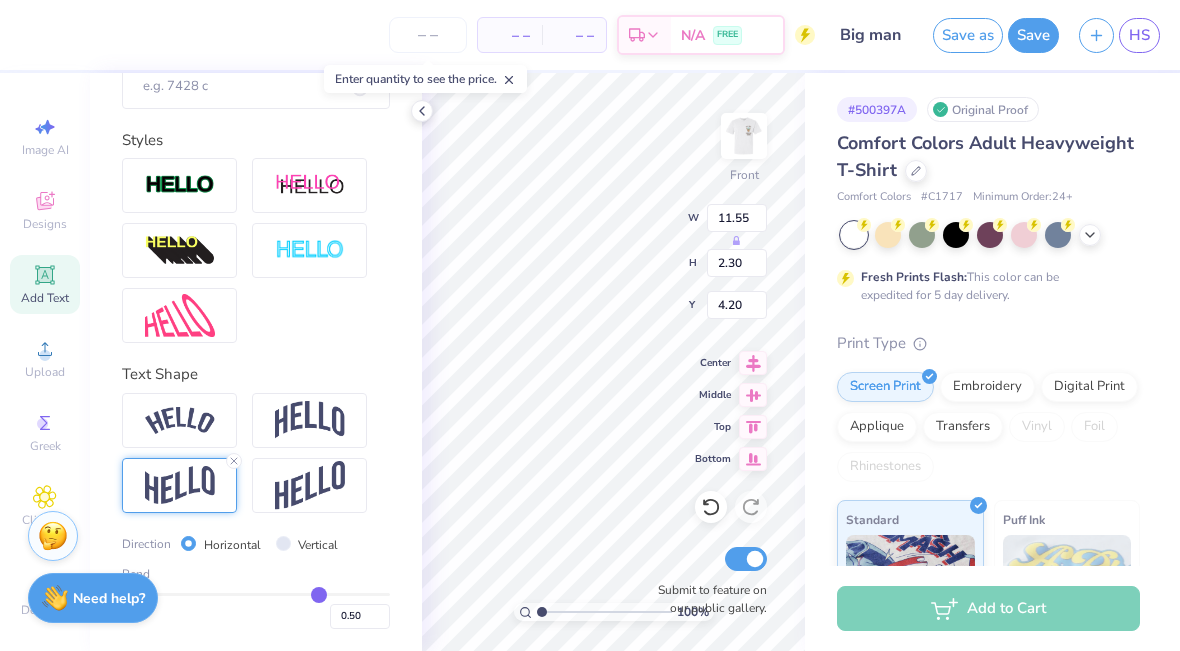 scroll, scrollTop: 626, scrollLeft: 0, axis: vertical 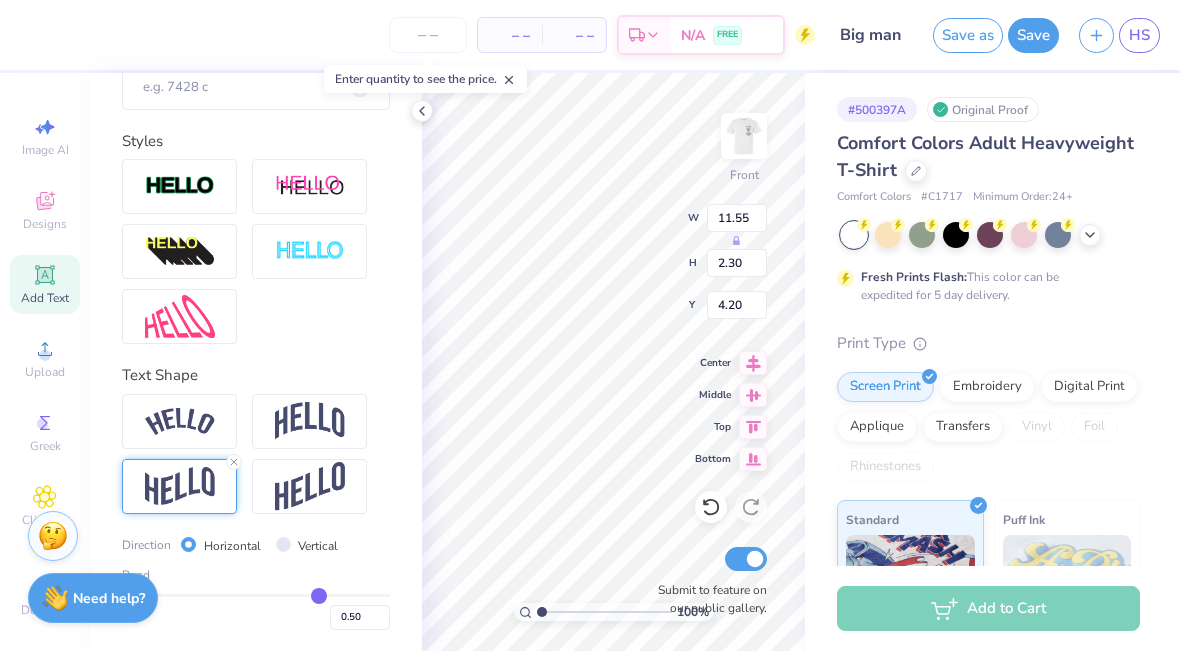 type on "0.54" 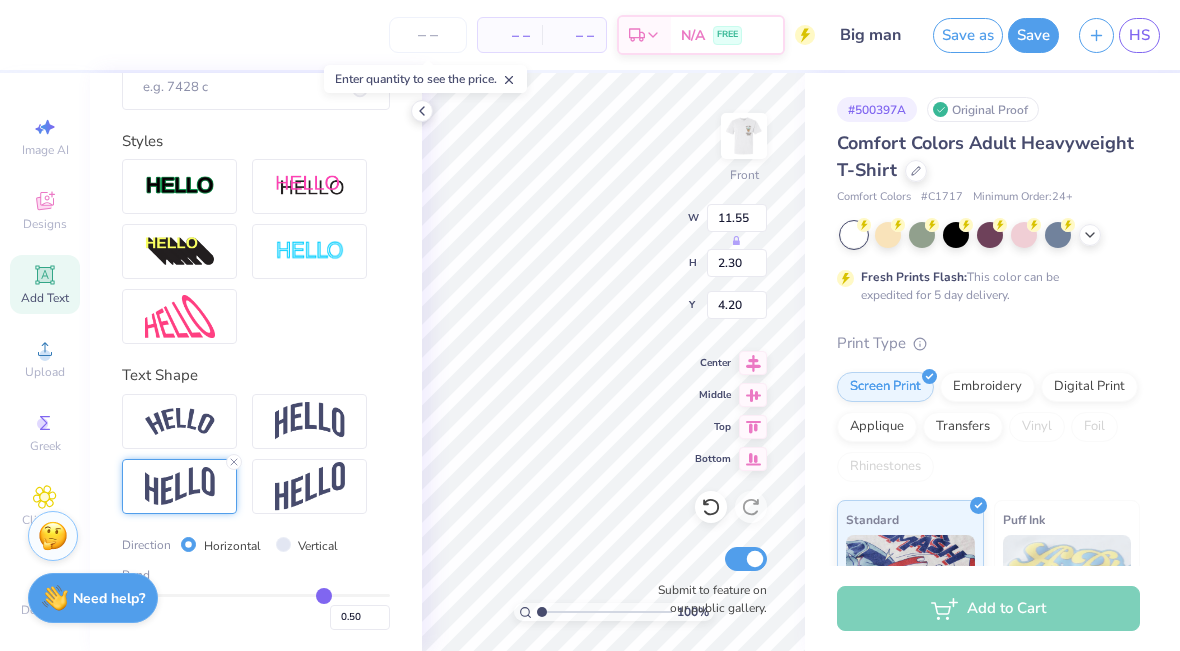 type on "0.54" 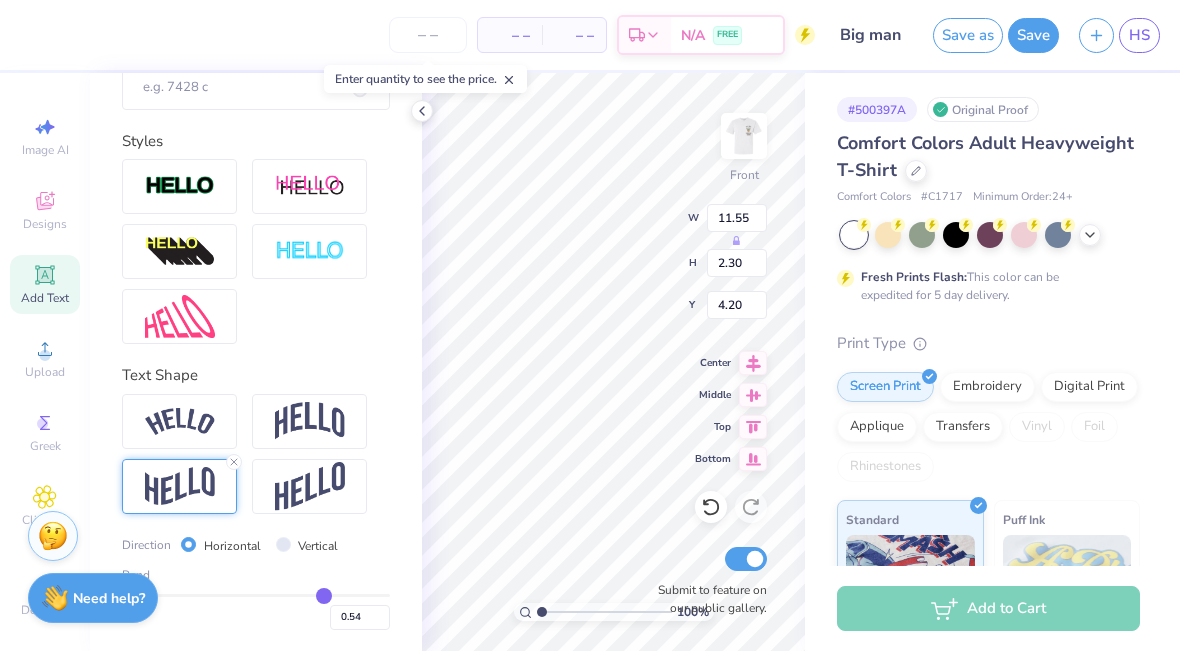 type on "0.55" 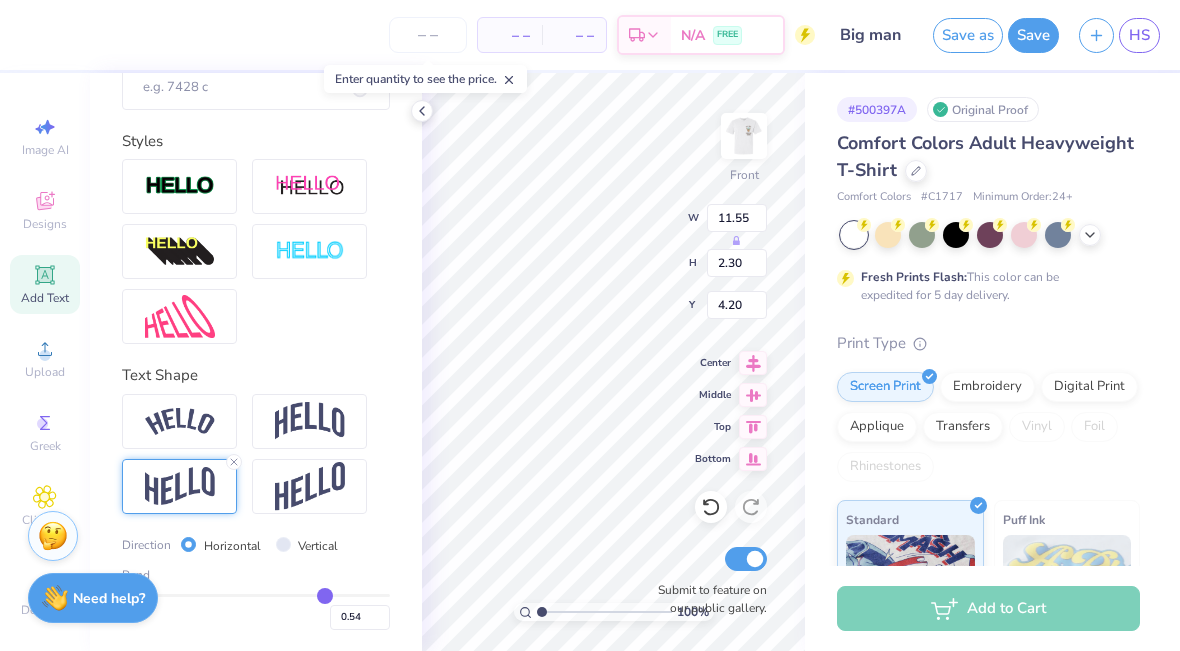 type on "0.55" 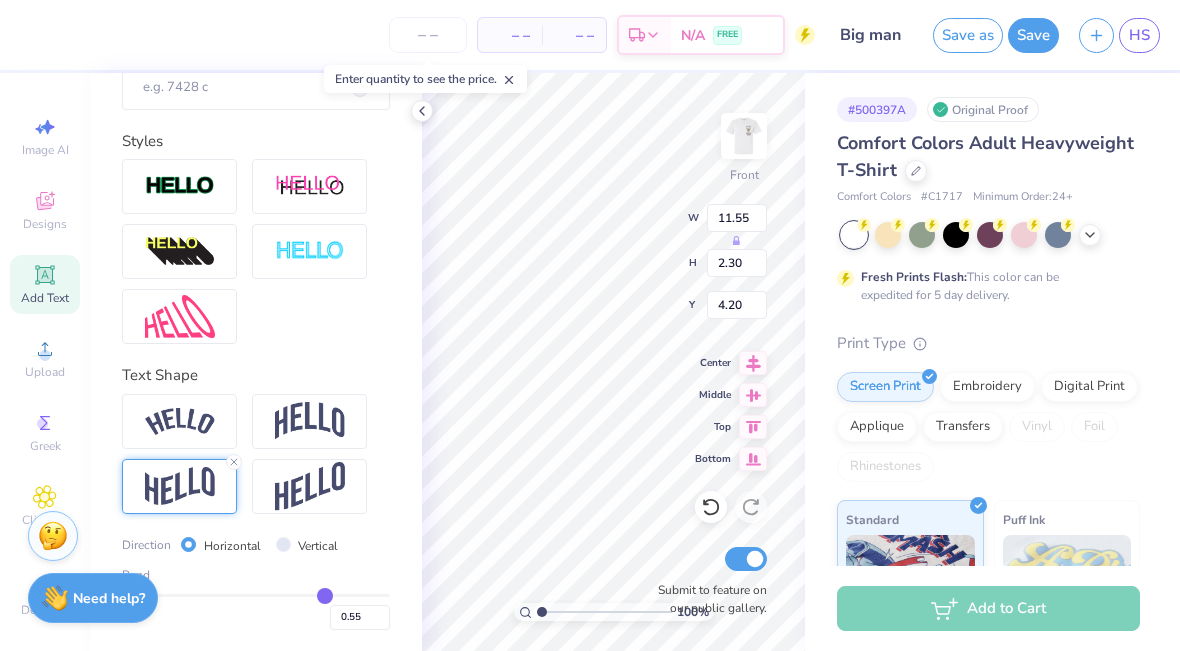 type on "0.56" 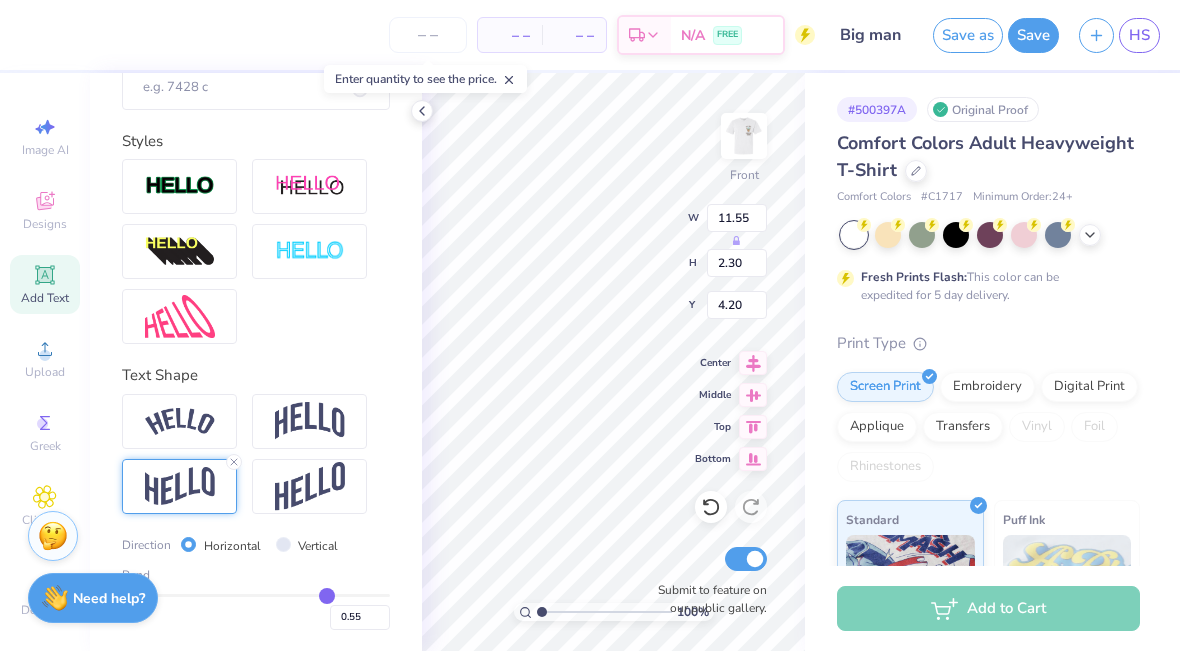 type on "0.56" 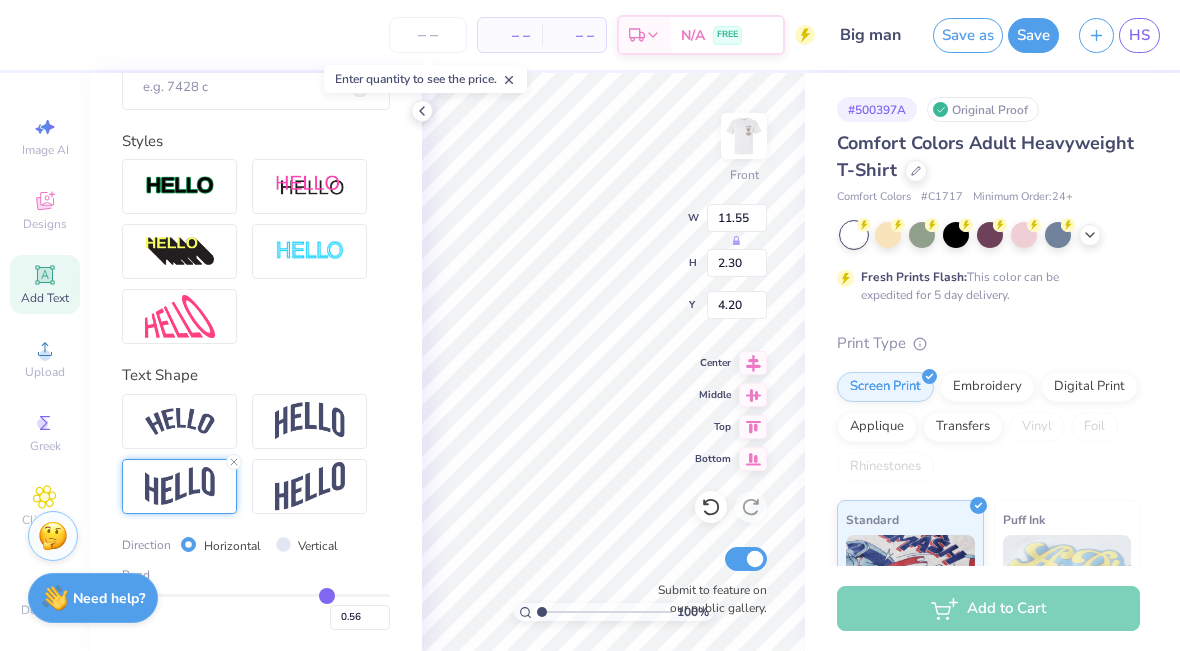 type on "0.57" 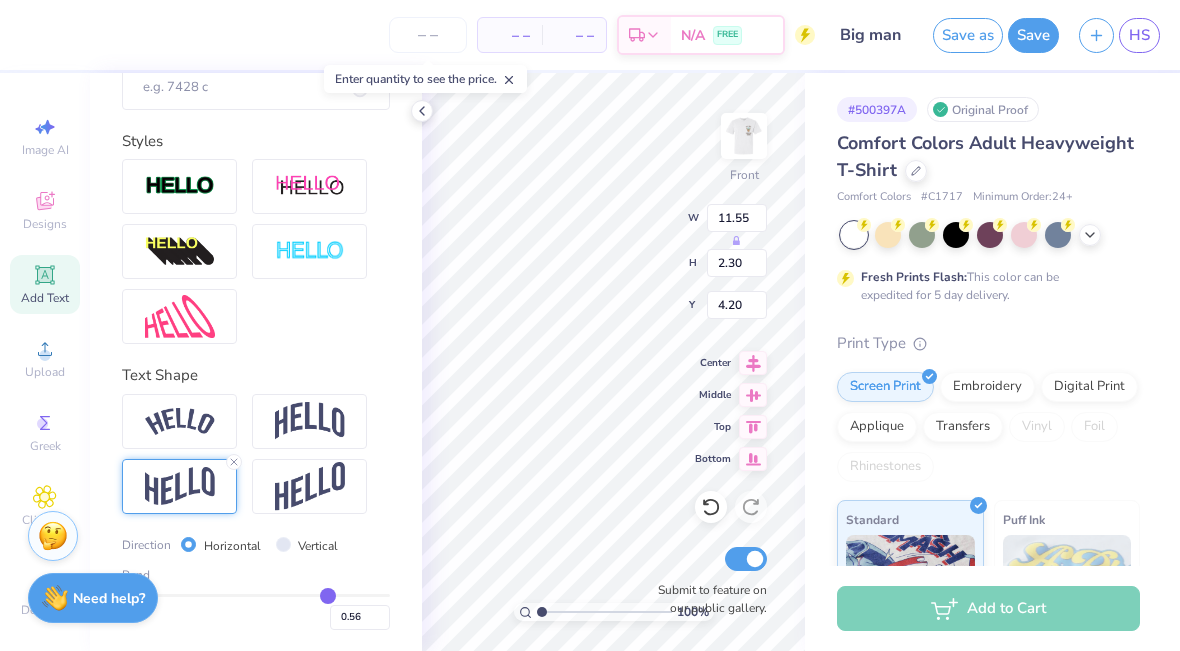 type on "0.57" 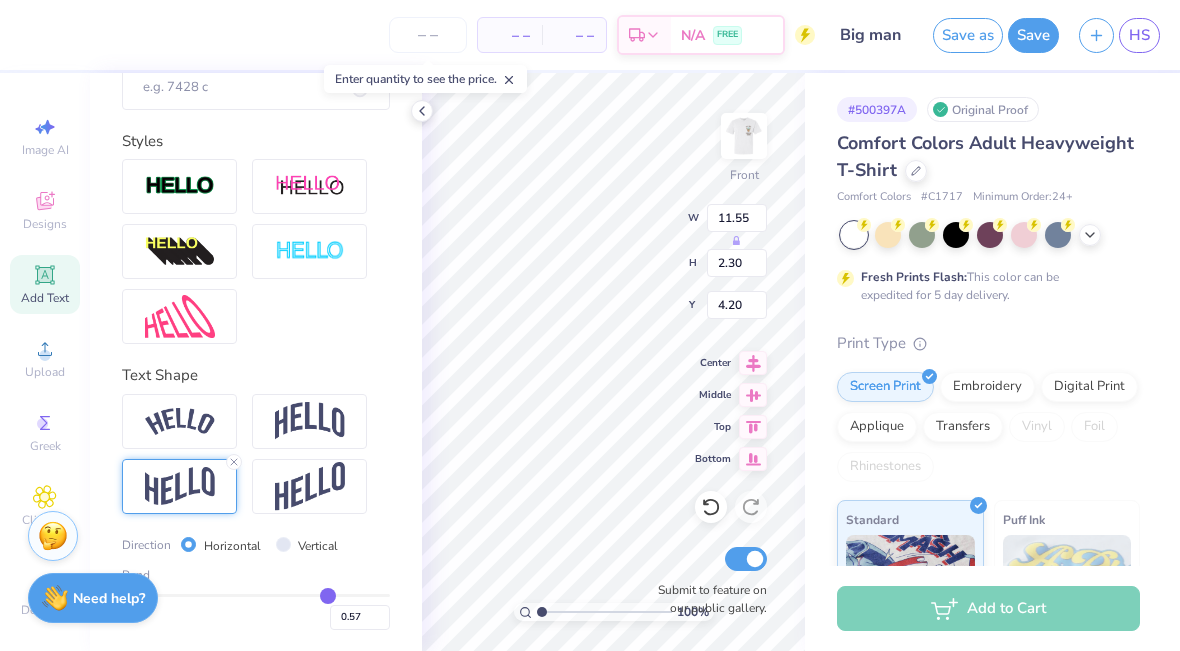 type on "0.59" 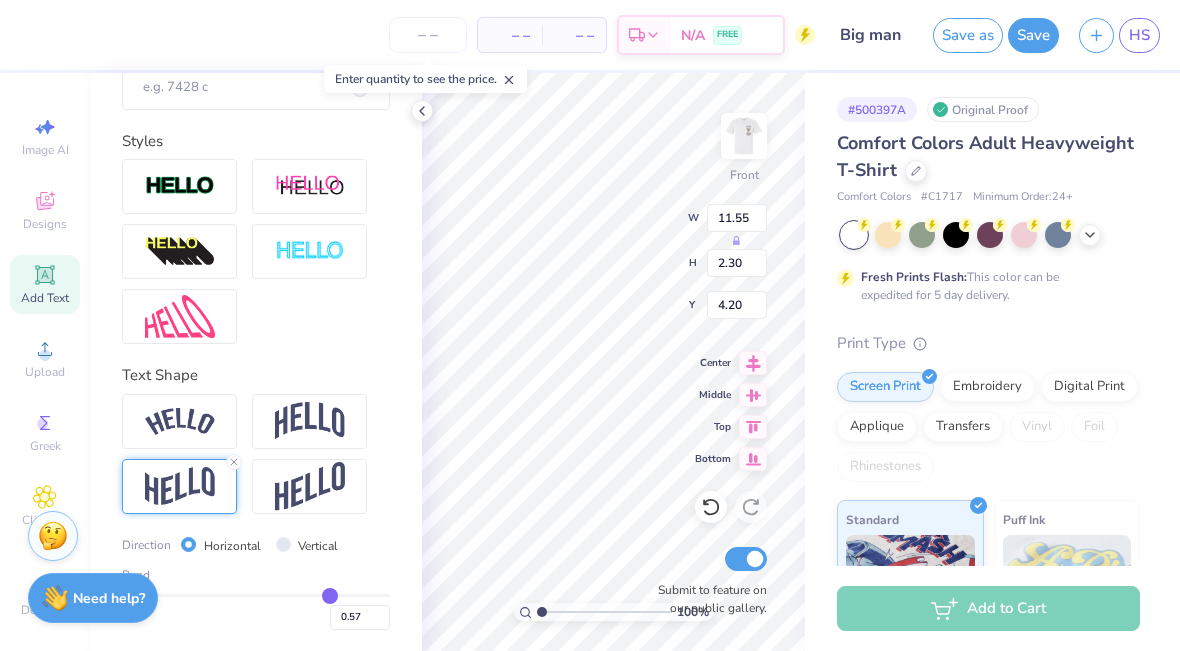 type on "0.59" 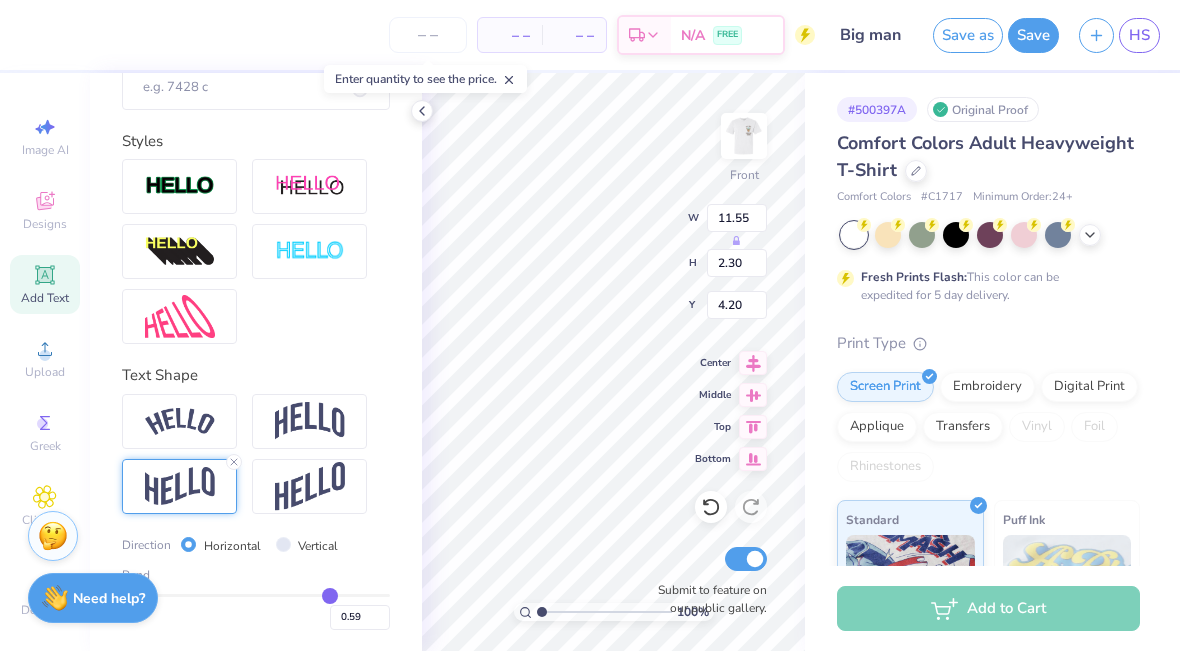 type on "0.6" 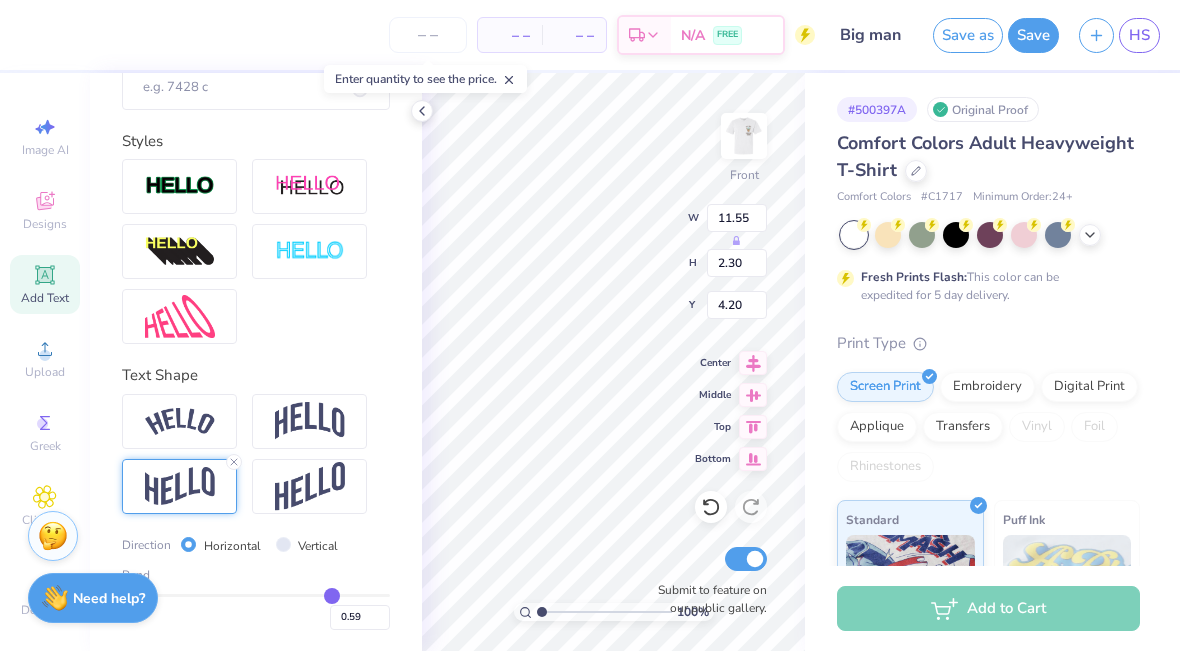 type on "0.60" 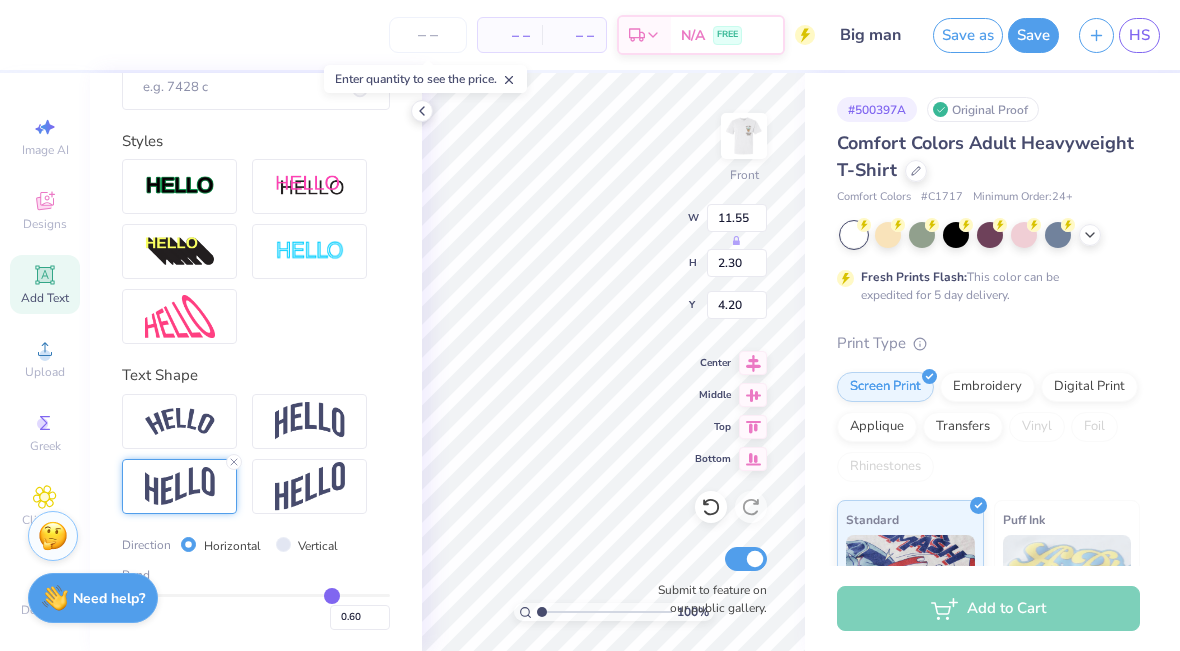 type on "0.62" 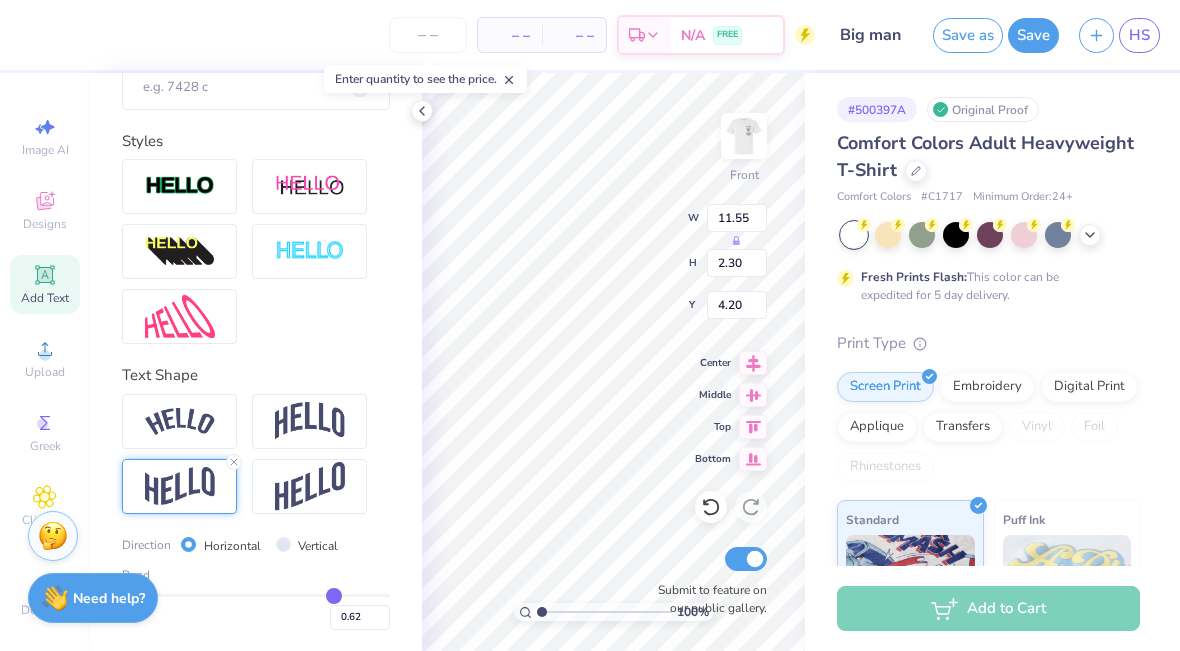 type on "0.63" 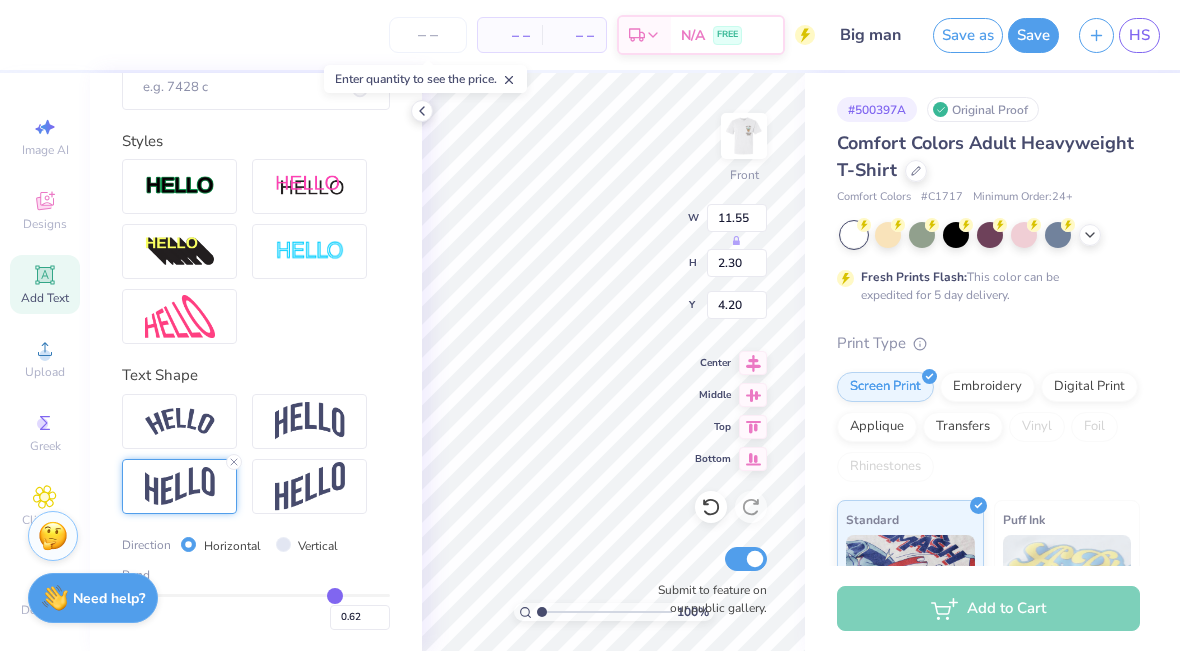 type on "0.63" 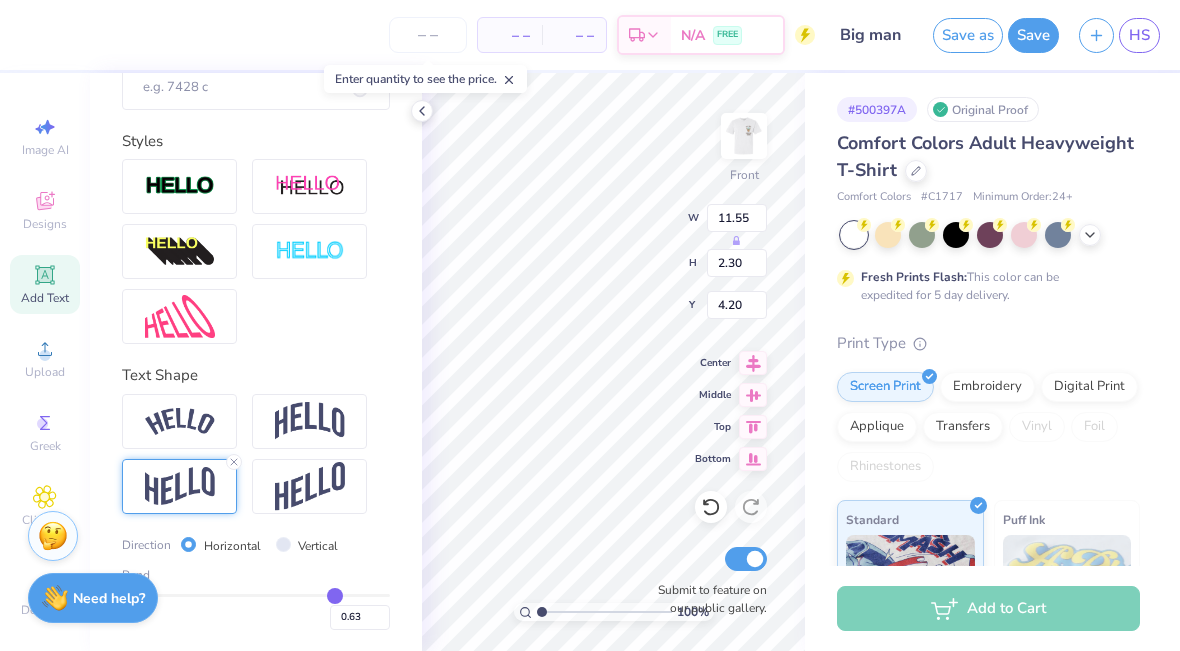 type on "0.64" 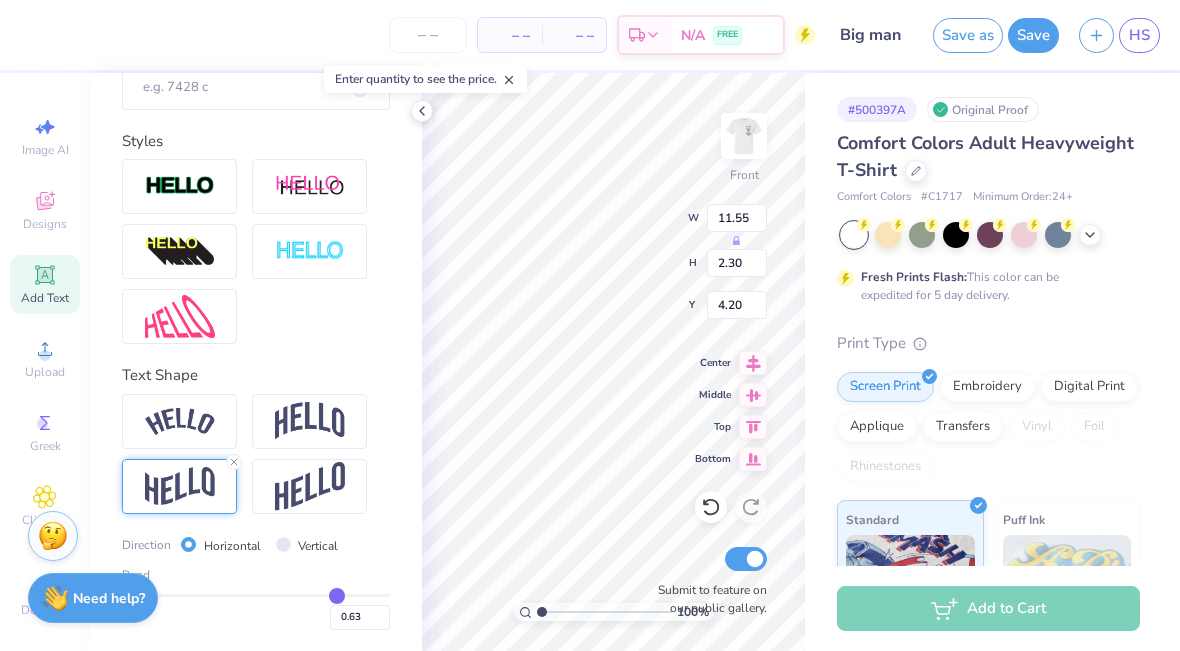 type on "0.64" 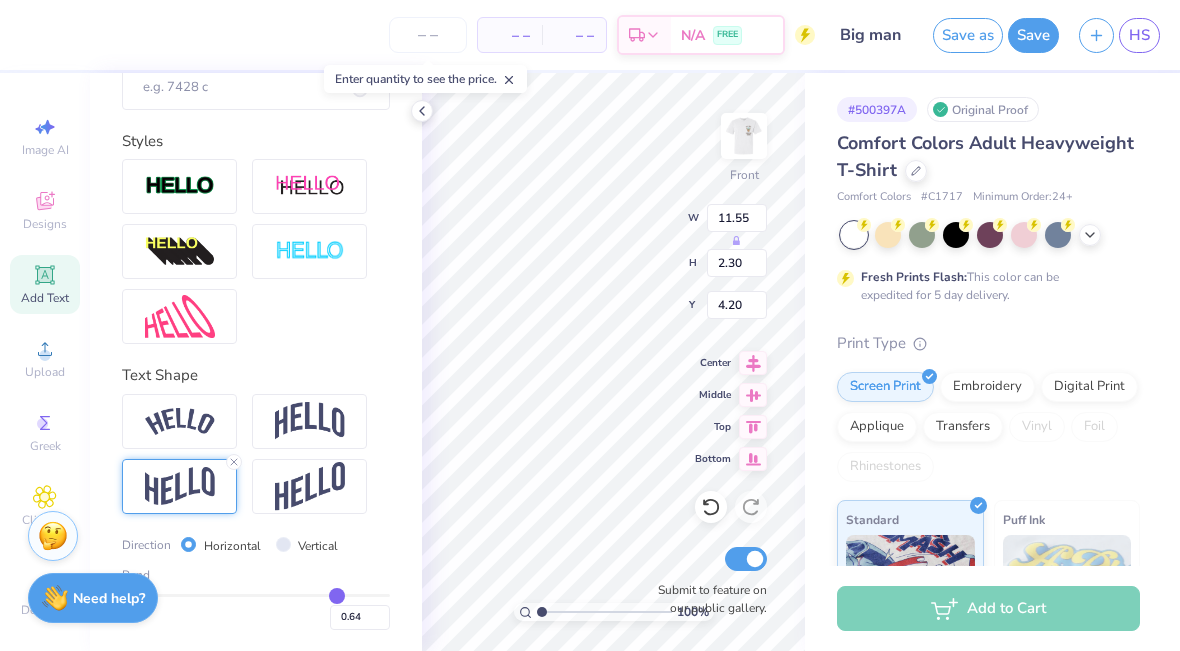 type on "0.65" 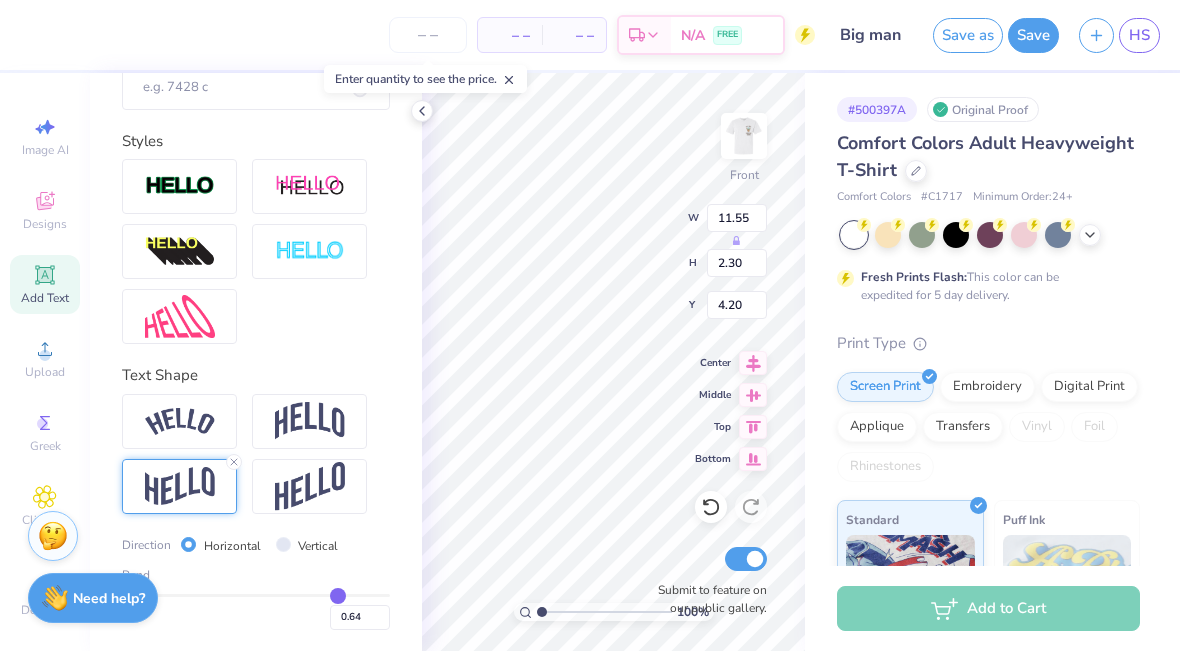 type on "0.65" 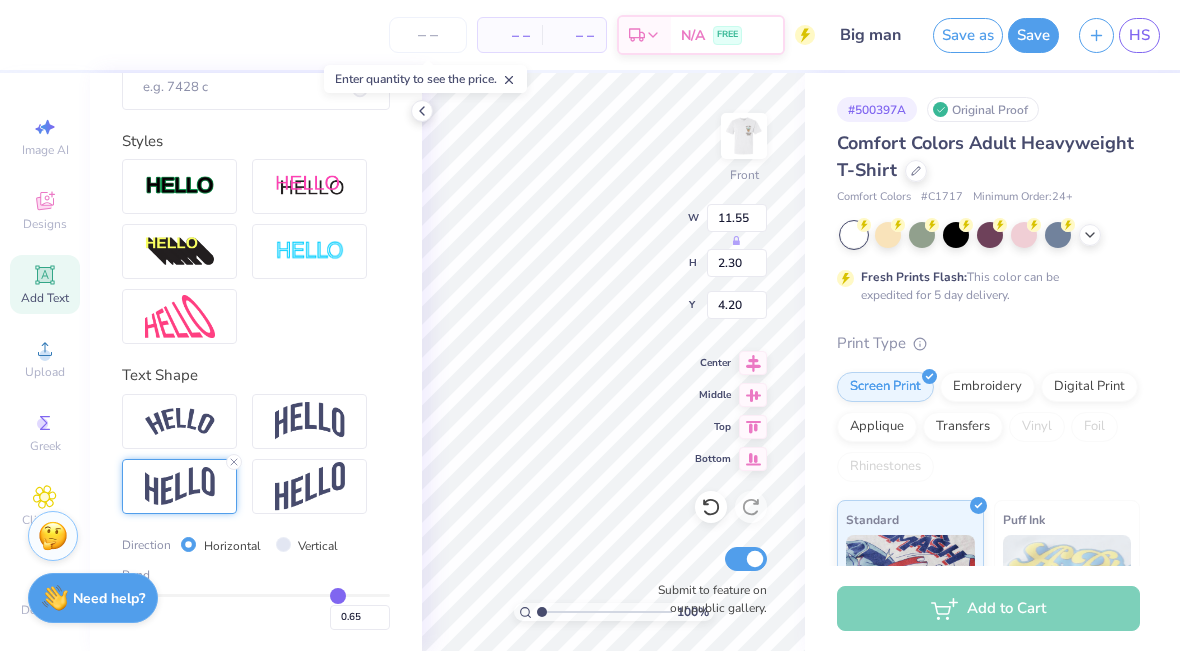 type on "0.66" 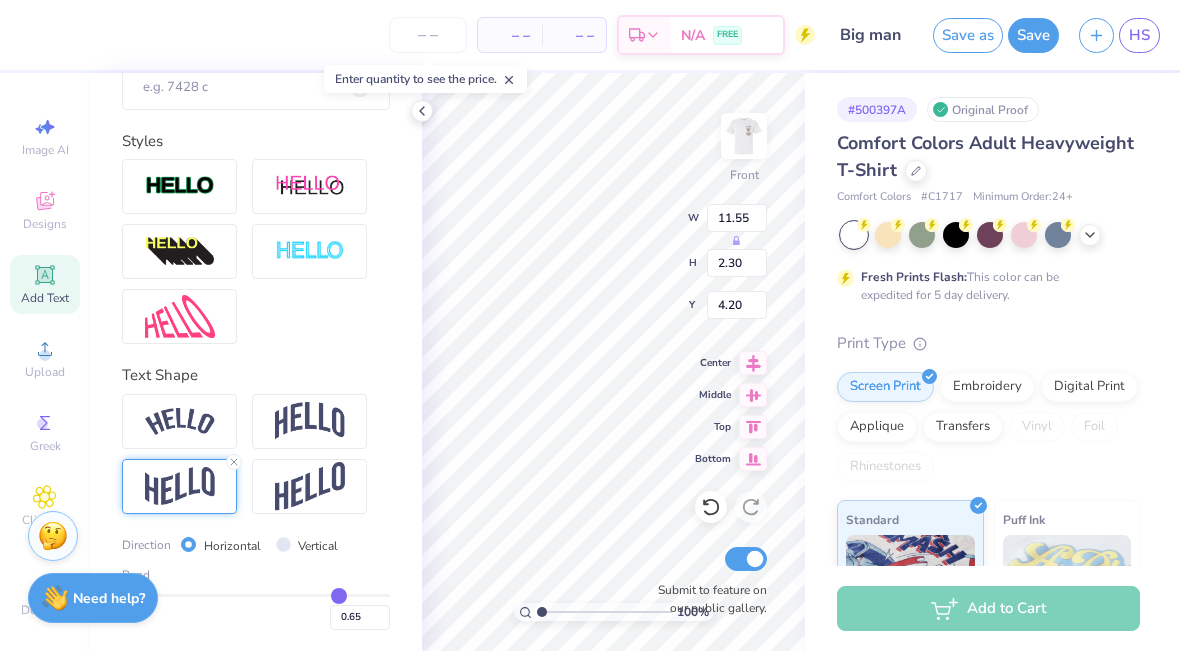 type on "0.66" 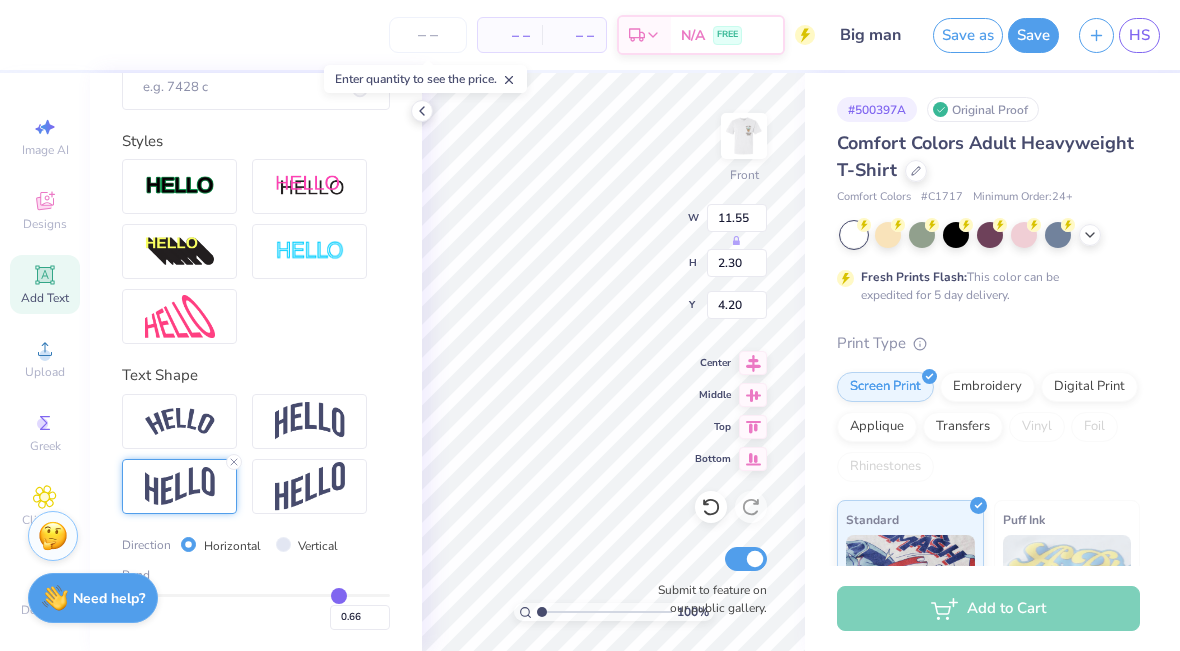 type on "0.67" 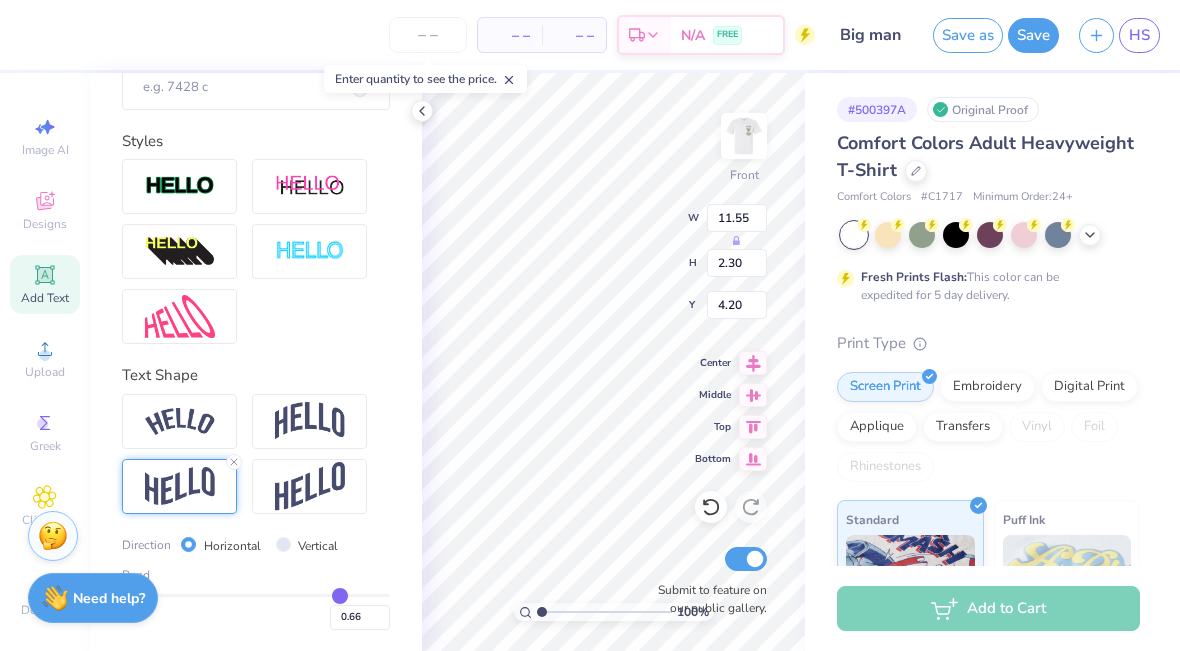 type on "0.67" 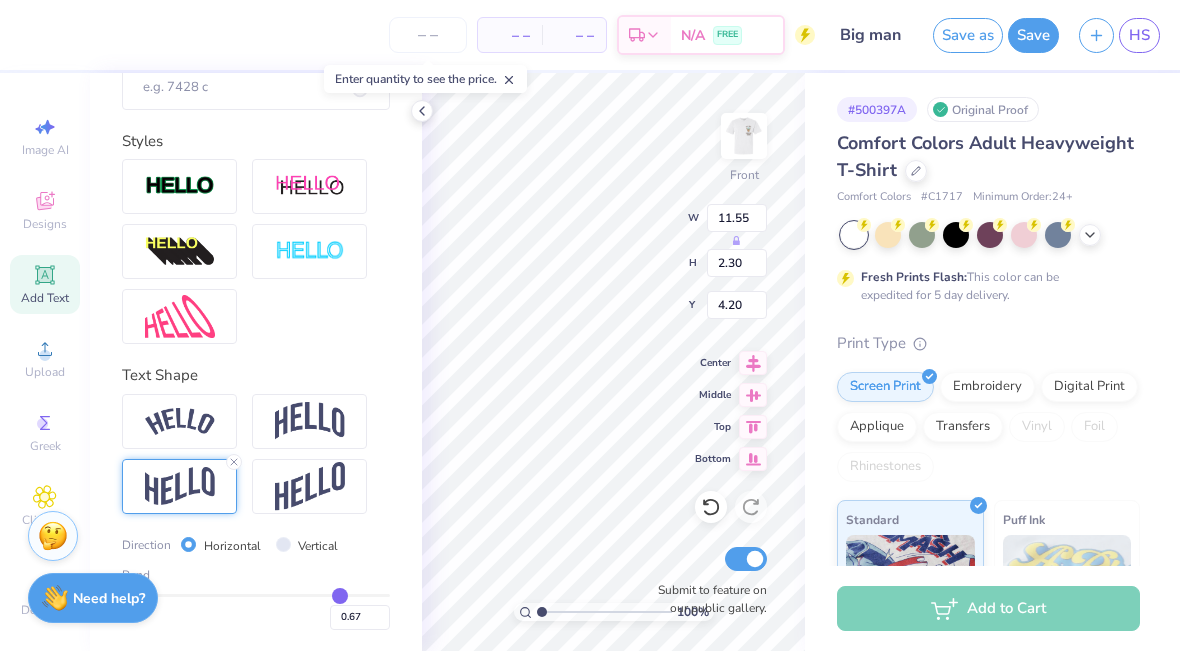 type on "0.68" 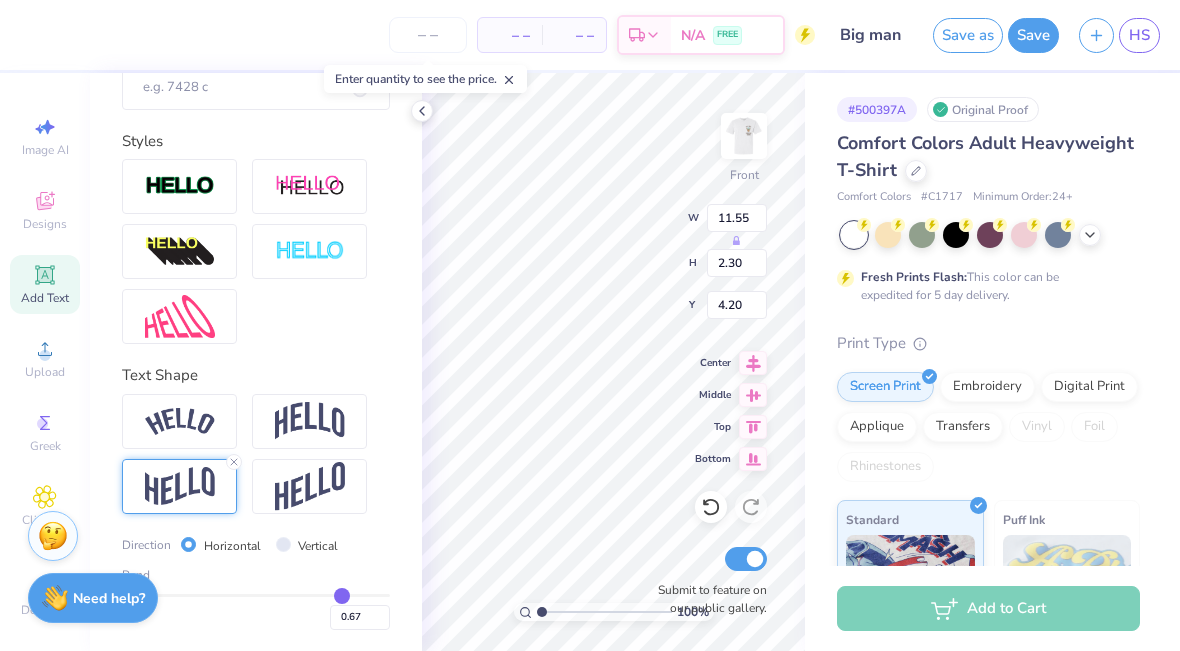 type on "0.68" 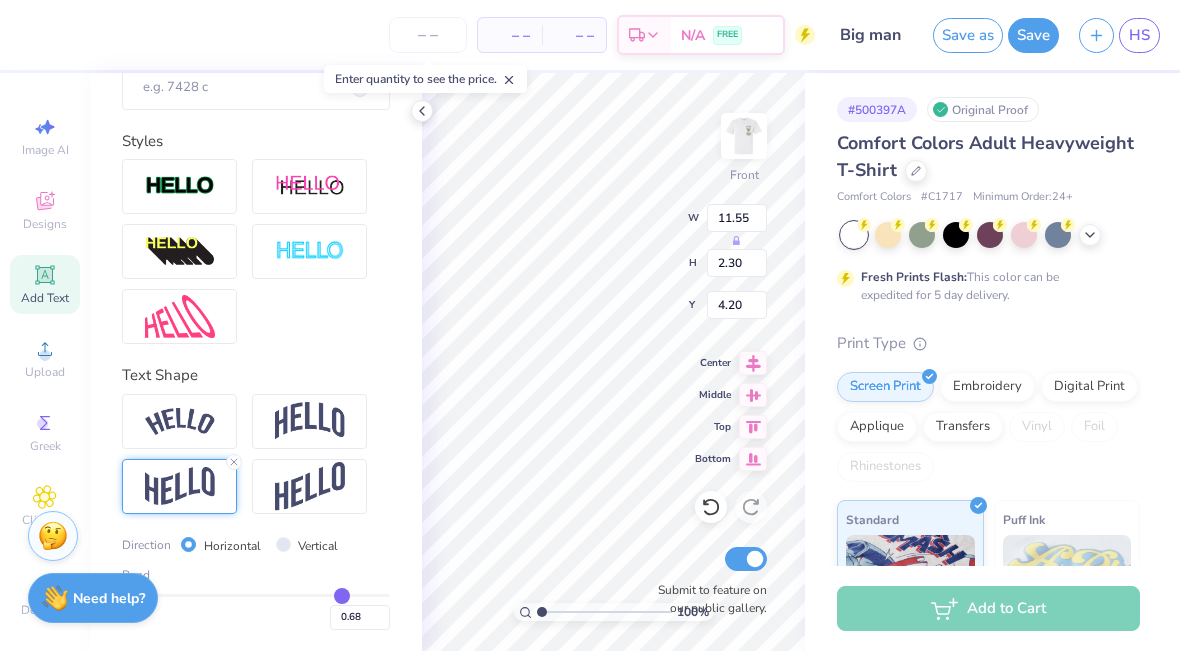 type on "0.69" 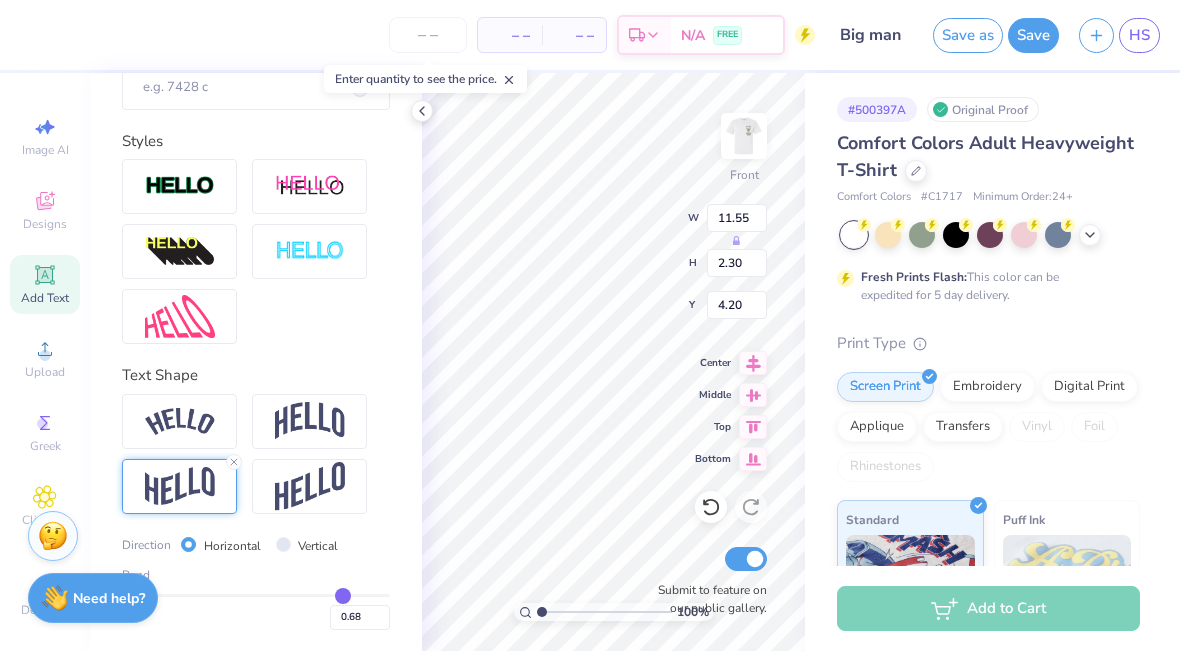 type on "0.69" 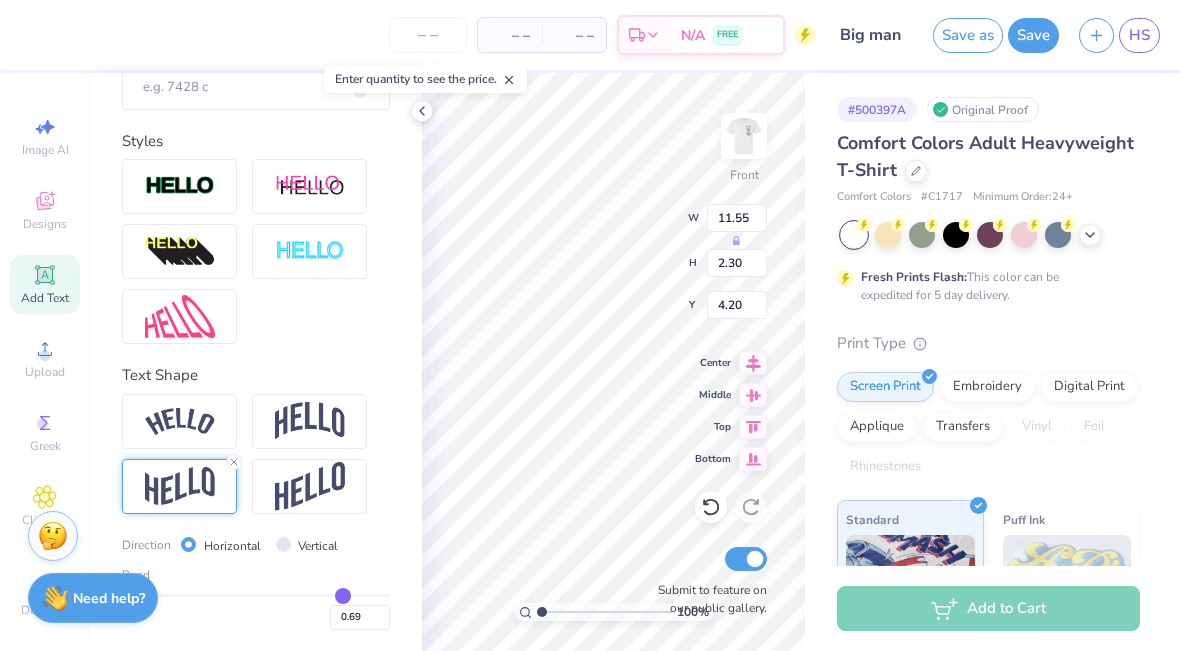 type on "0.7" 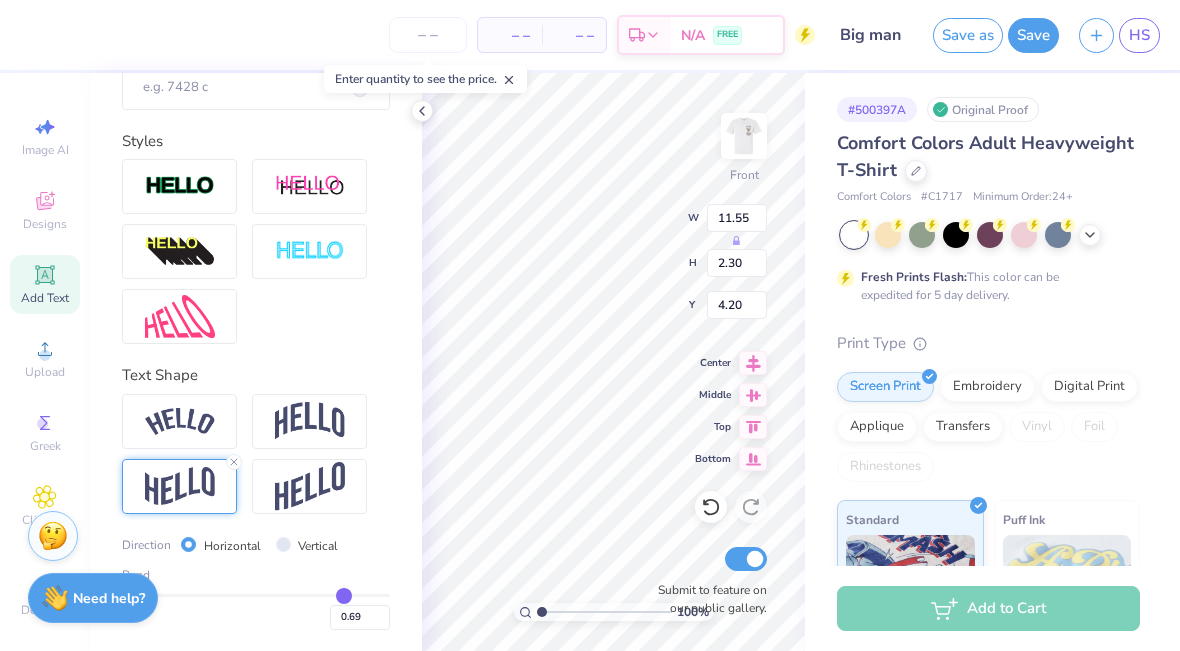 type on "0.70" 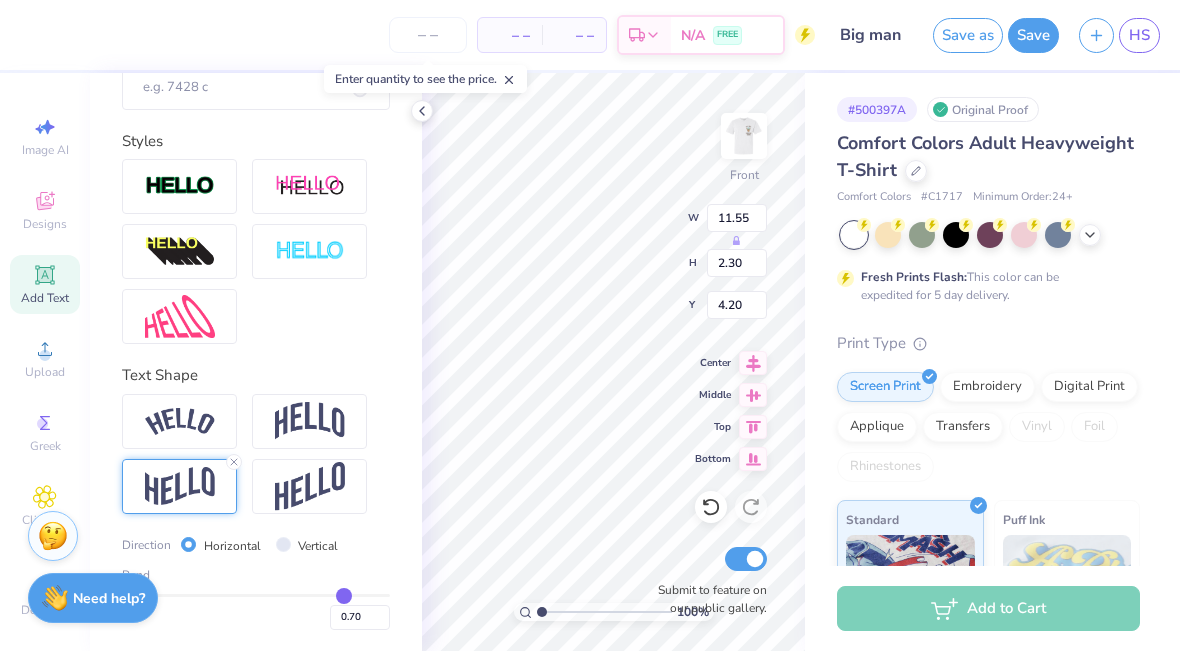 type on "0.71" 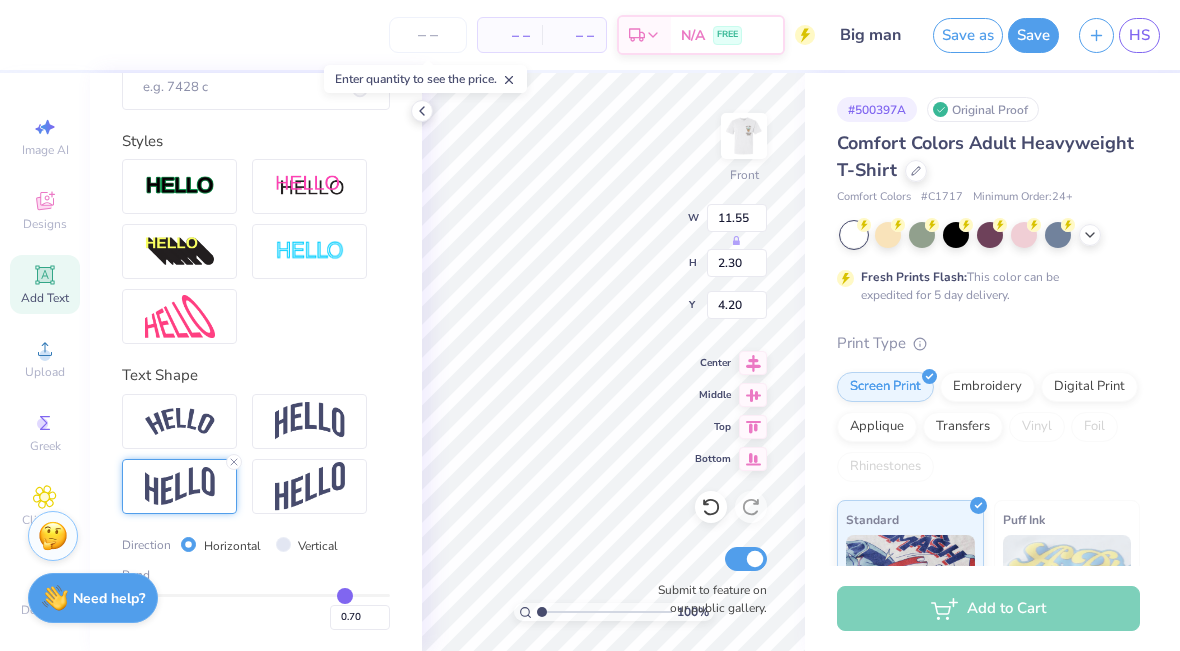 type on "0.71" 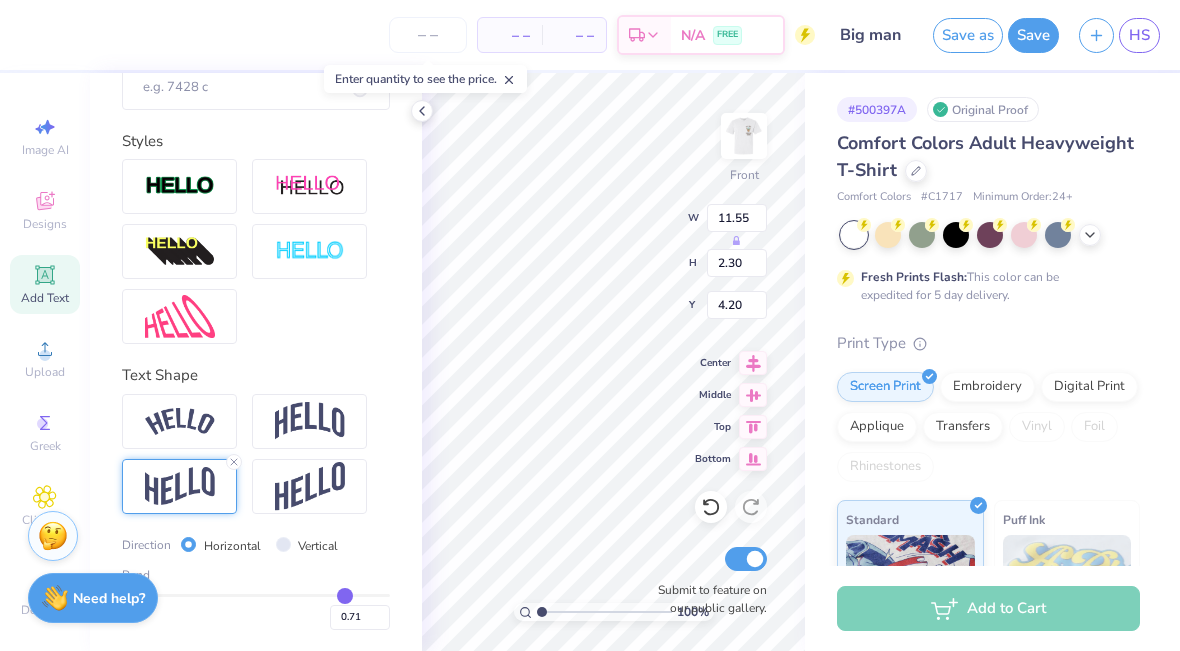 type on "0.72" 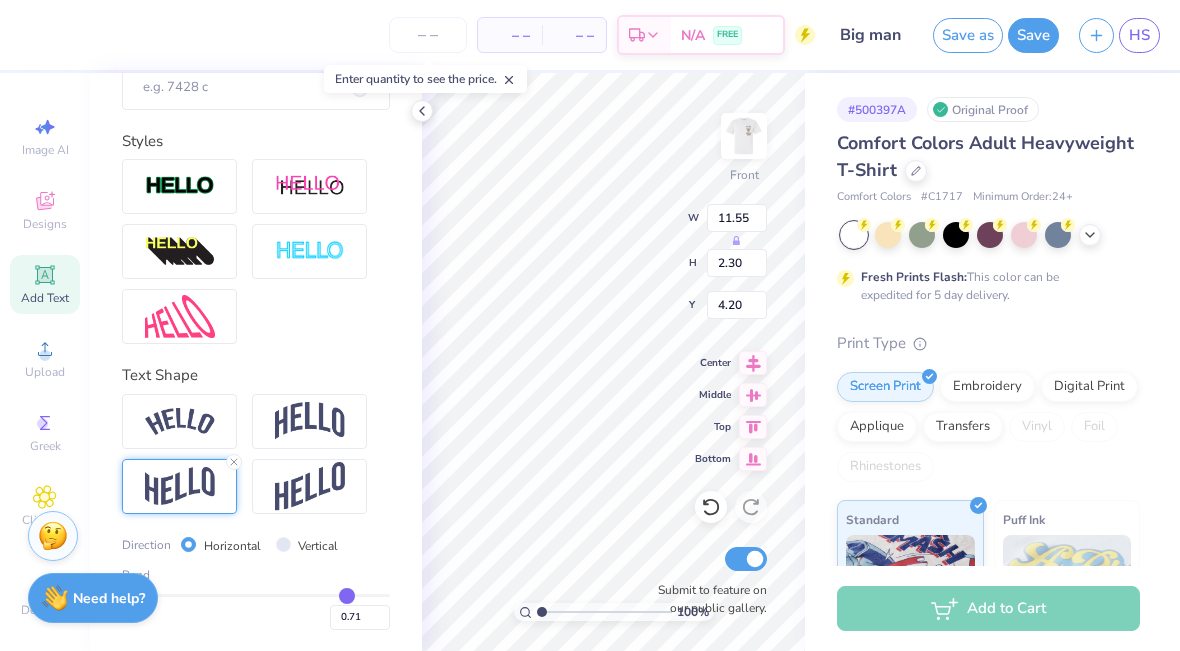 type on "0.72" 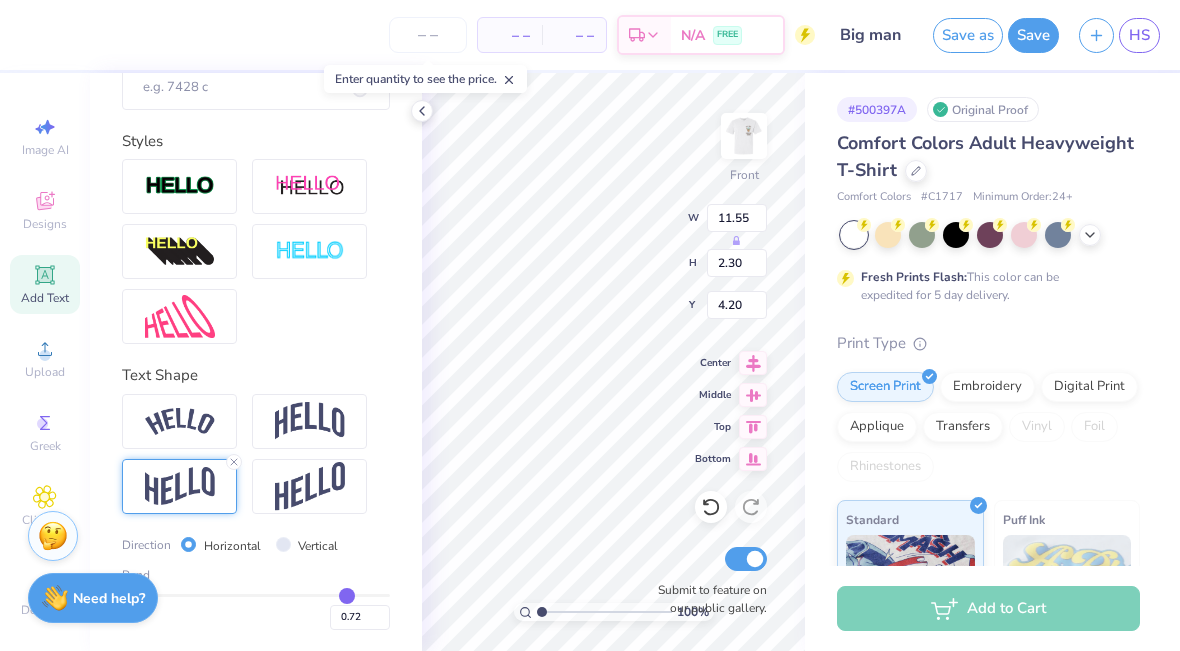 type on "0.73" 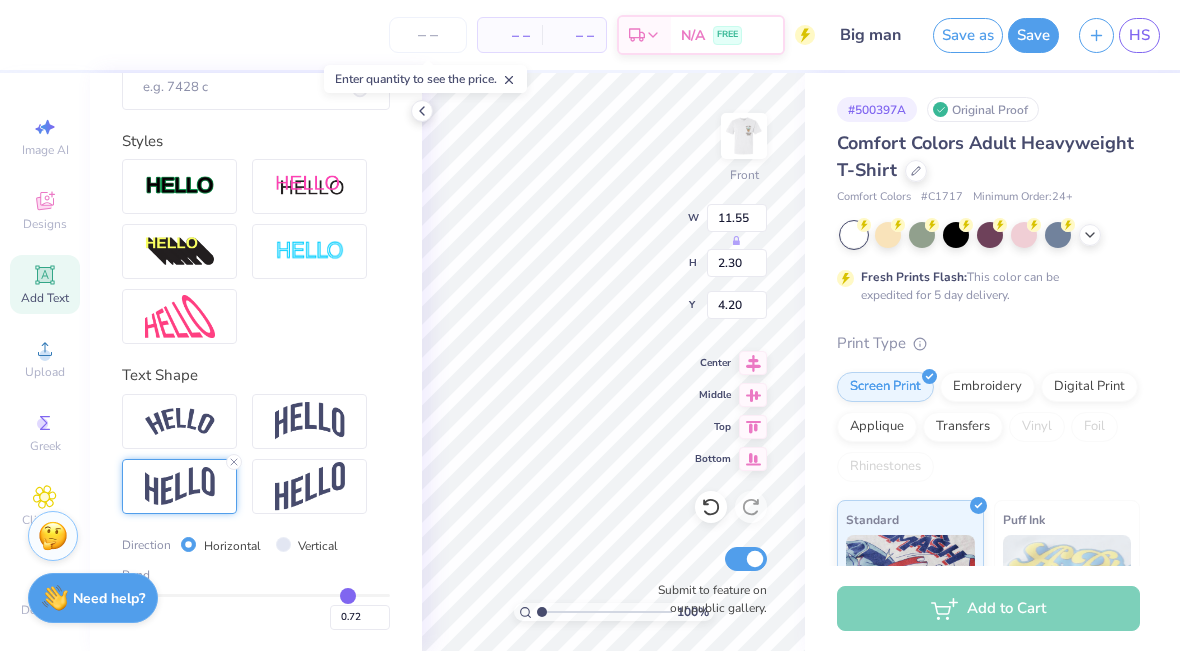 type on "0.73" 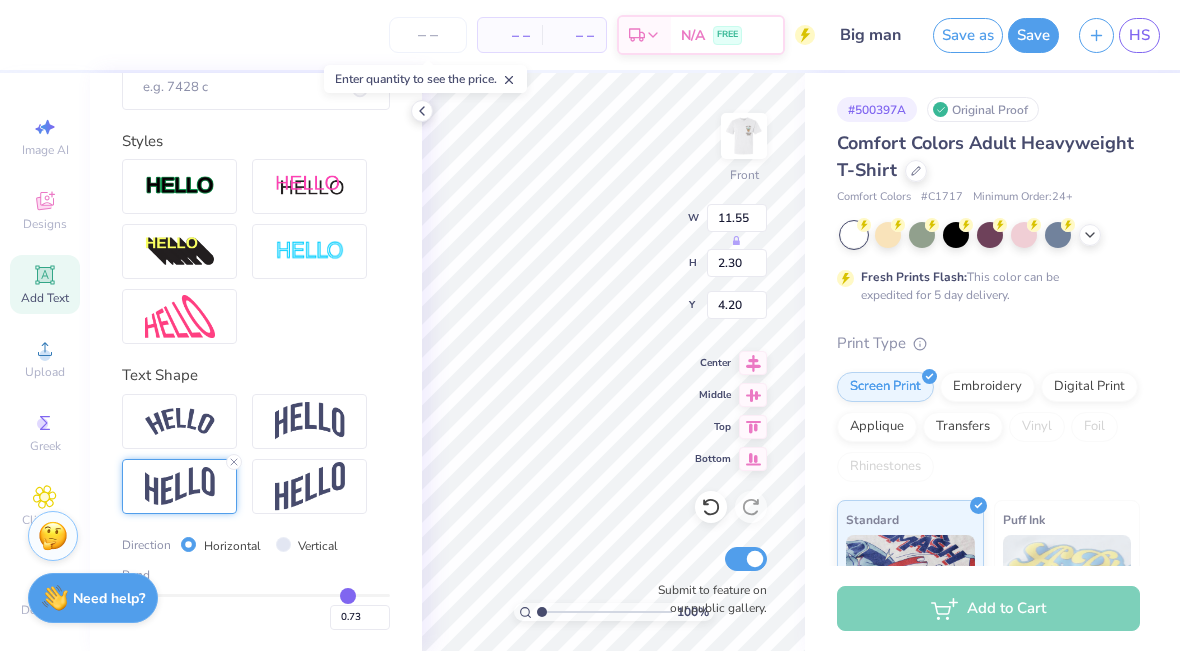 drag, startPoint x: 324, startPoint y: 590, endPoint x: 348, endPoint y: 589, distance: 24.020824 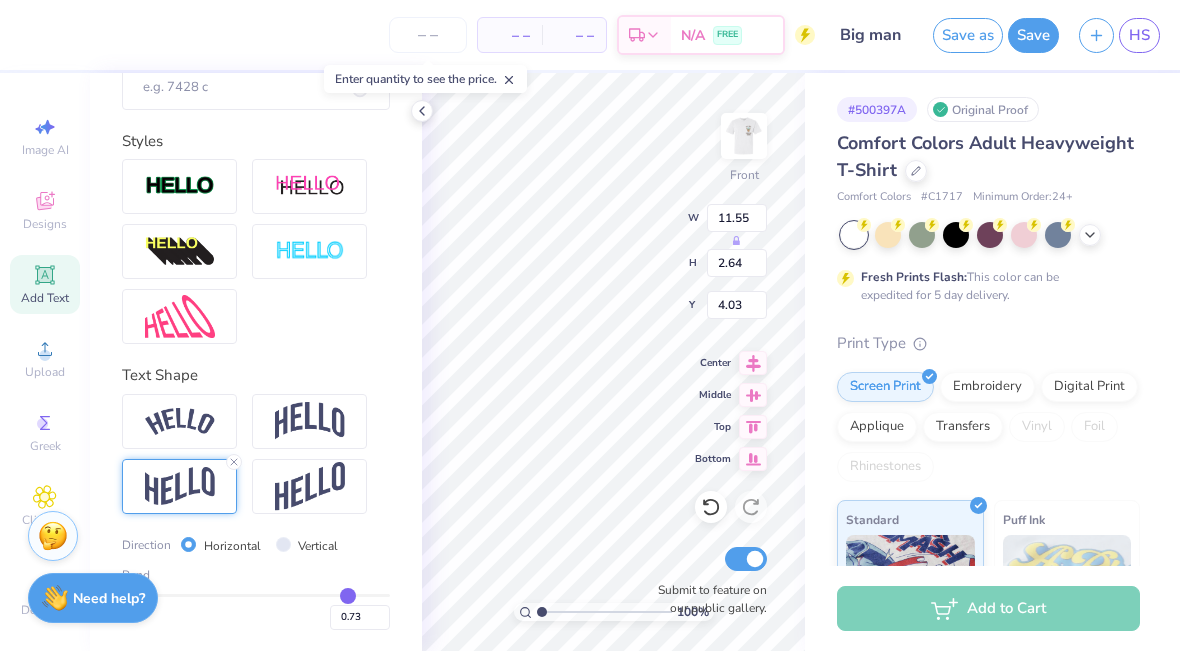 type on "0.72" 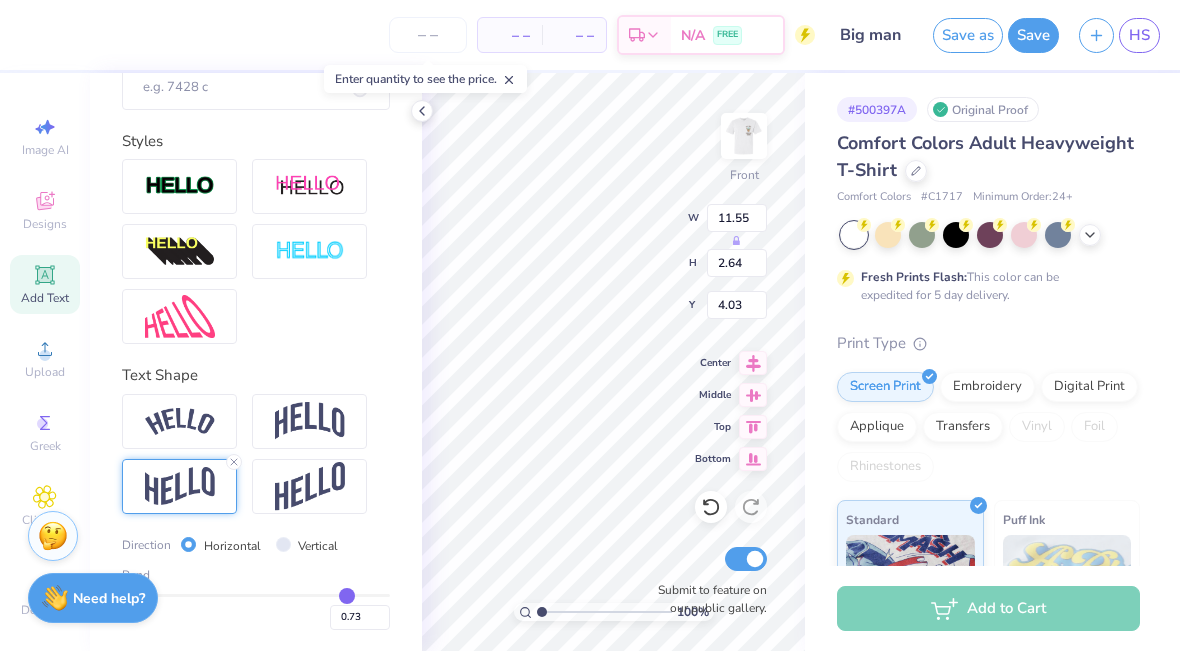 type on "0.72" 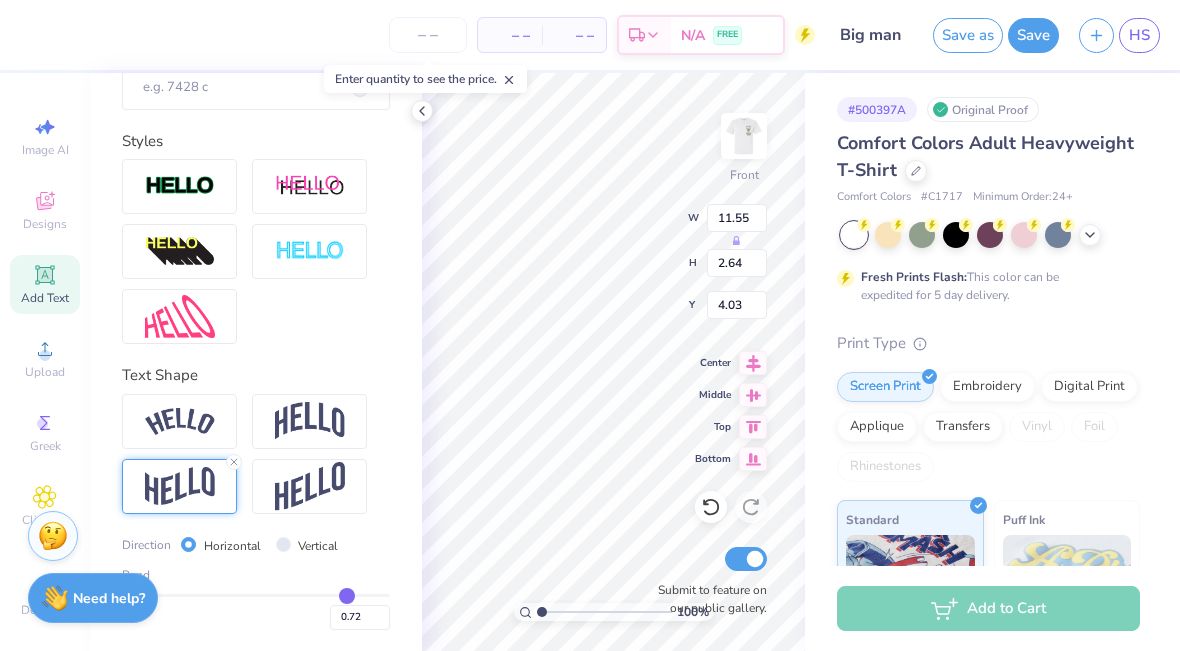 type on "0.71" 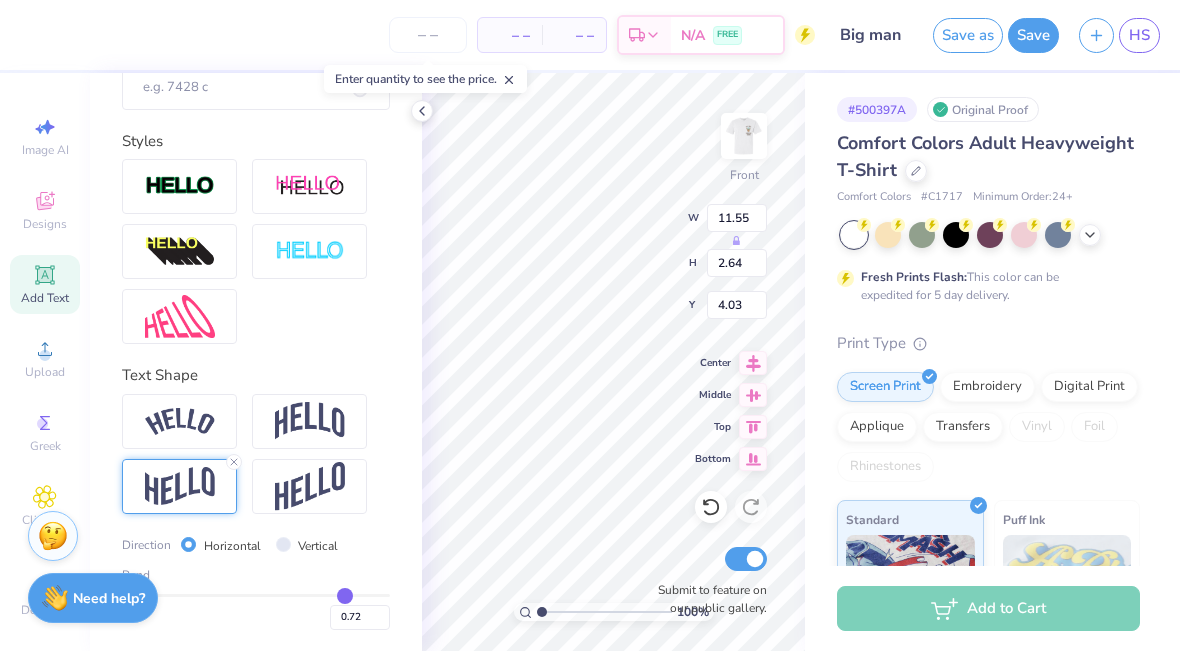 type on "0.71" 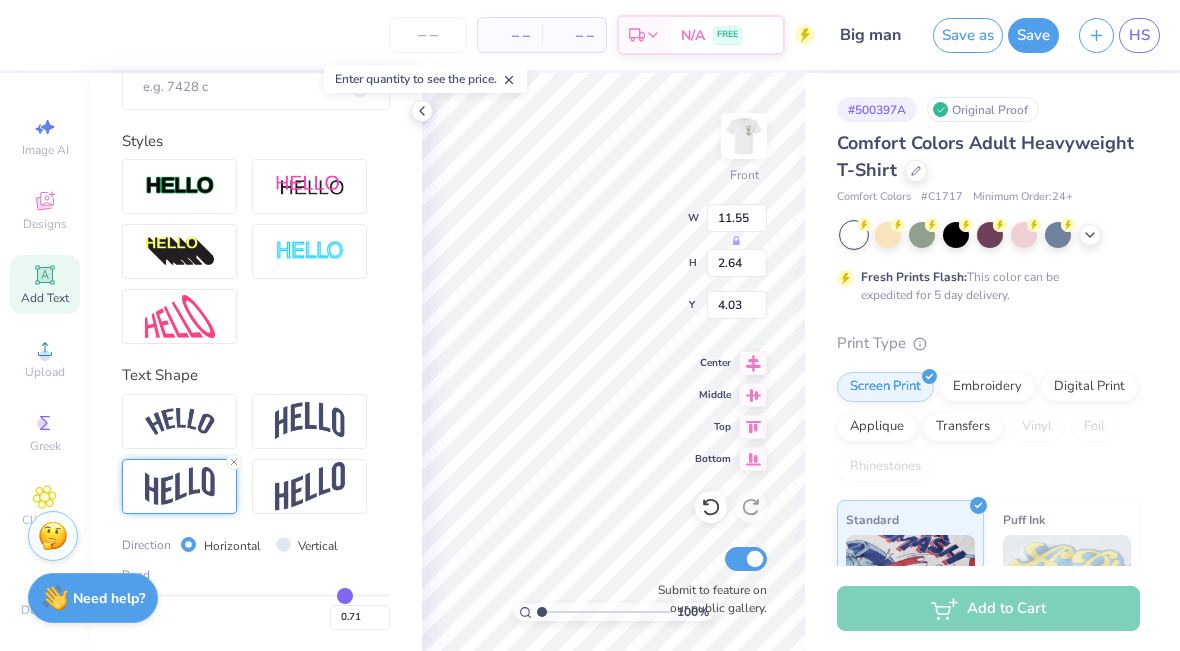 type on "0.69" 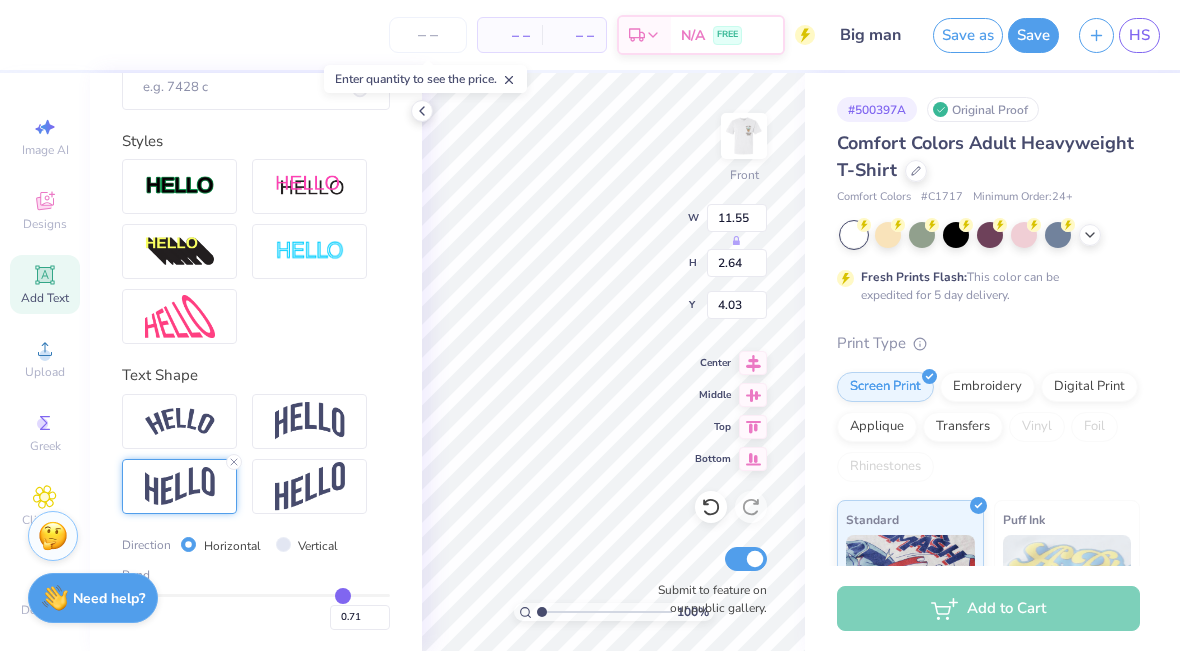 type on "0.69" 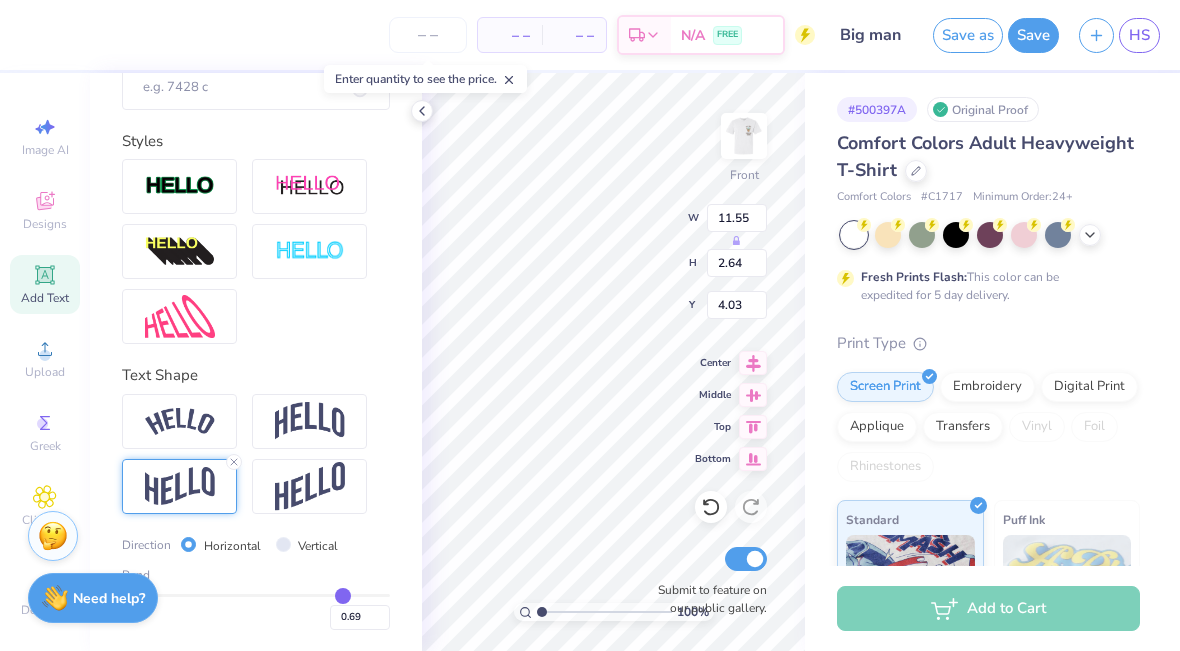 type on "0.68" 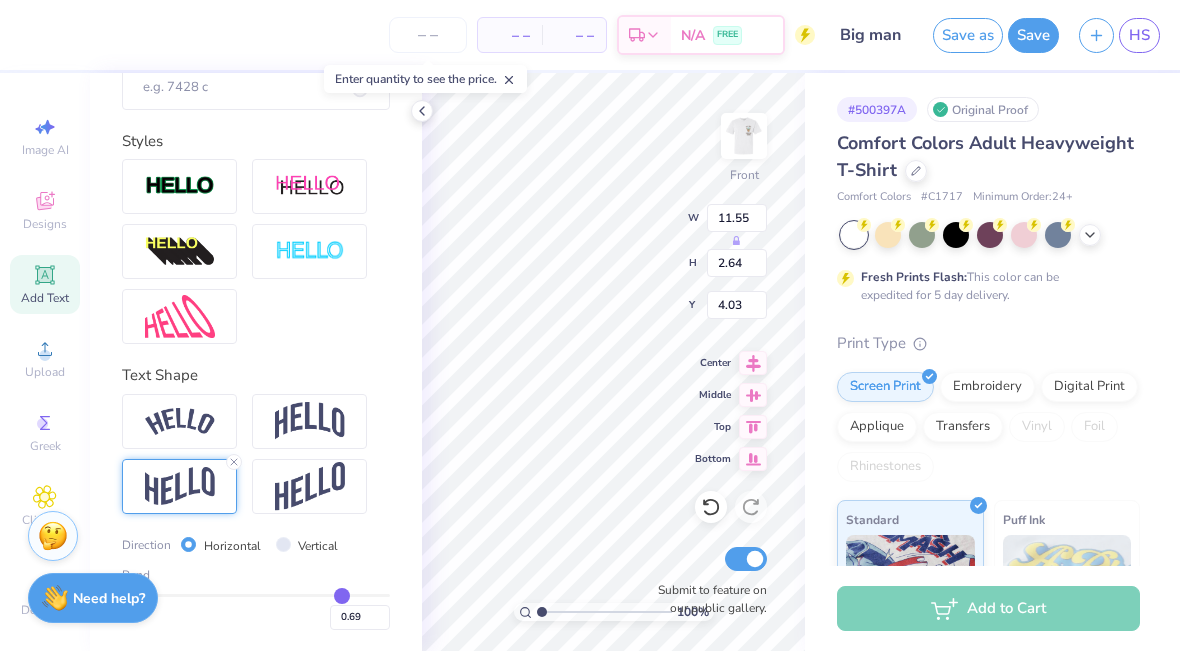 type on "0.68" 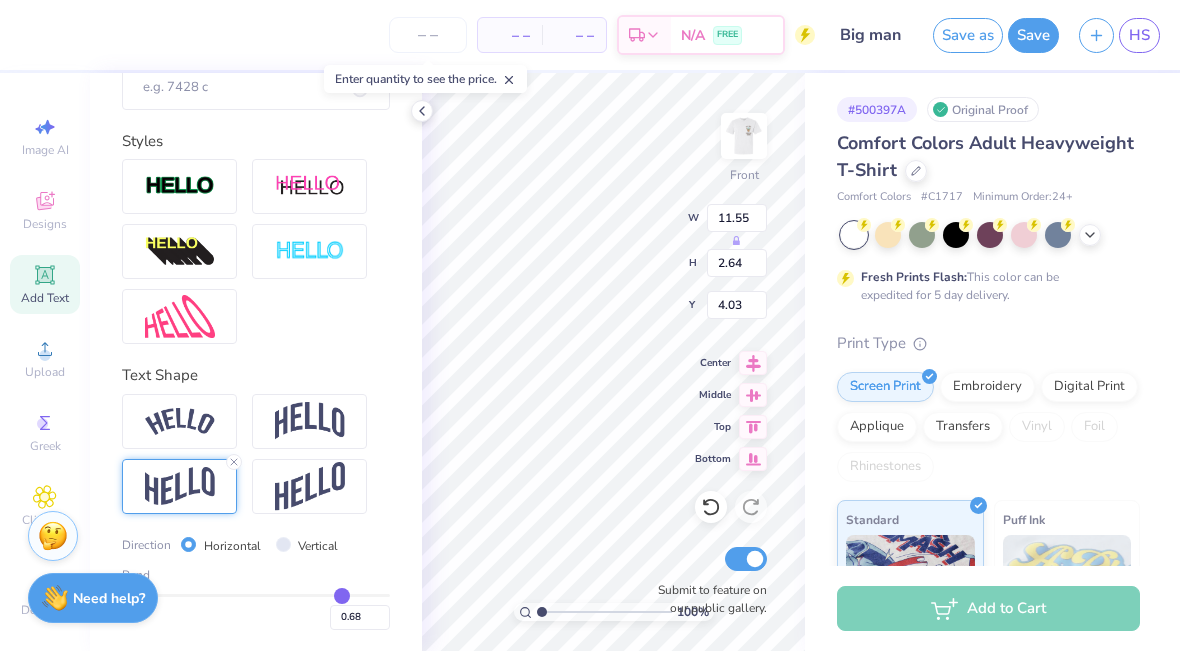 type on "0.67" 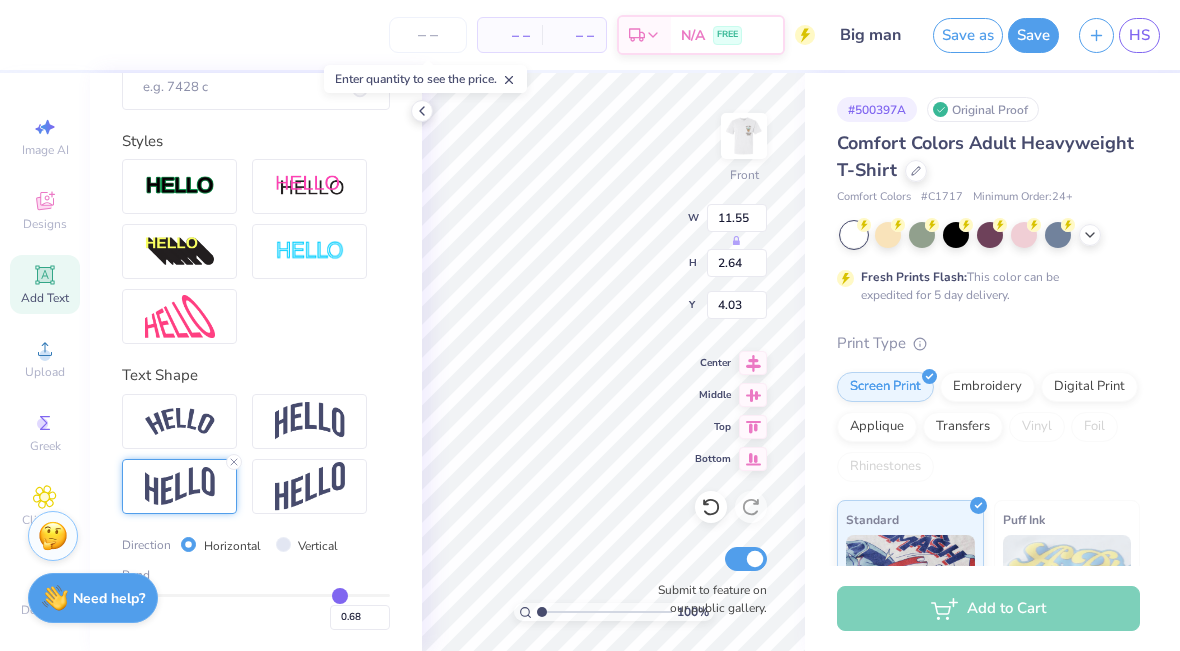 type on "0.67" 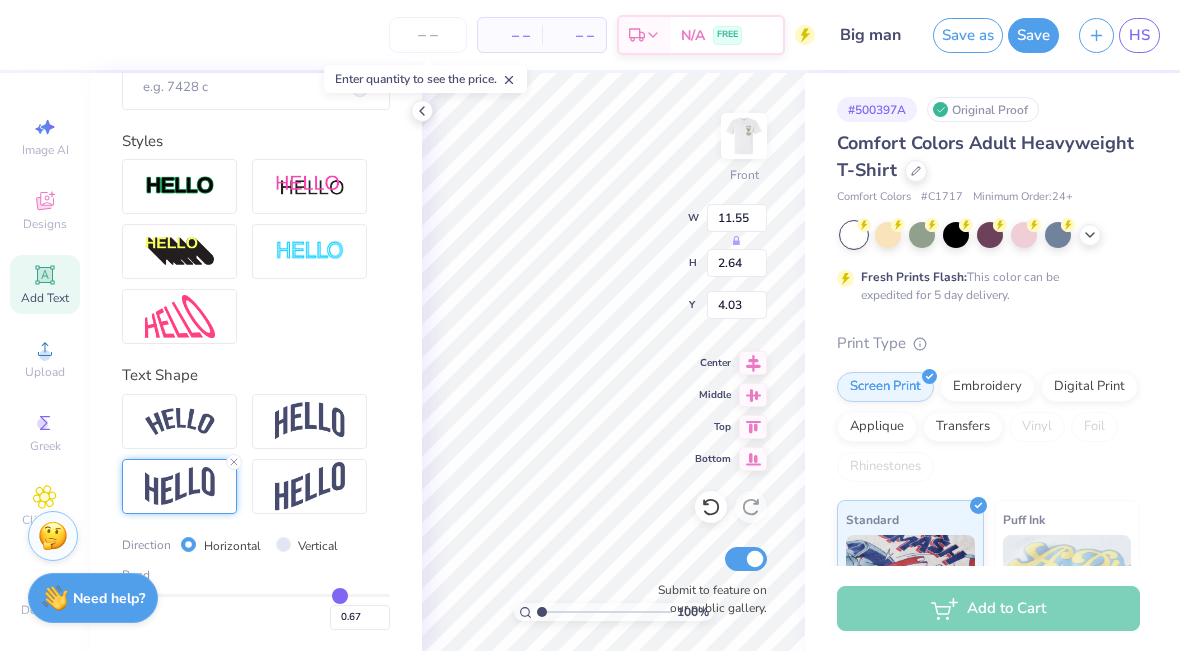 type on "0.65" 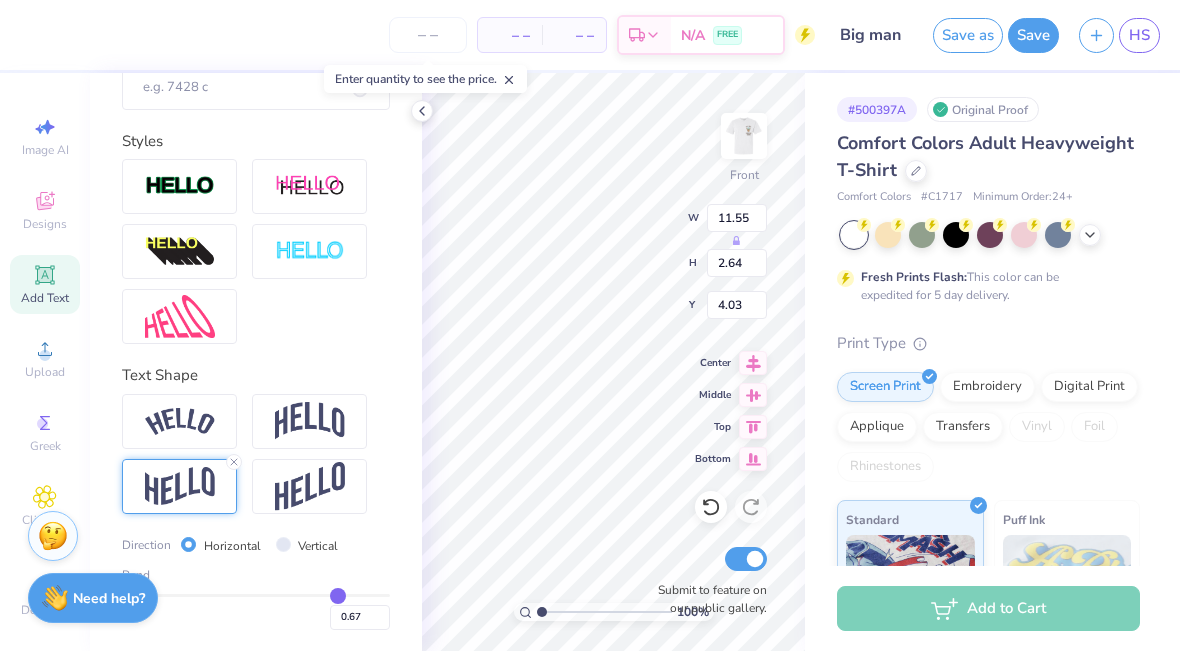type on "0.65" 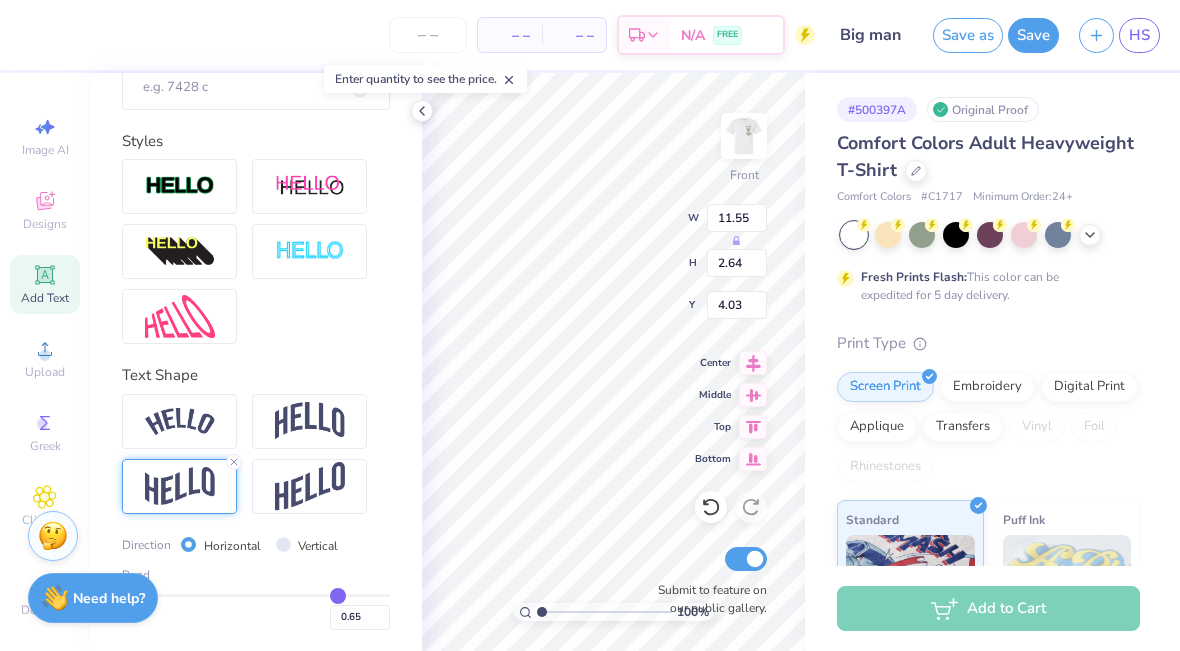 type on "0.64" 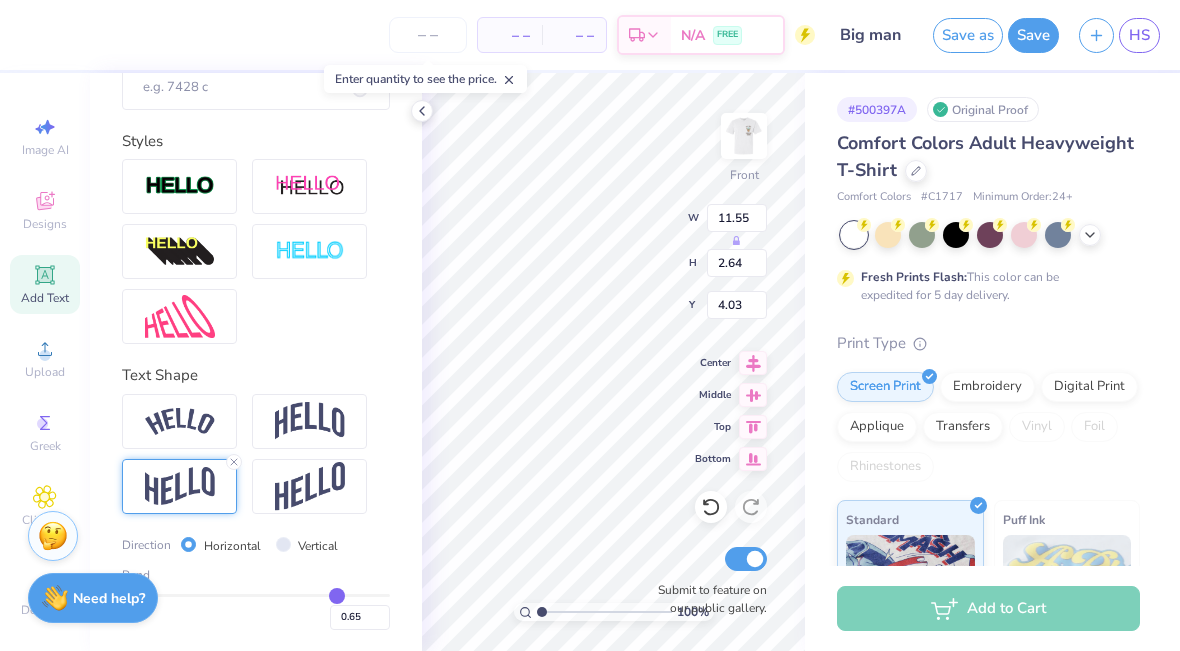 type on "0.64" 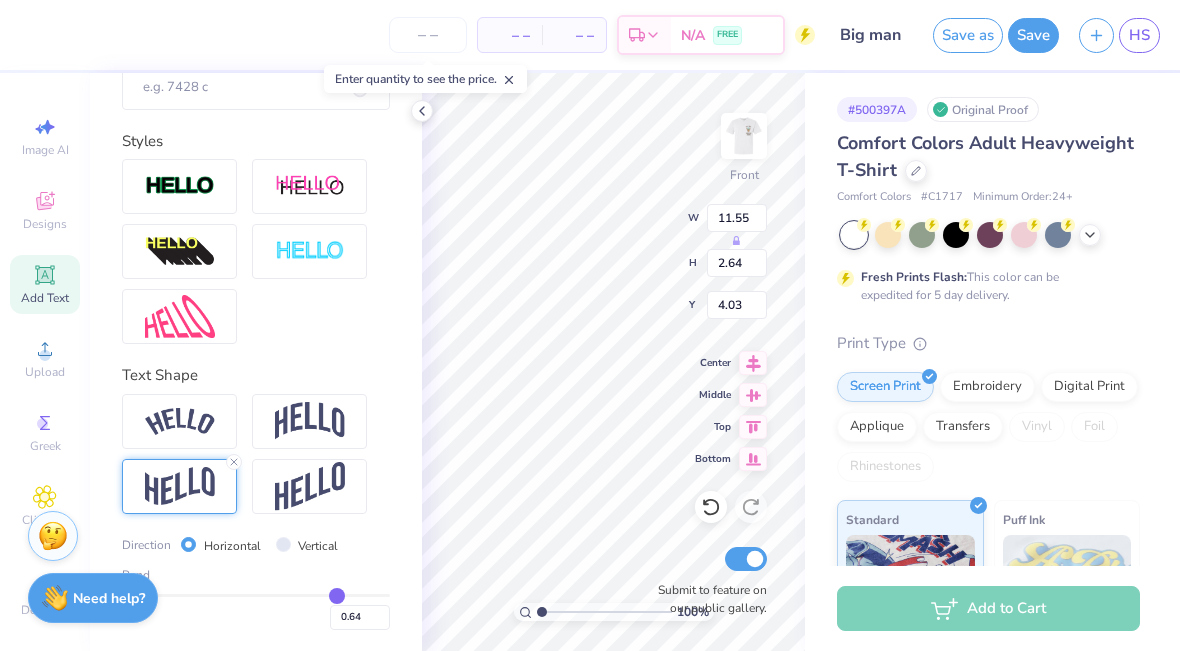 type on "0.63" 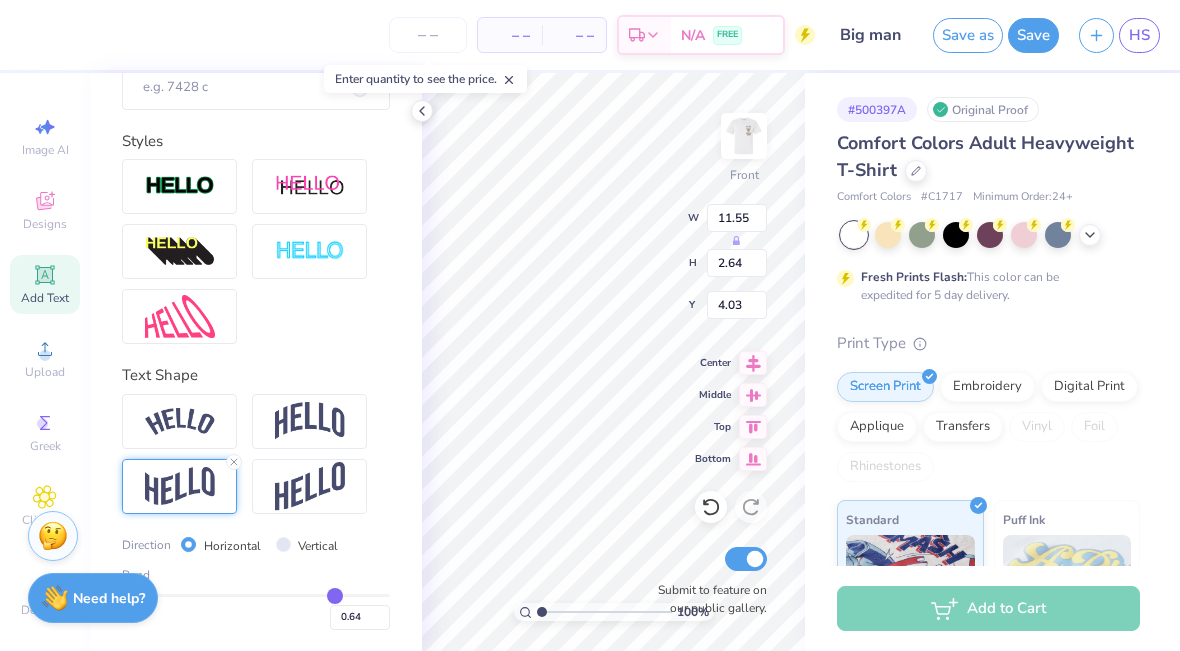type on "0.63" 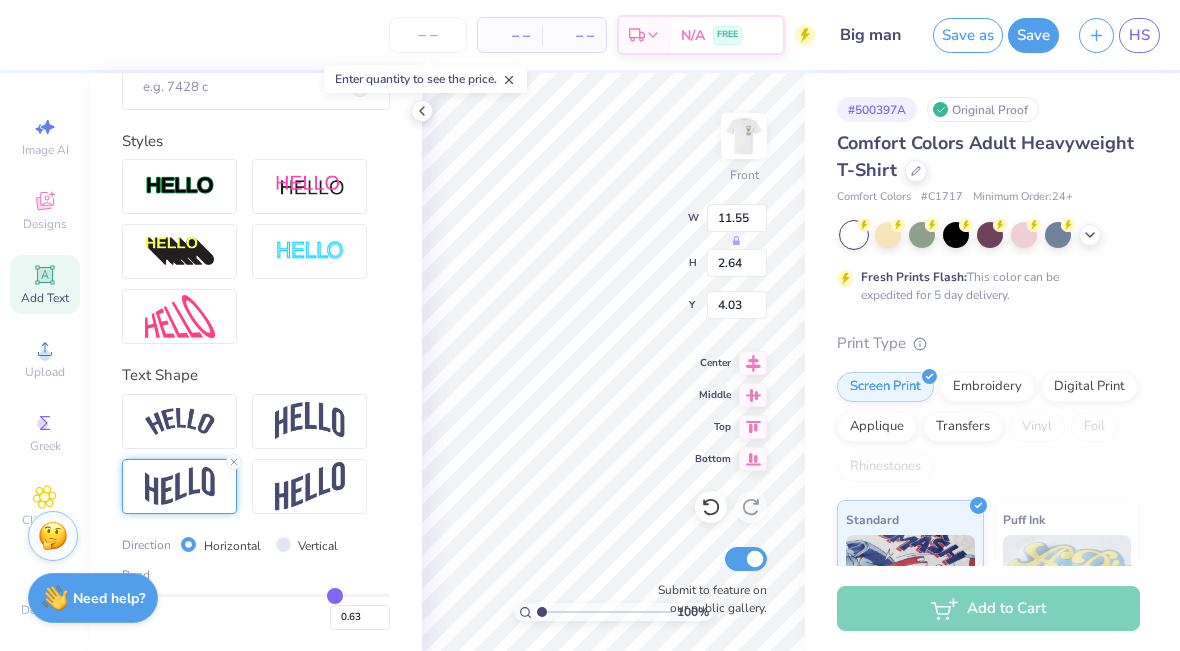 type on "0.62" 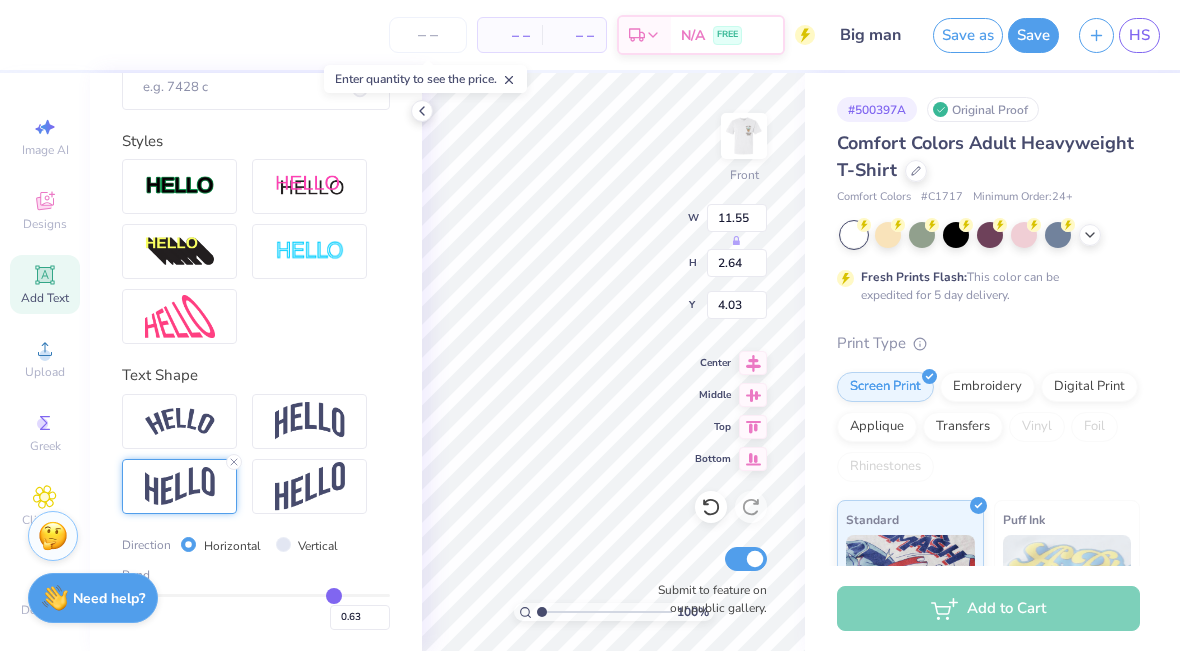 type on "0.62" 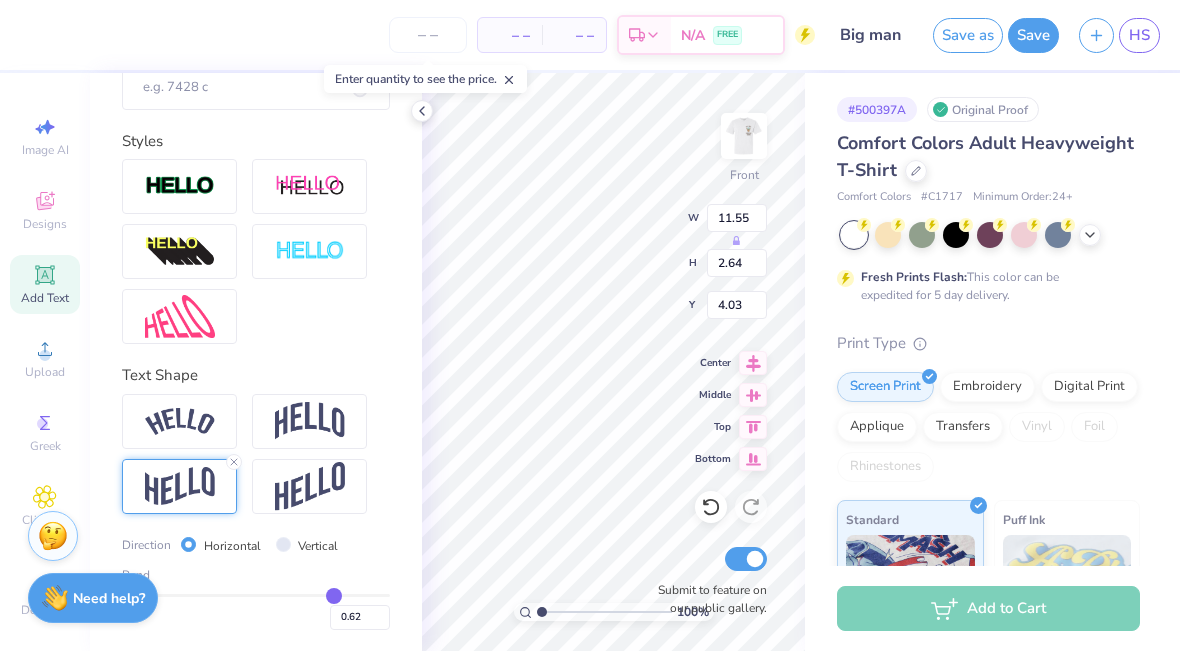 type on "0.61" 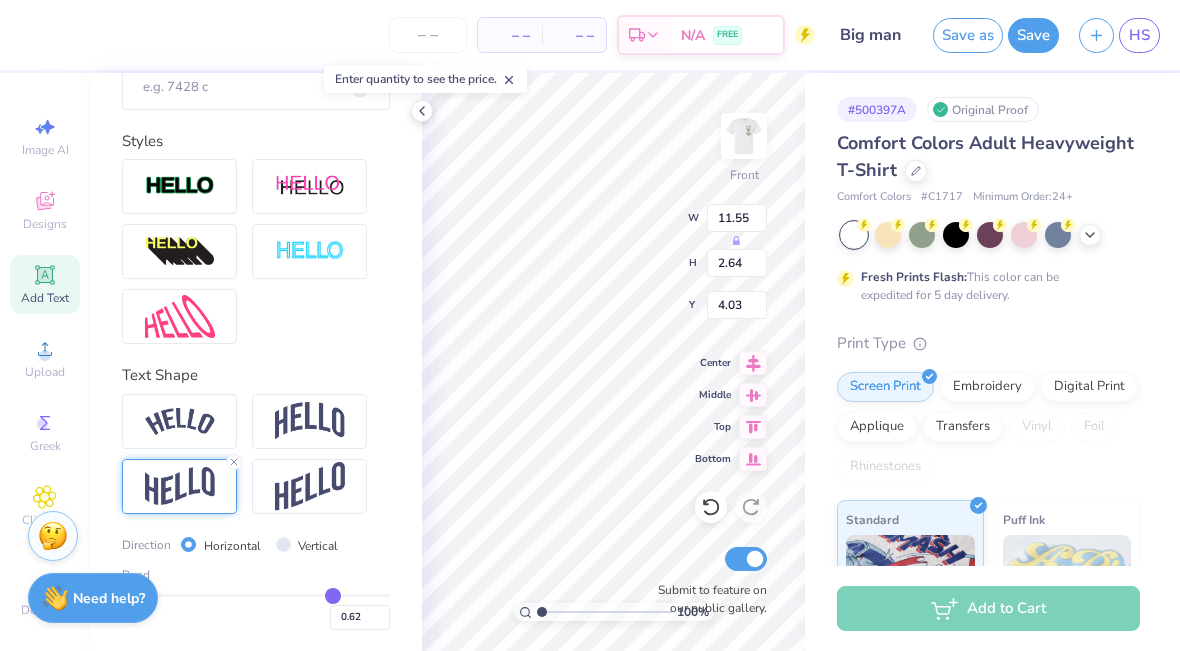 type on "0.61" 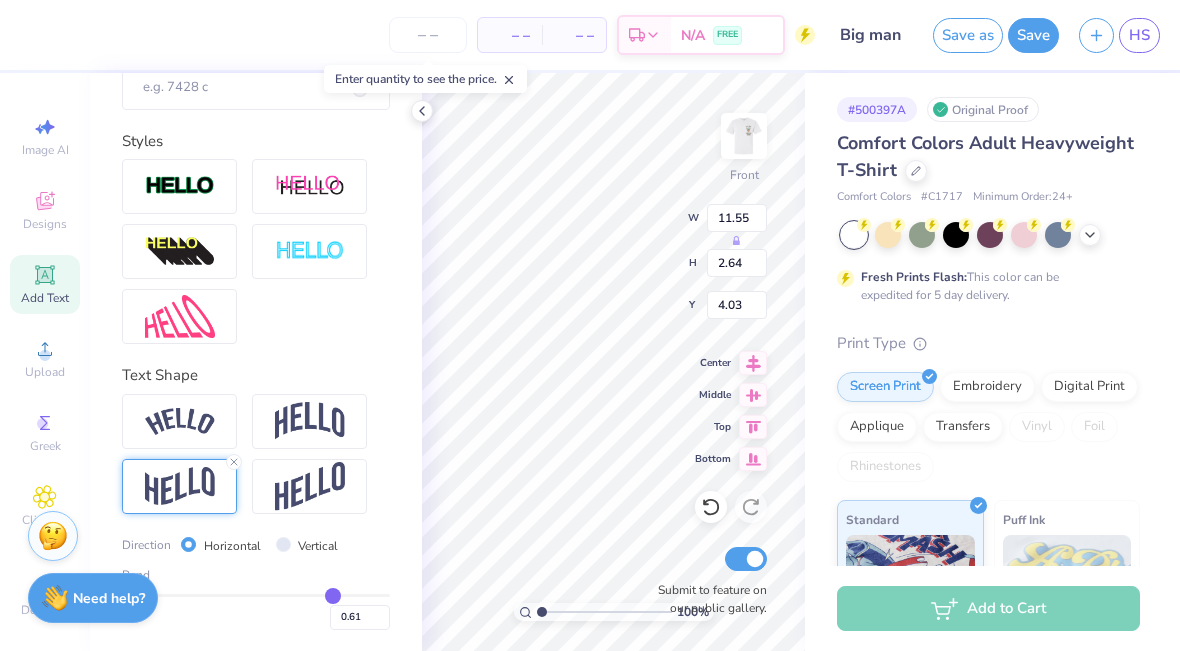 type on "0.6" 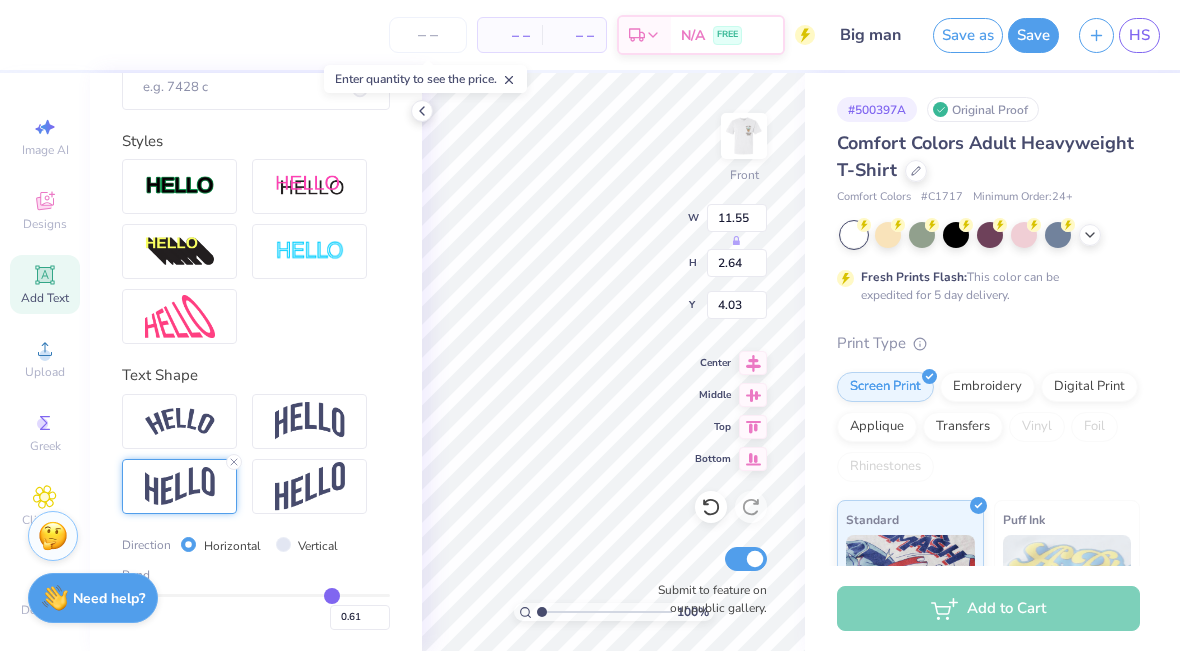 type on "0.60" 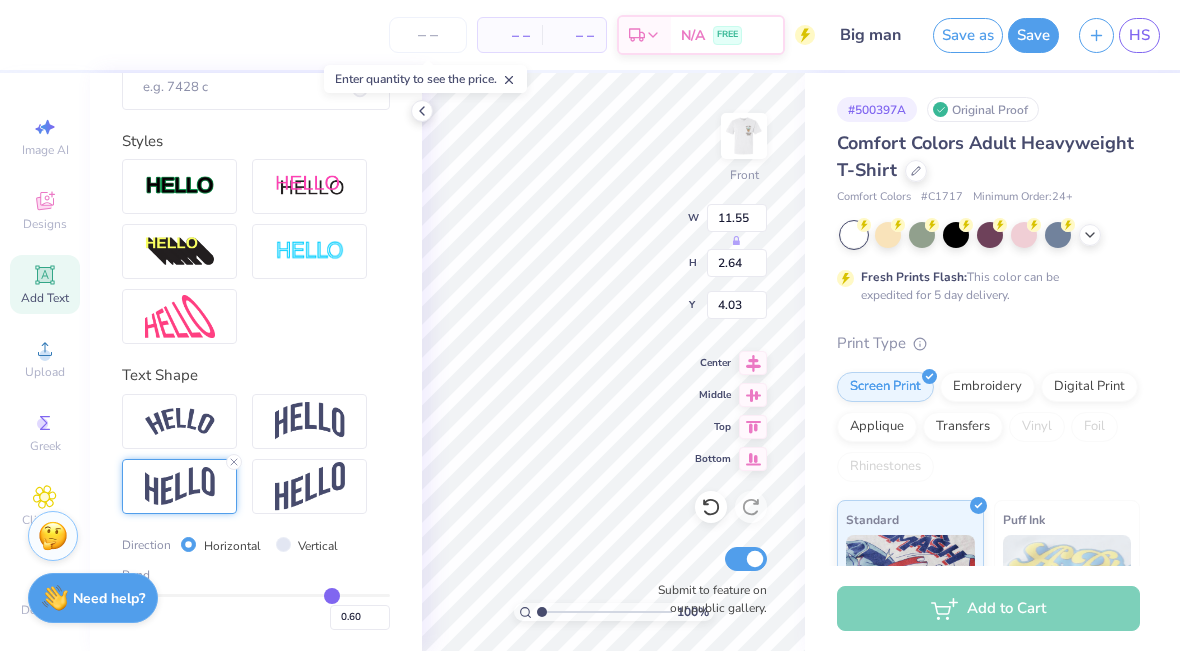 type on "0.59" 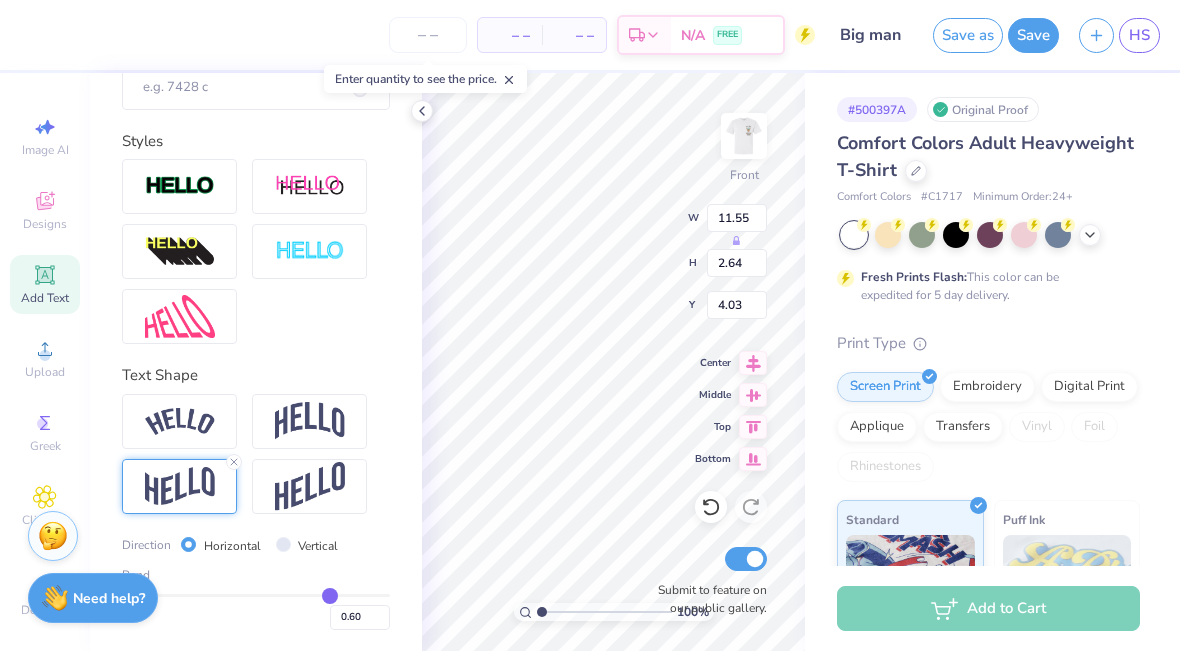 type on "0.59" 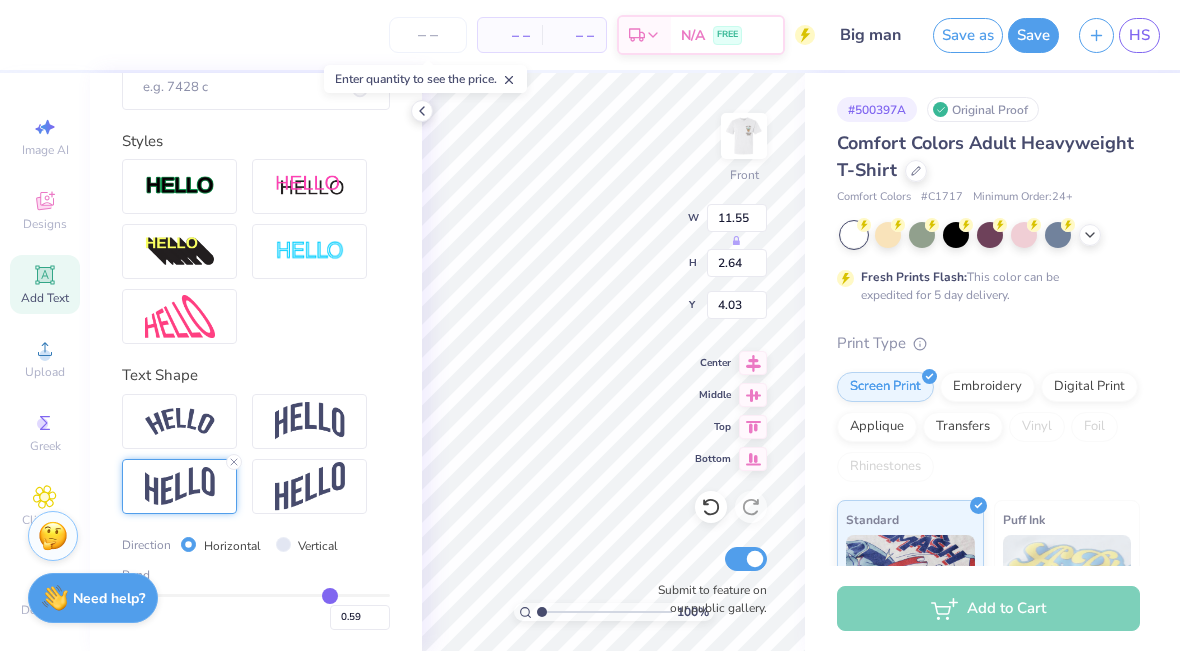 type on "0.6" 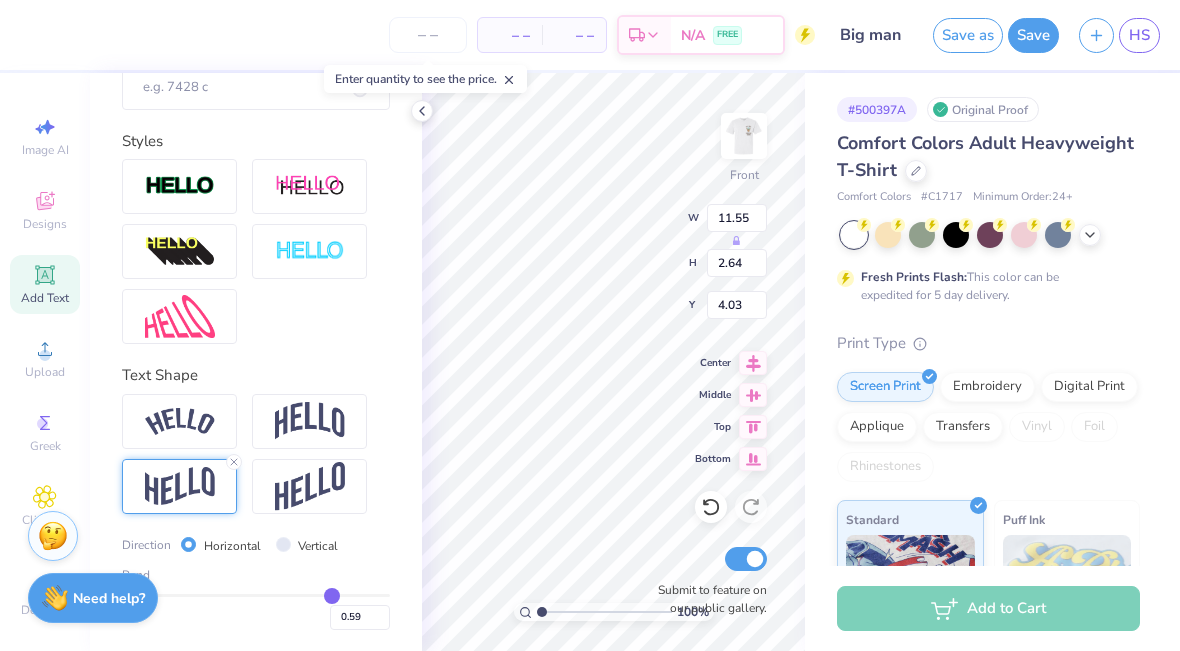 type on "0.60" 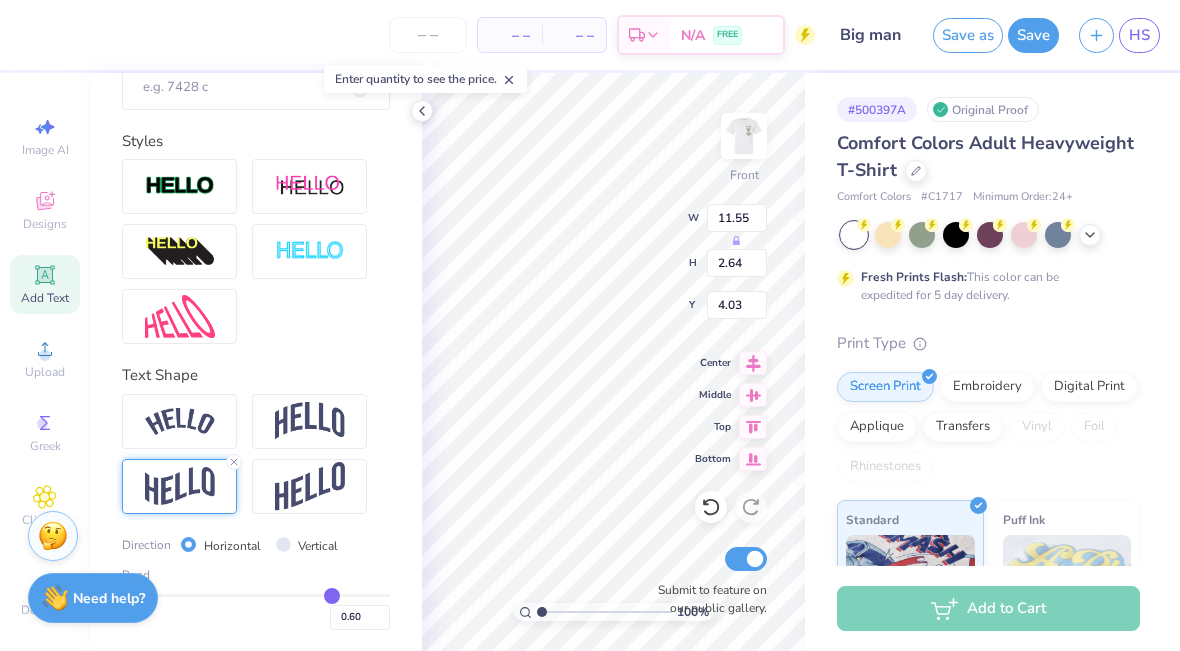 drag, startPoint x: 347, startPoint y: 594, endPoint x: 331, endPoint y: 594, distance: 16 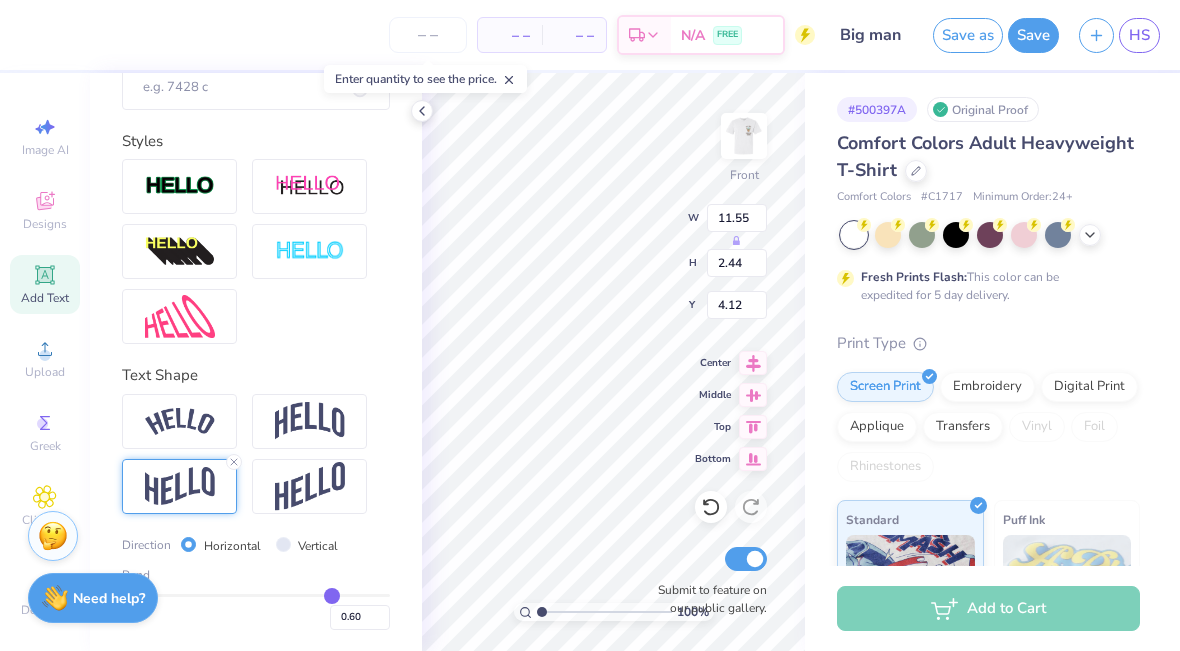 type on "0.83" 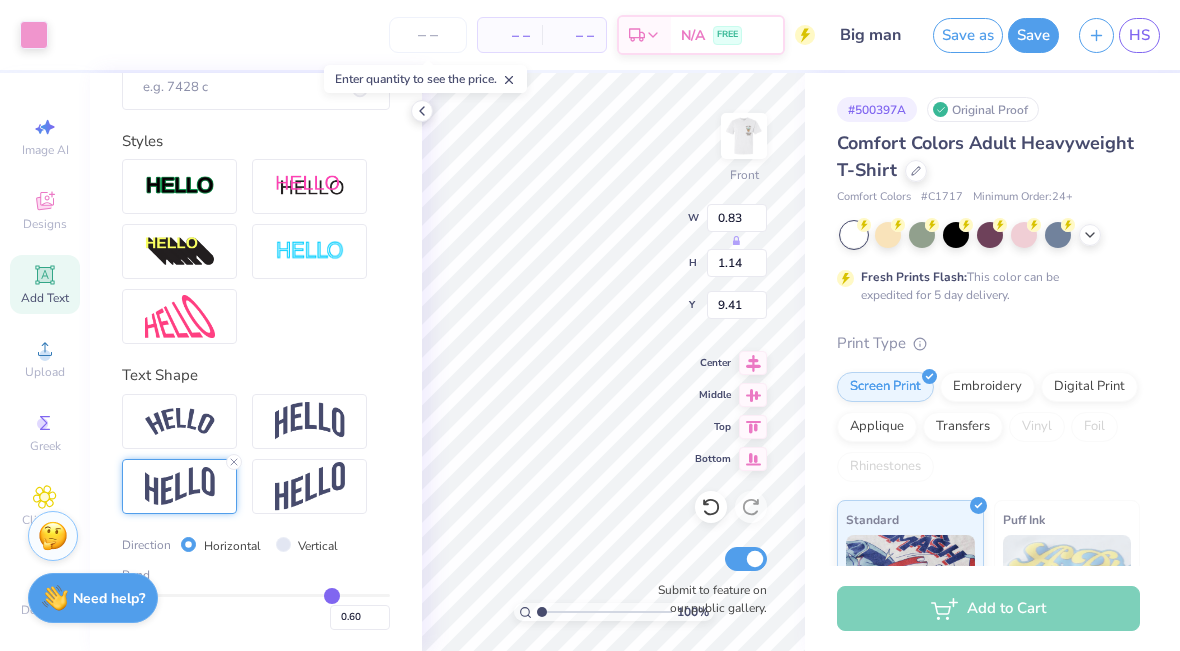 type on "9.63" 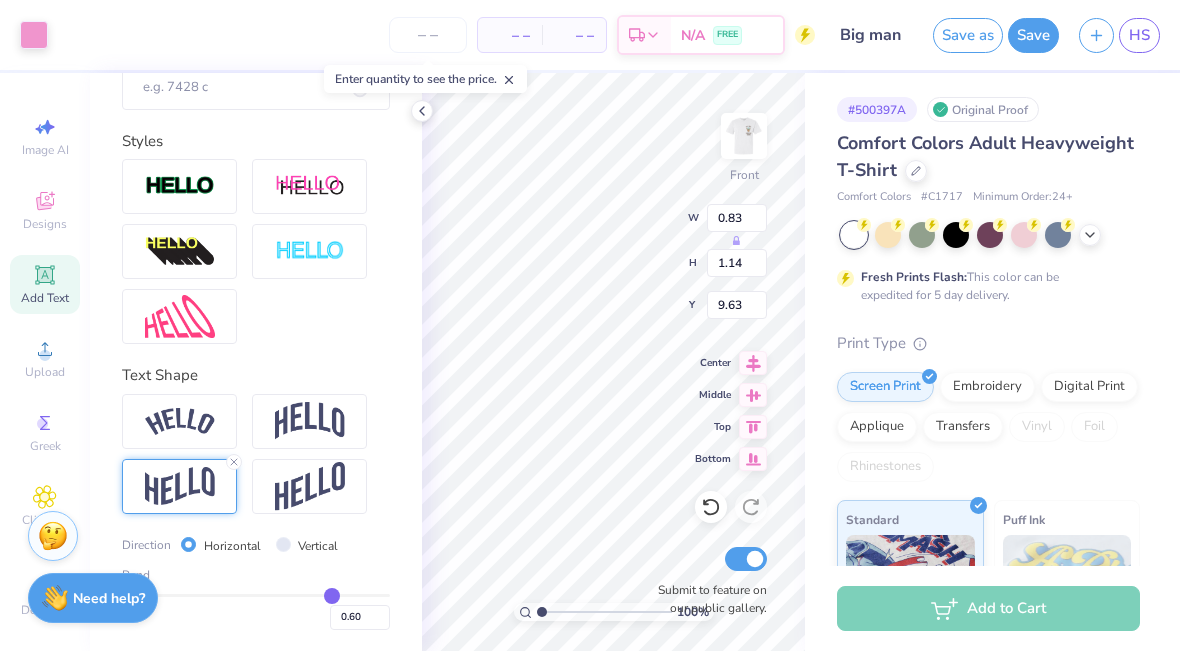 click 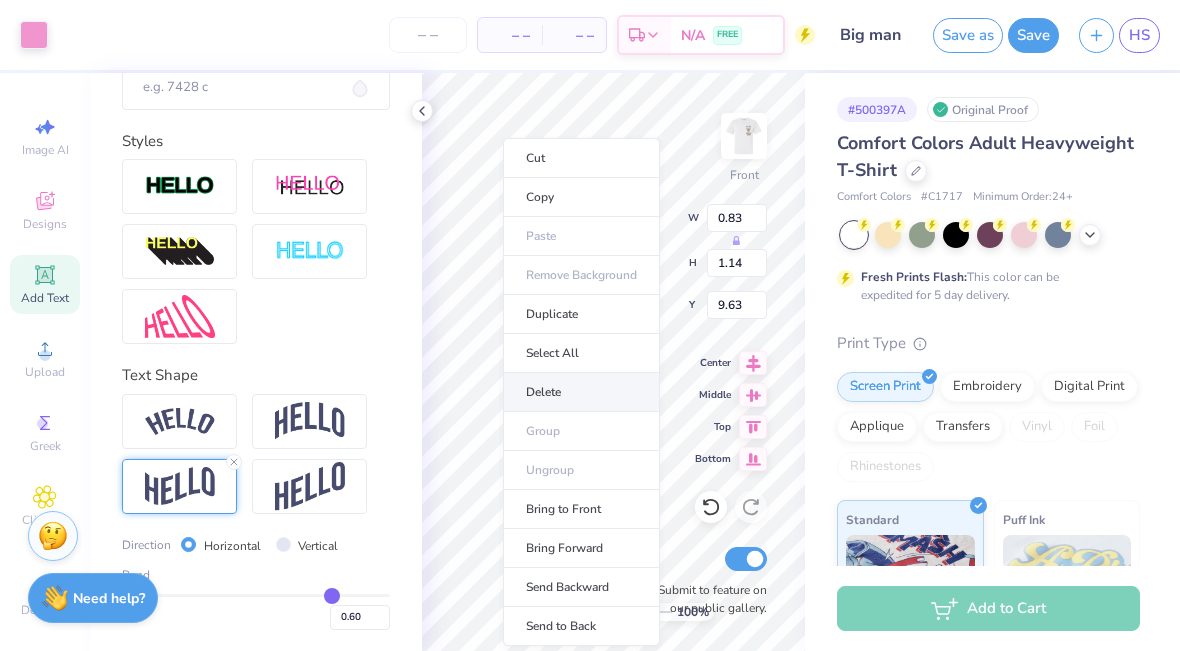 click on "Delete" at bounding box center [581, 392] 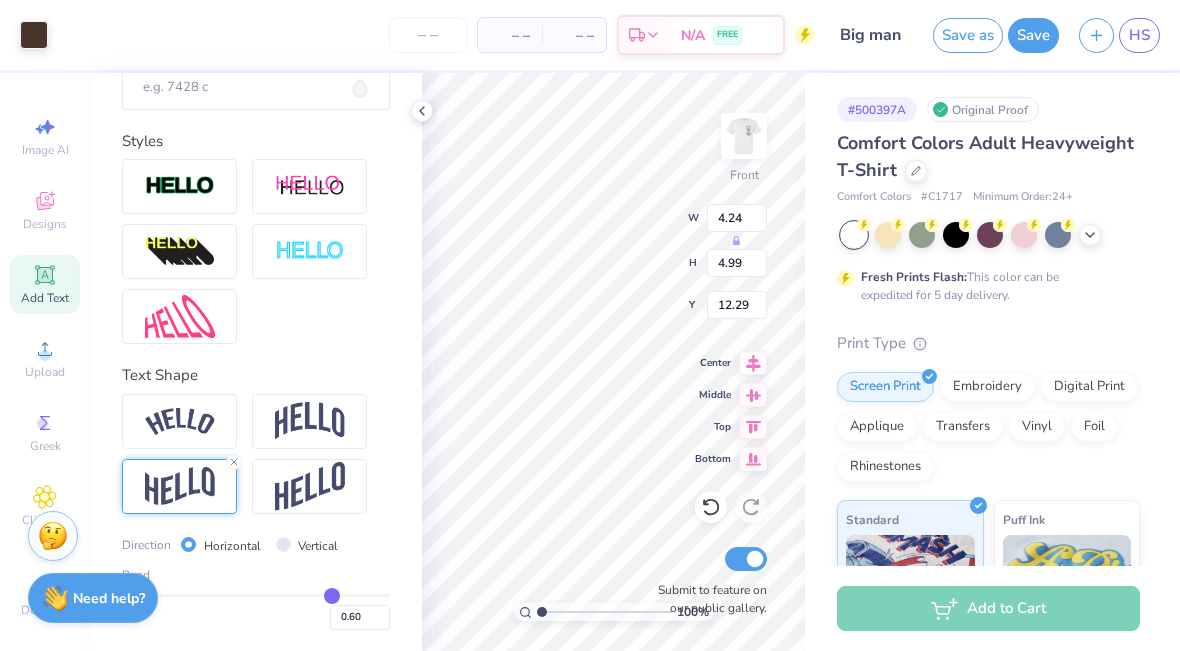 type on "4.24" 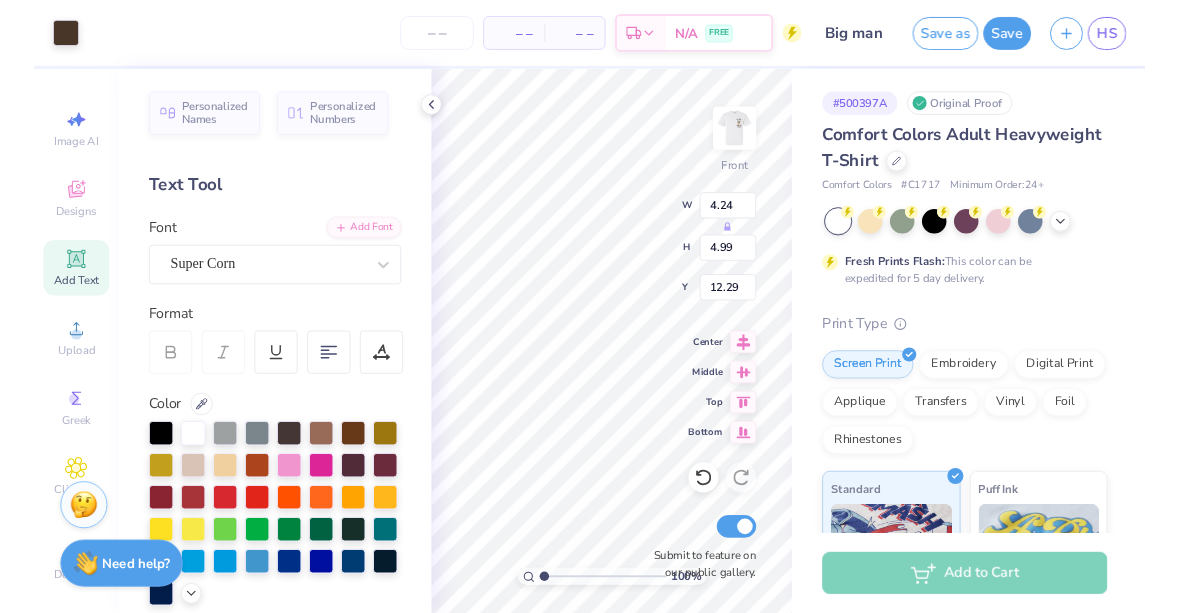 scroll, scrollTop: 0, scrollLeft: 0, axis: both 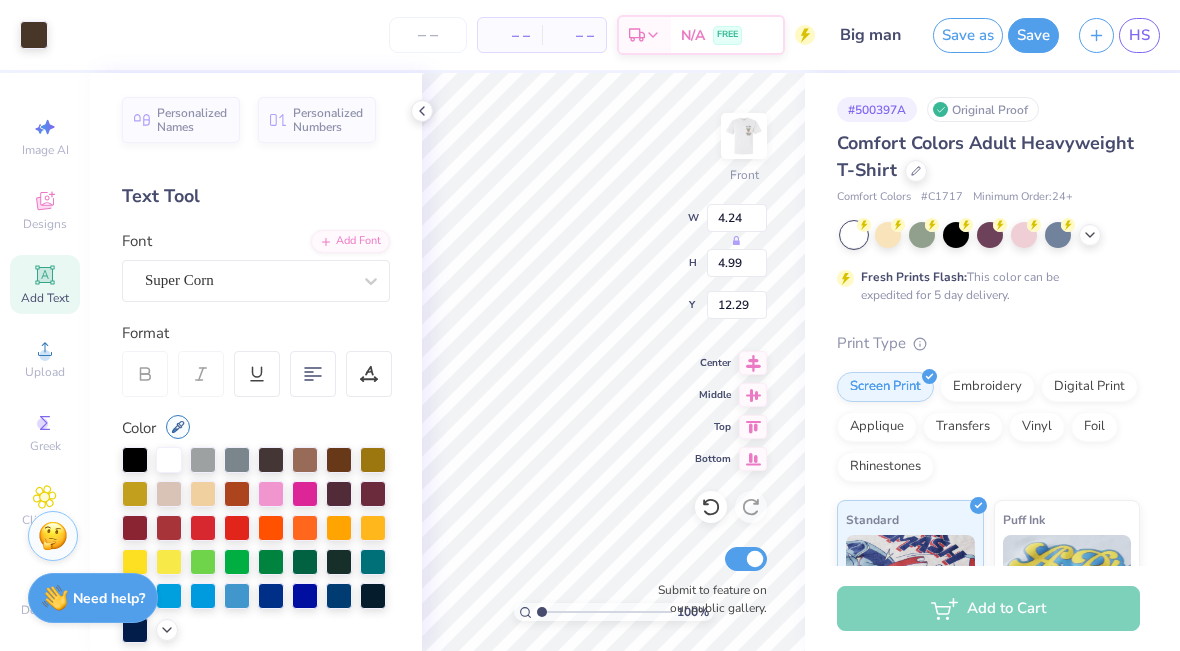 click on "Color" at bounding box center [256, 432] 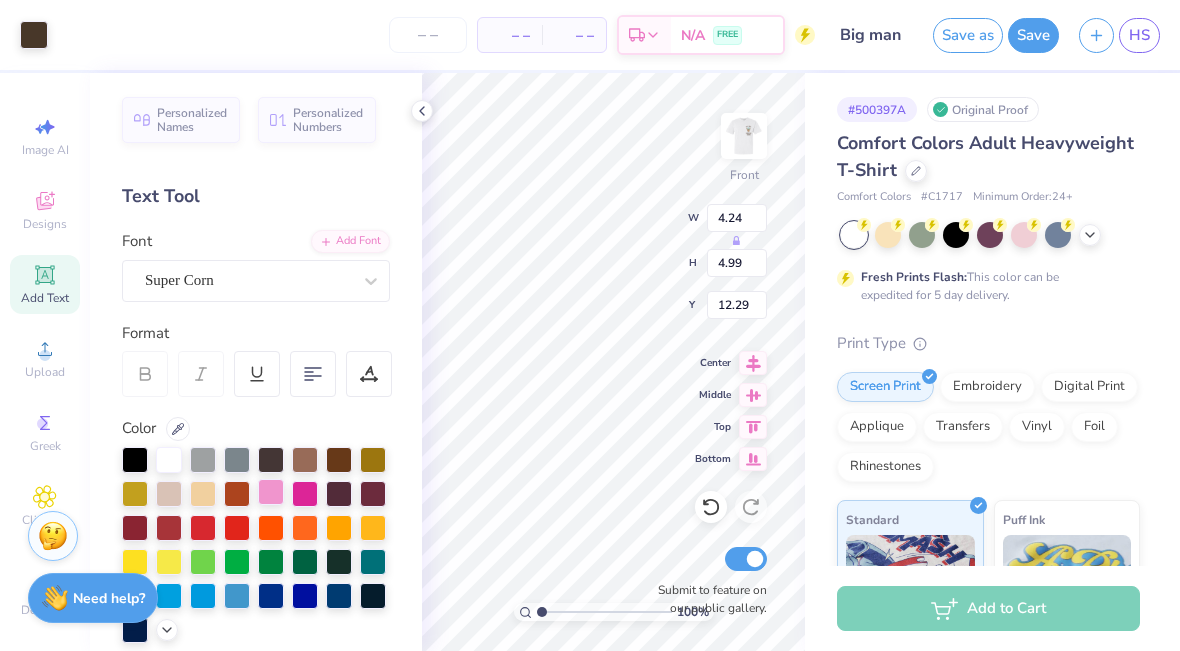 click at bounding box center [271, 492] 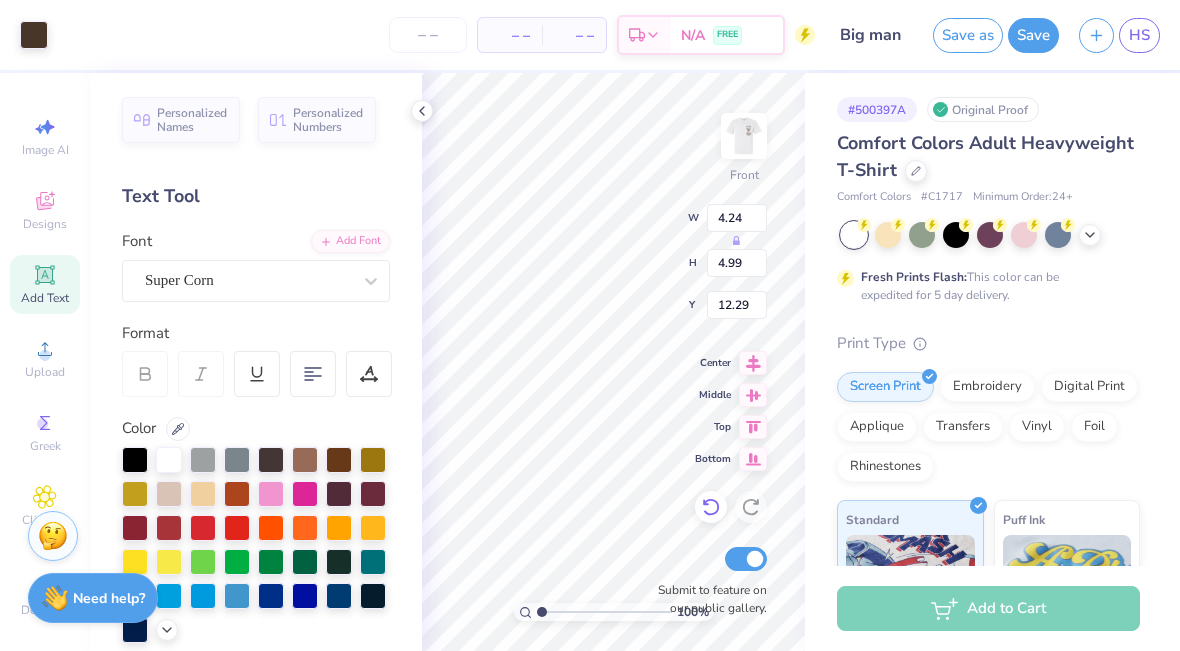 click 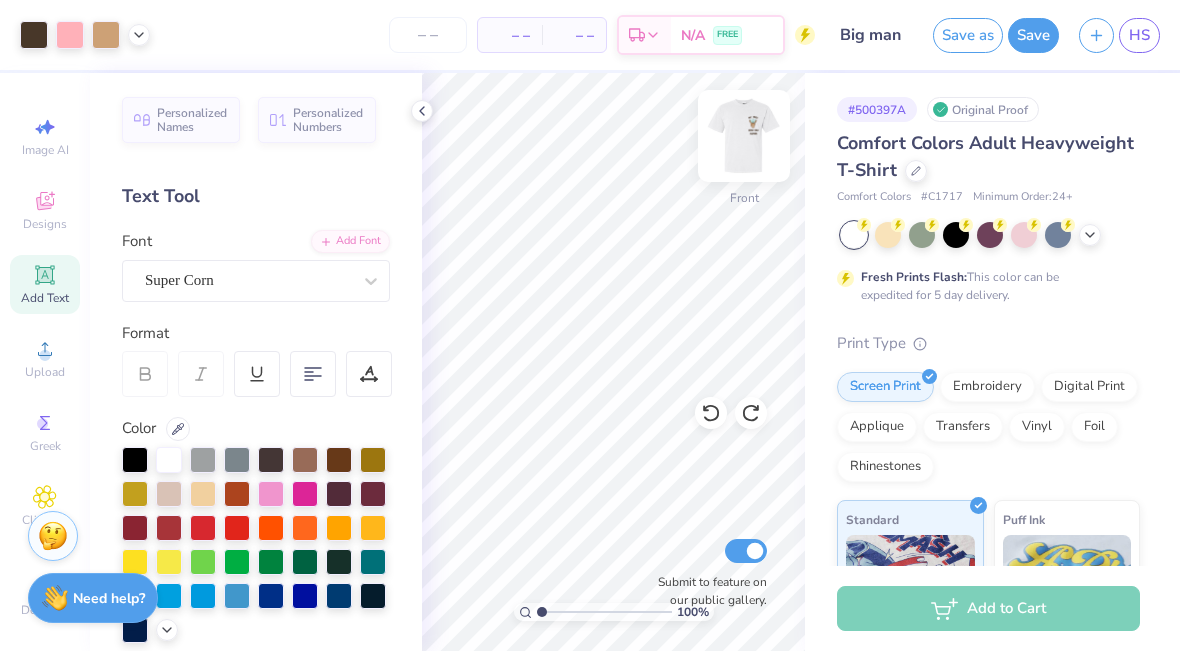 click at bounding box center (744, 136) 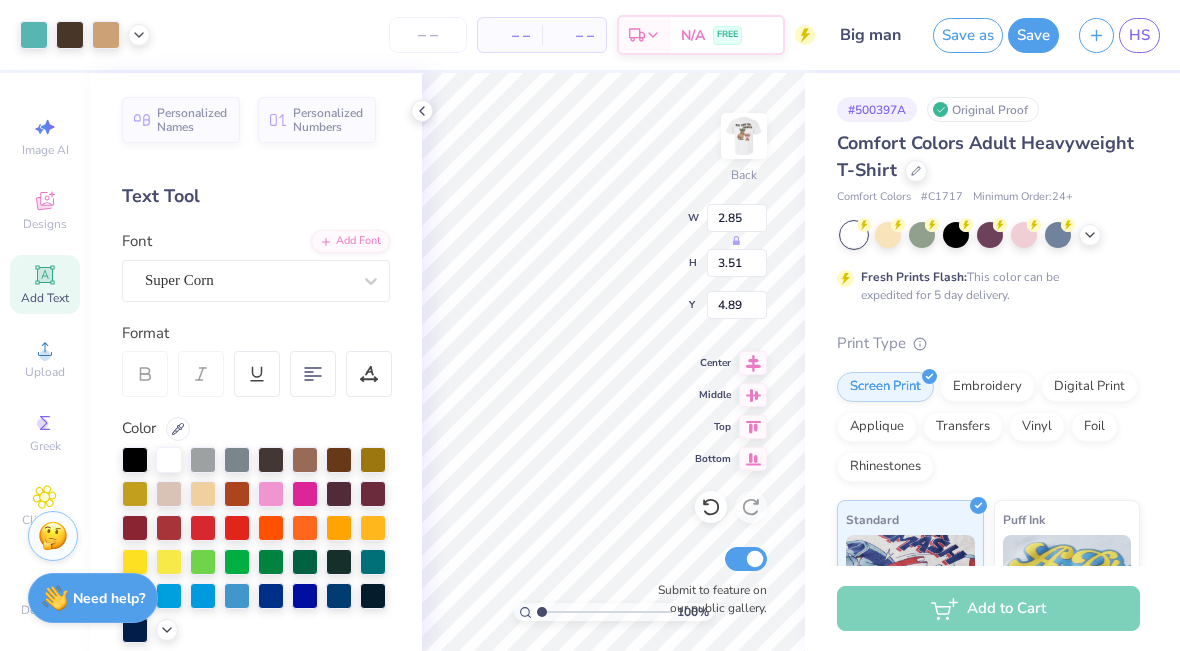 click at bounding box center (604, 612) 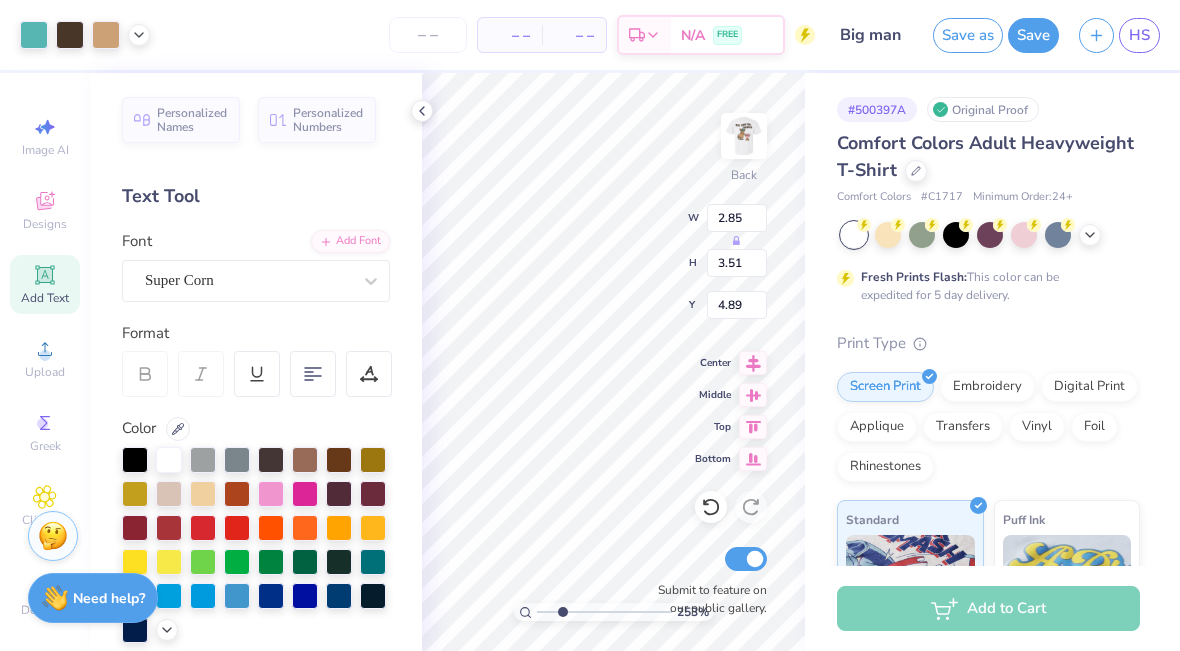click at bounding box center (604, 612) 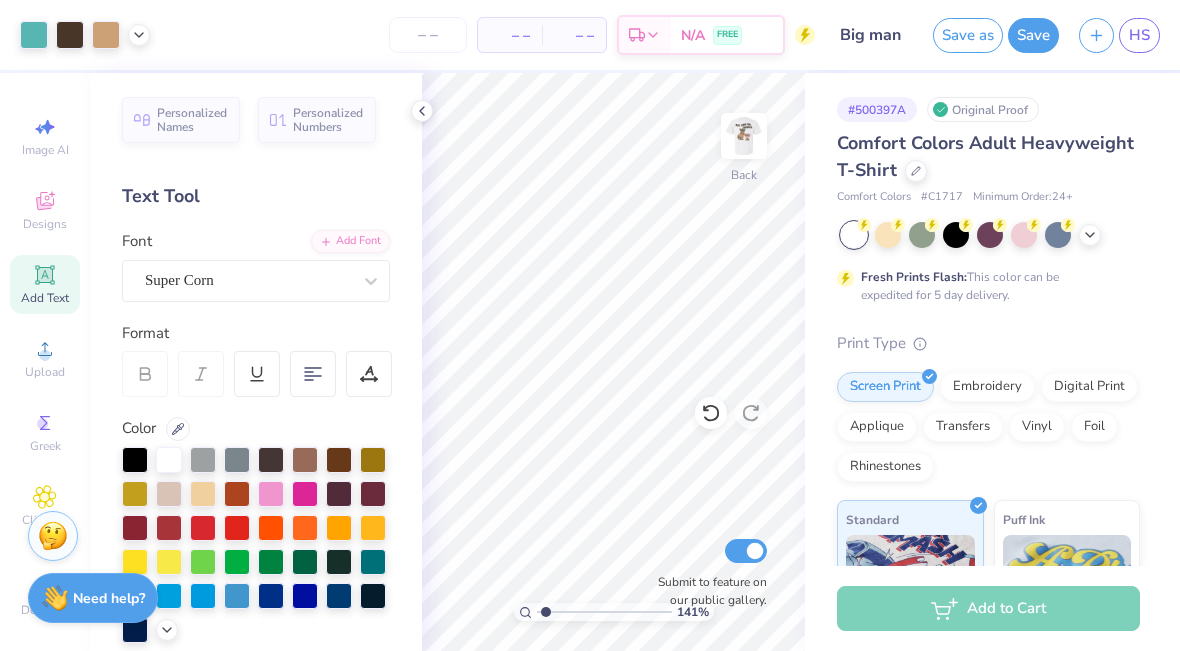type on "1.26" 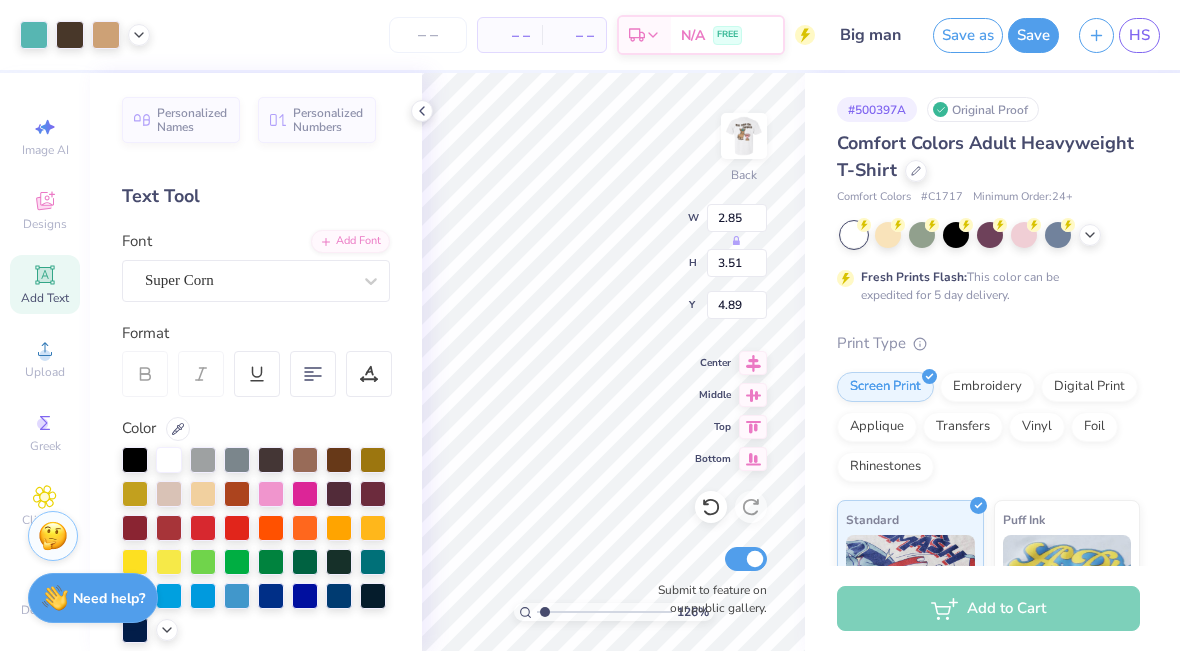 type on "2.33" 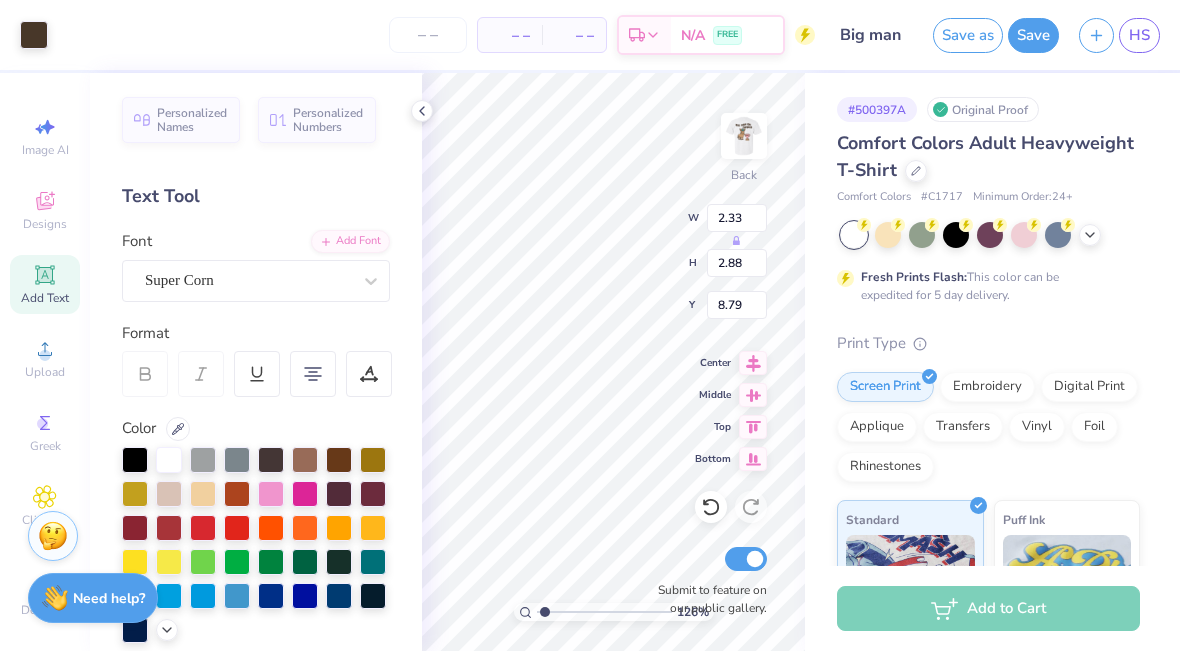 type on "3.79" 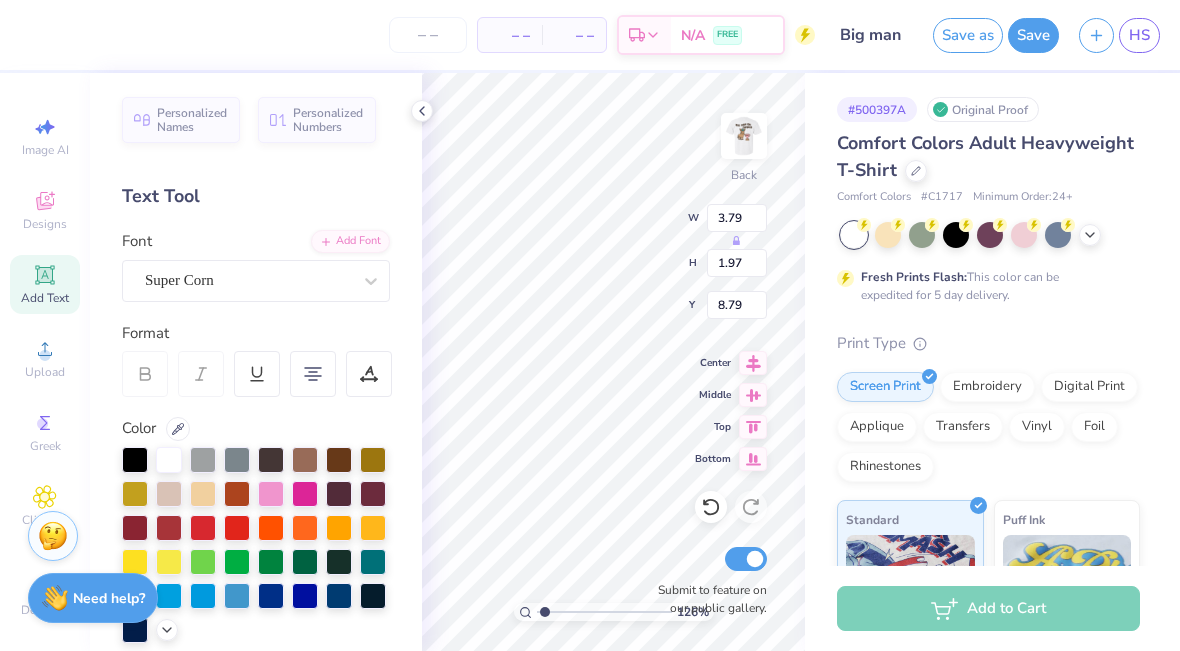 type on "8.29" 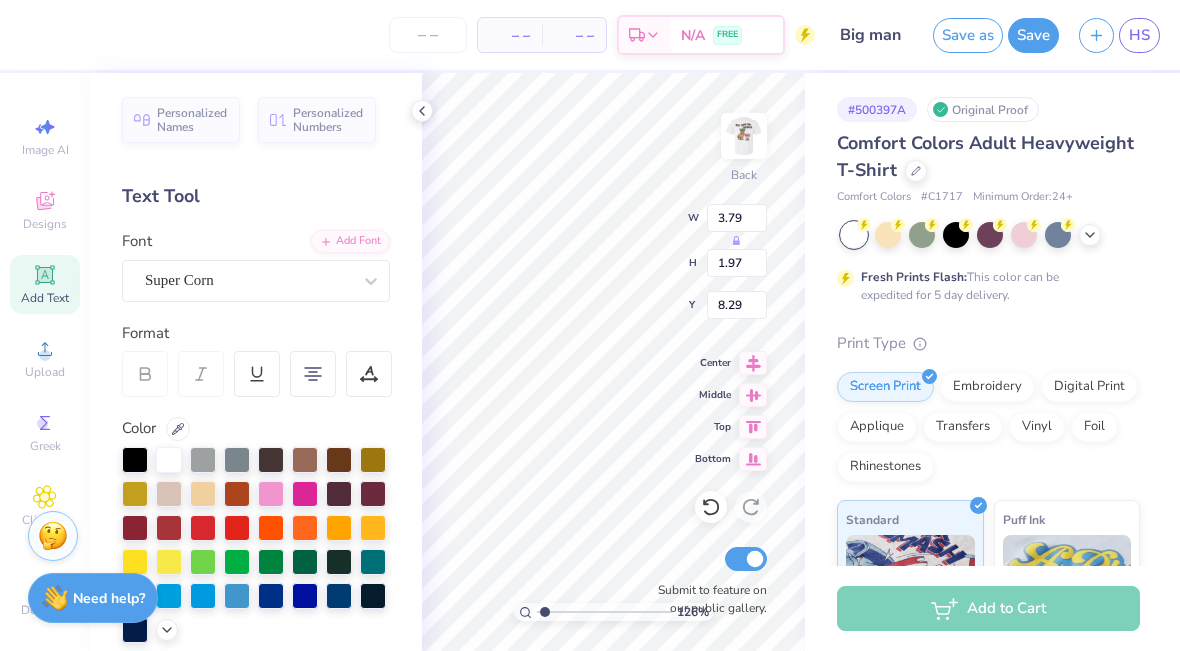 type on "2.33" 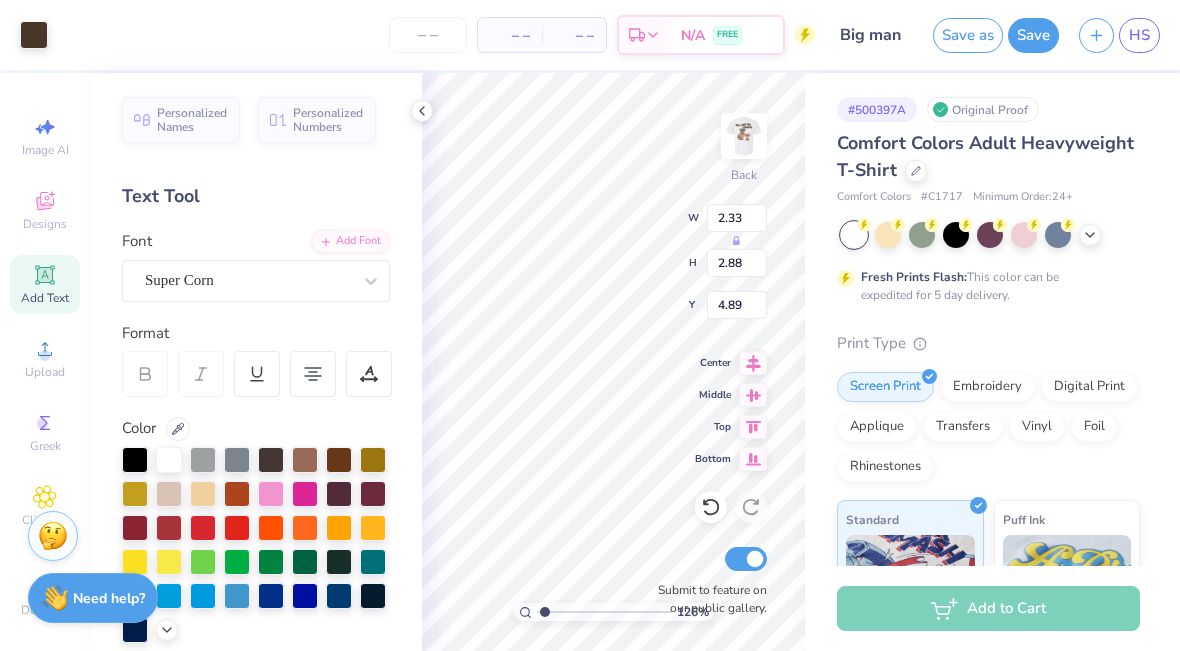 type on "3.79" 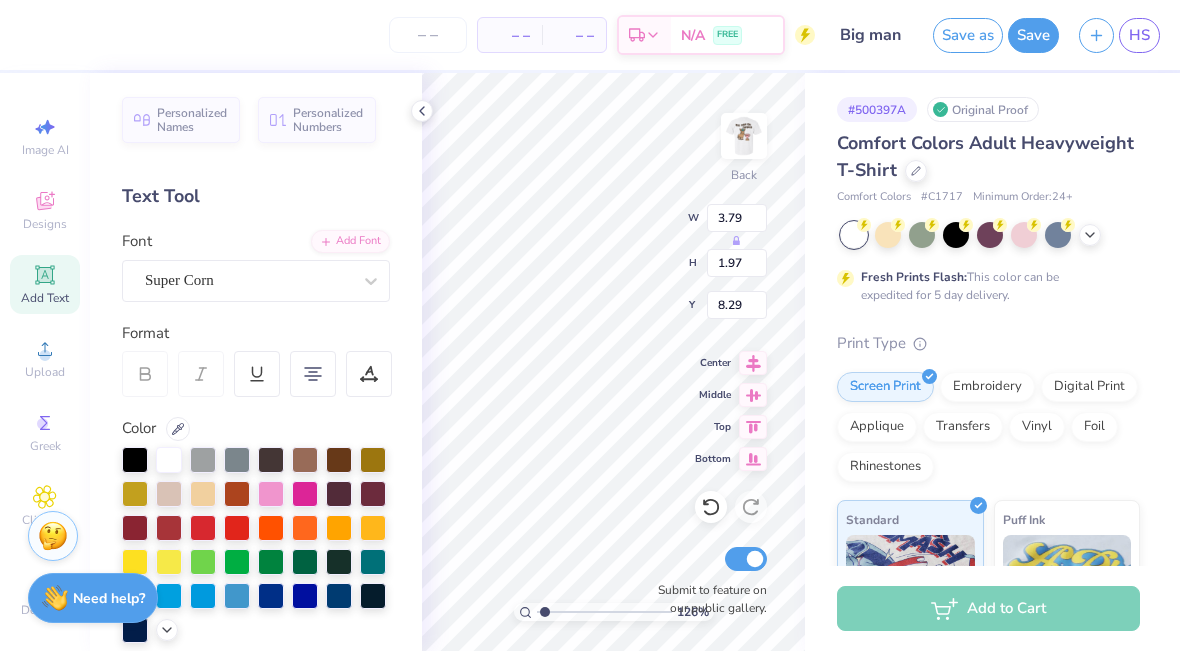 type on "8.08" 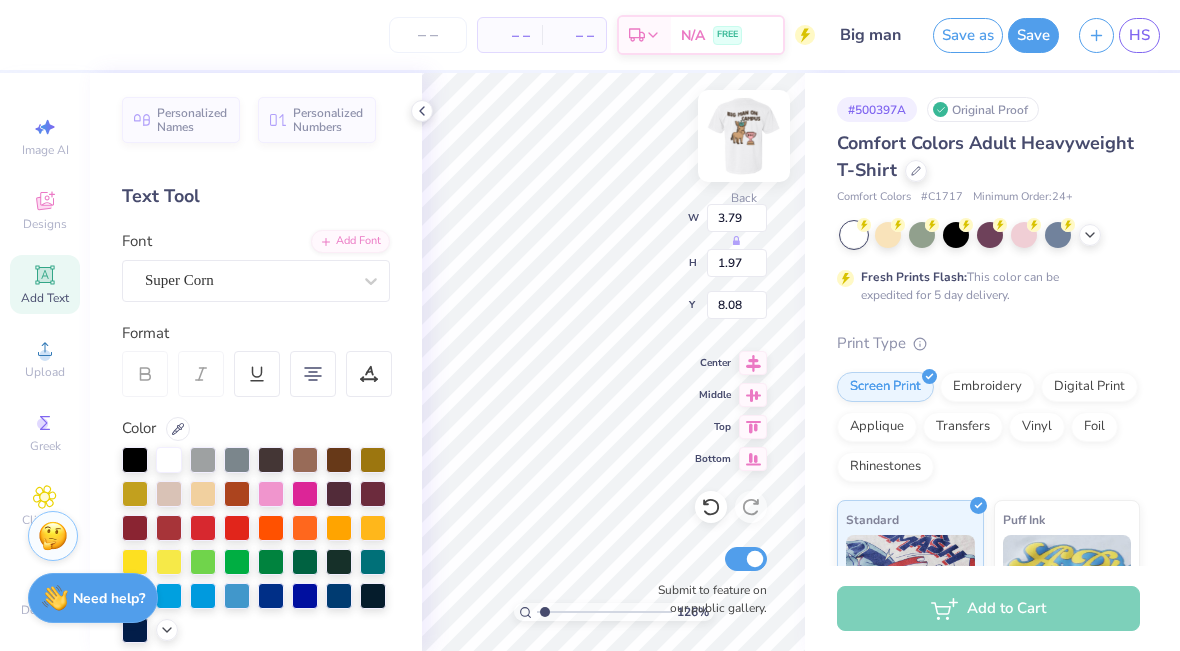 click at bounding box center [744, 136] 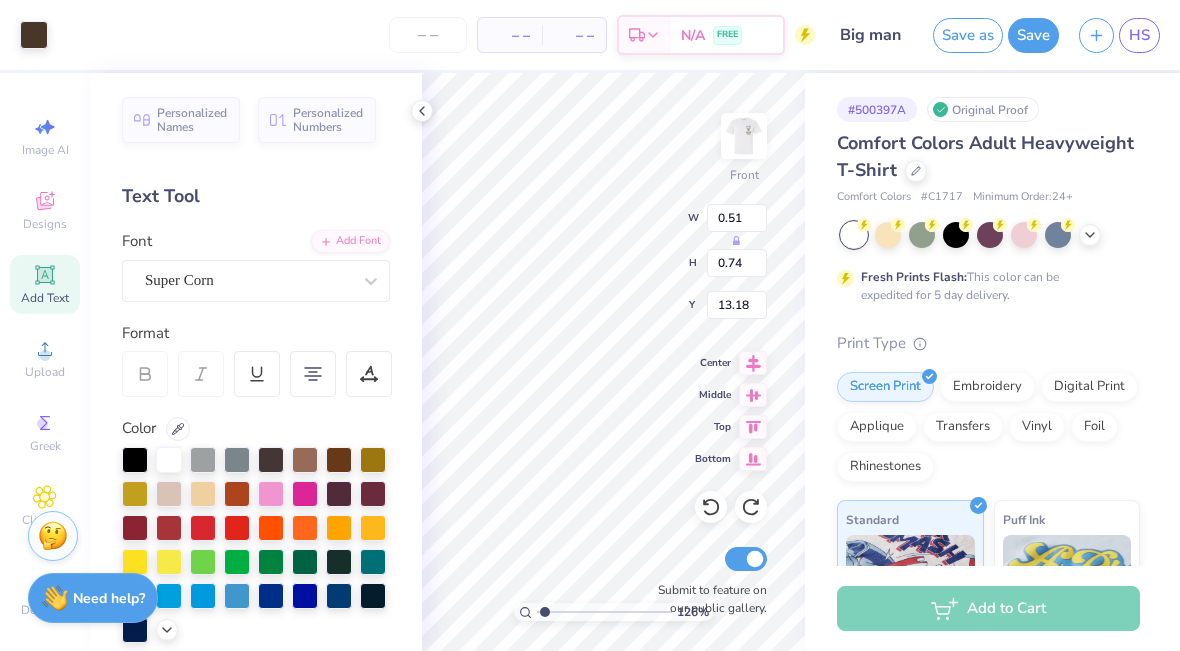 type on "4.24" 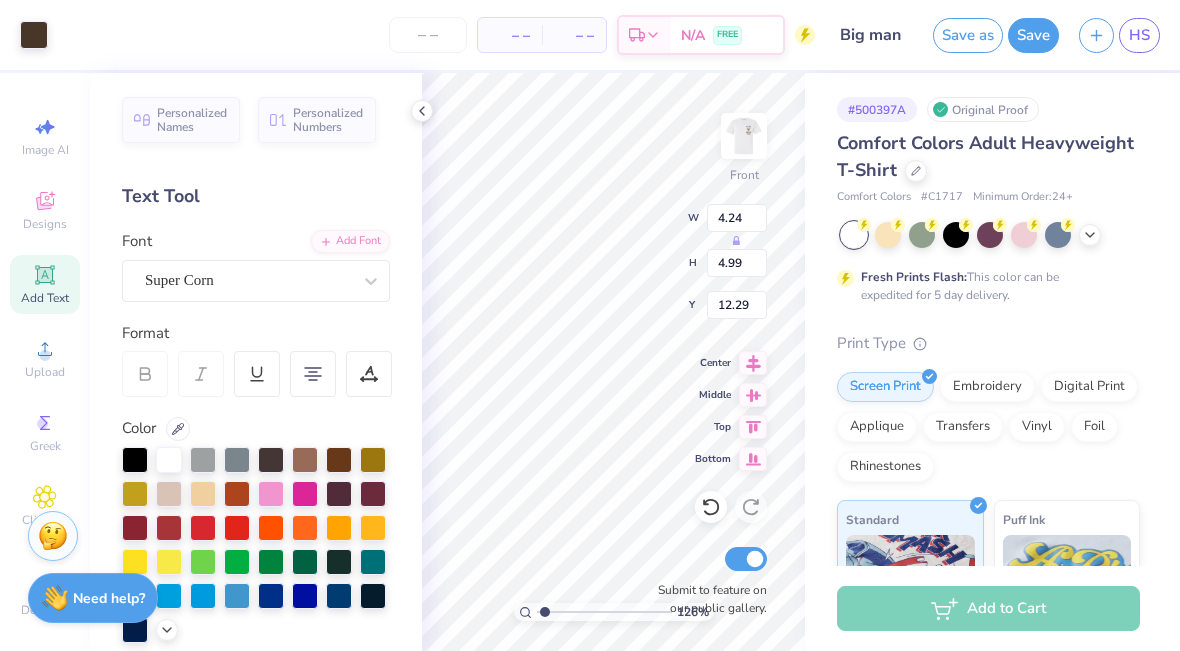 type on "4.21" 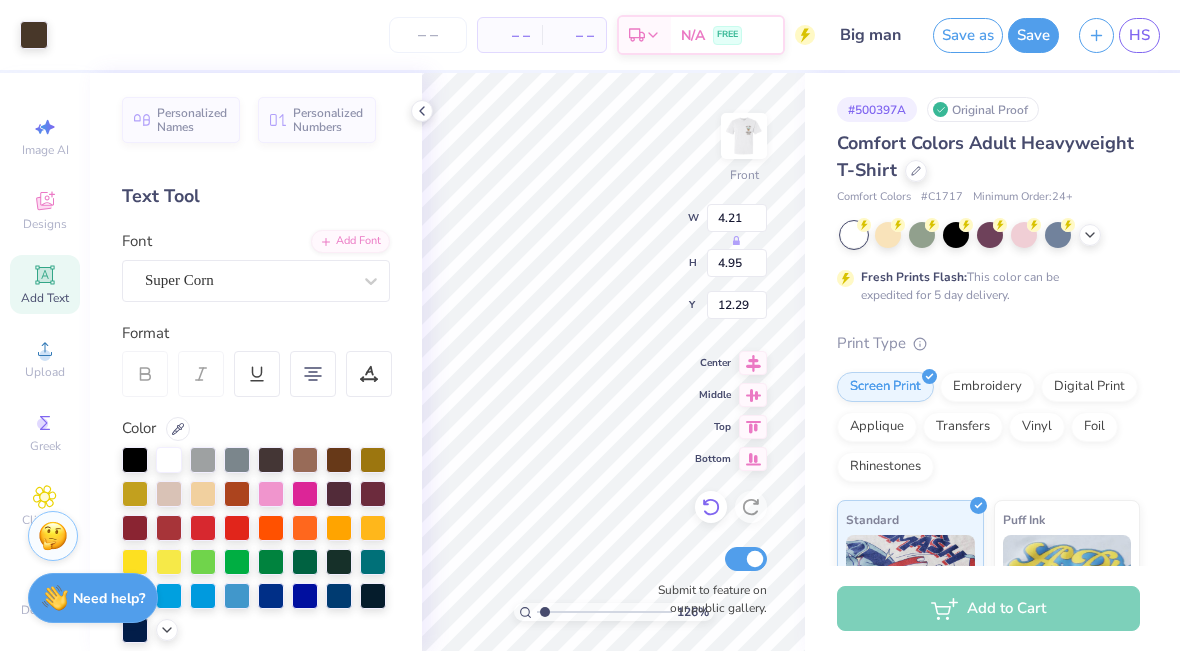 click 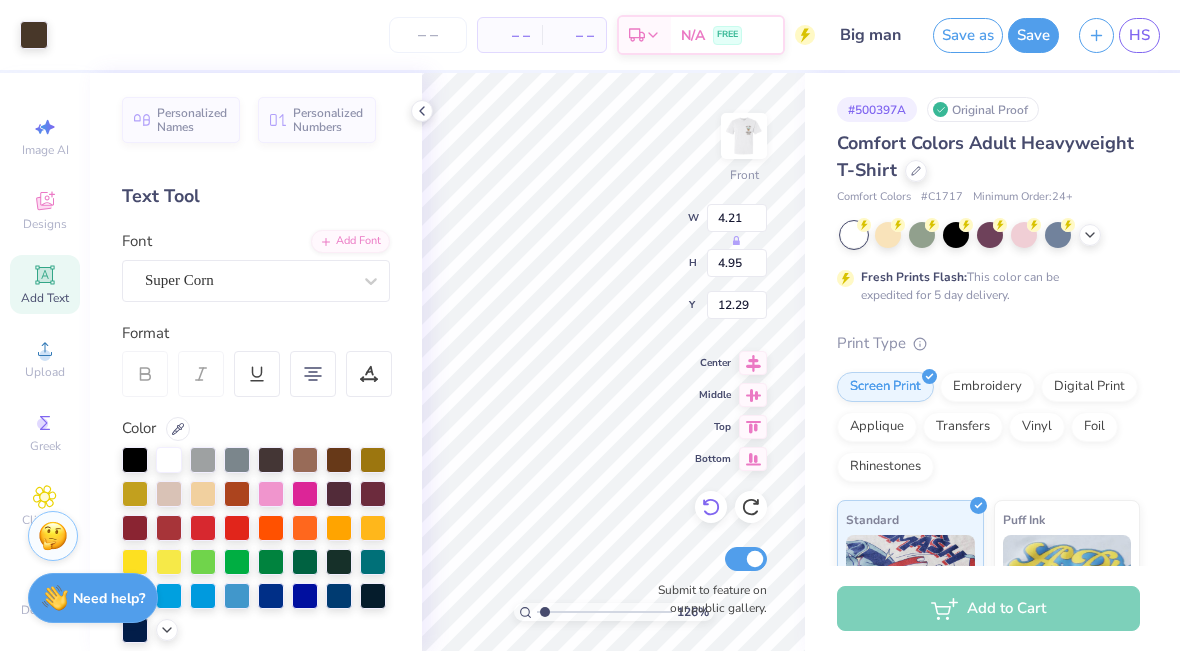 type on "4.24" 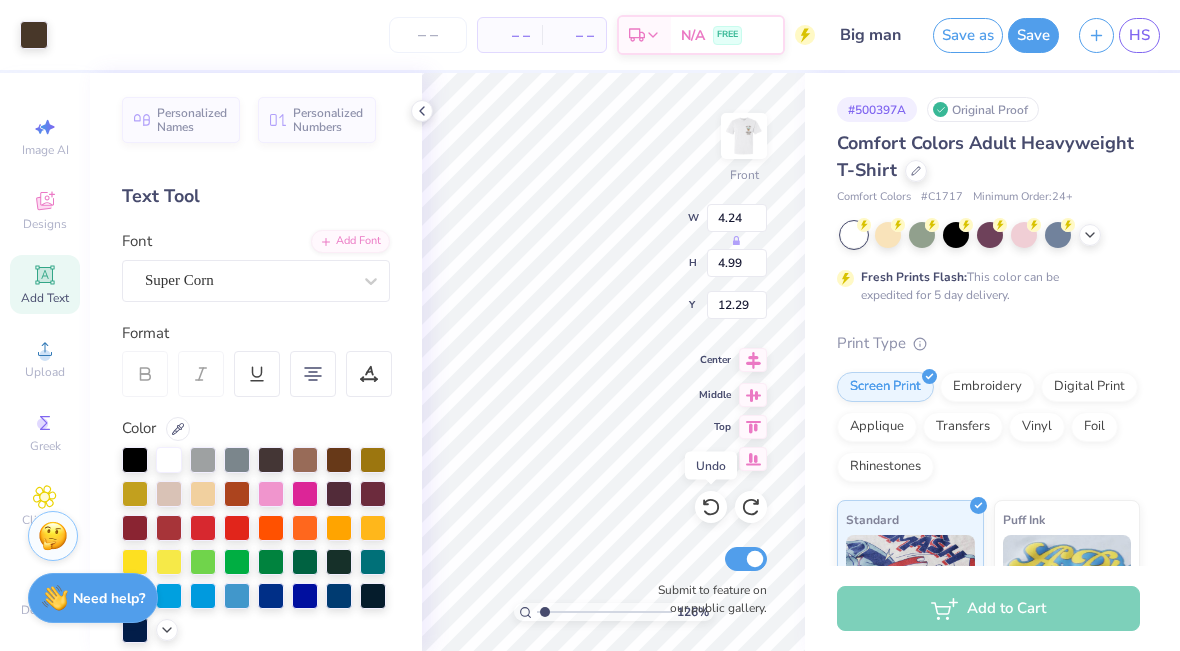 click on "Center" at bounding box center [731, 360] 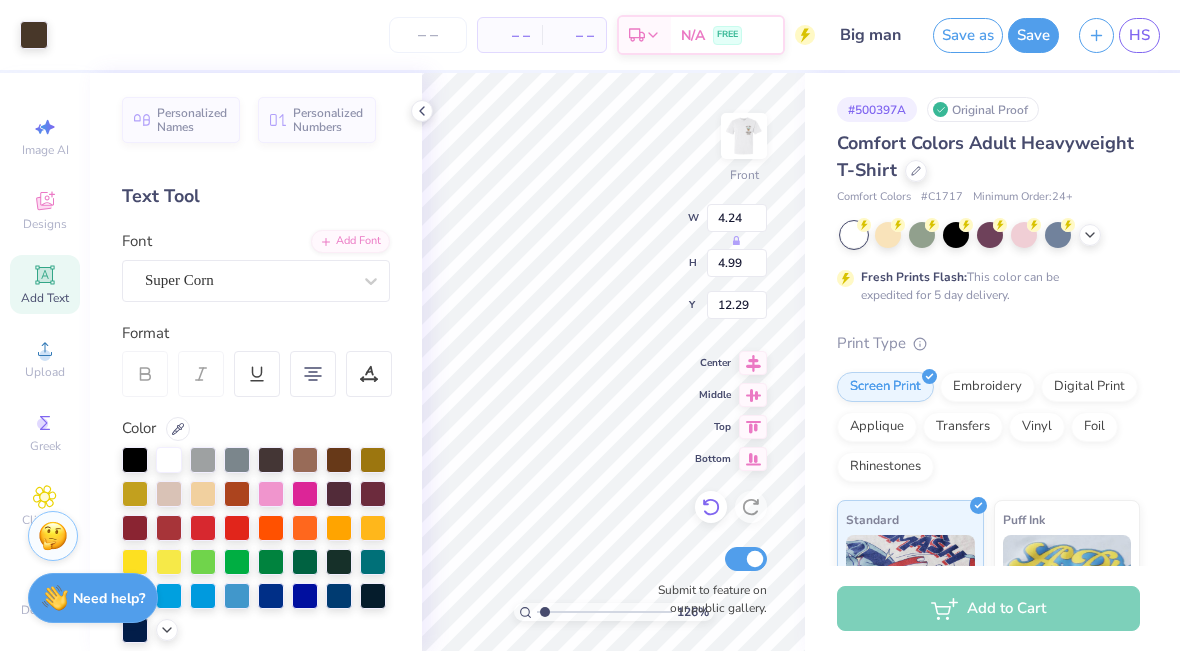 click 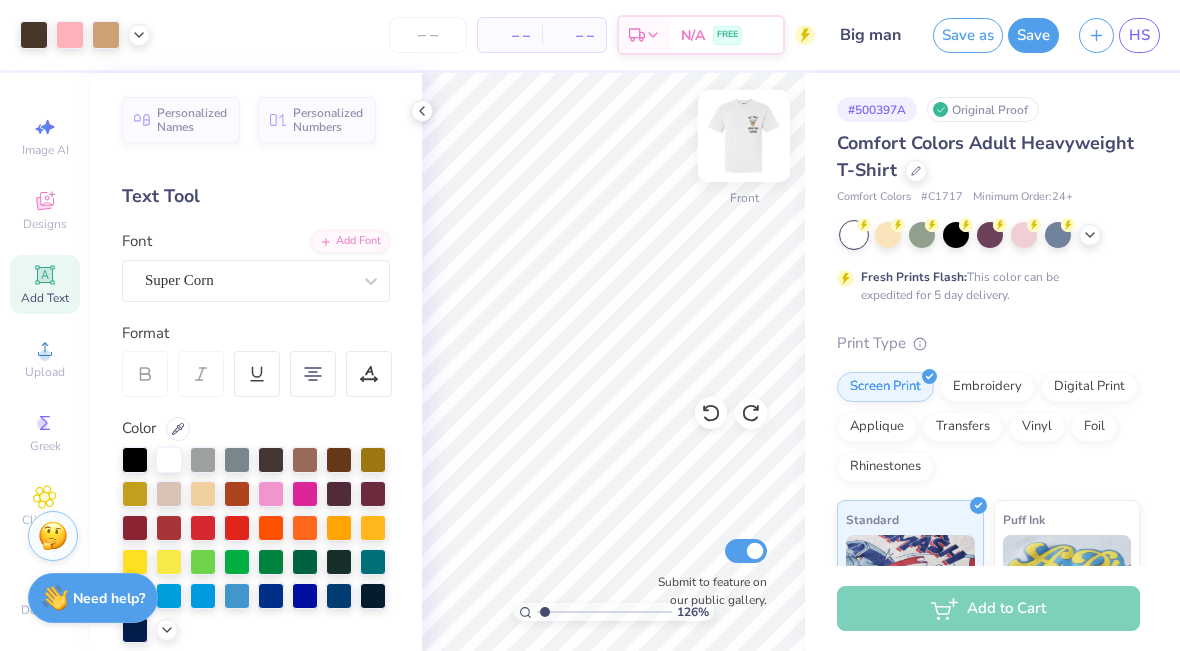 click at bounding box center (744, 136) 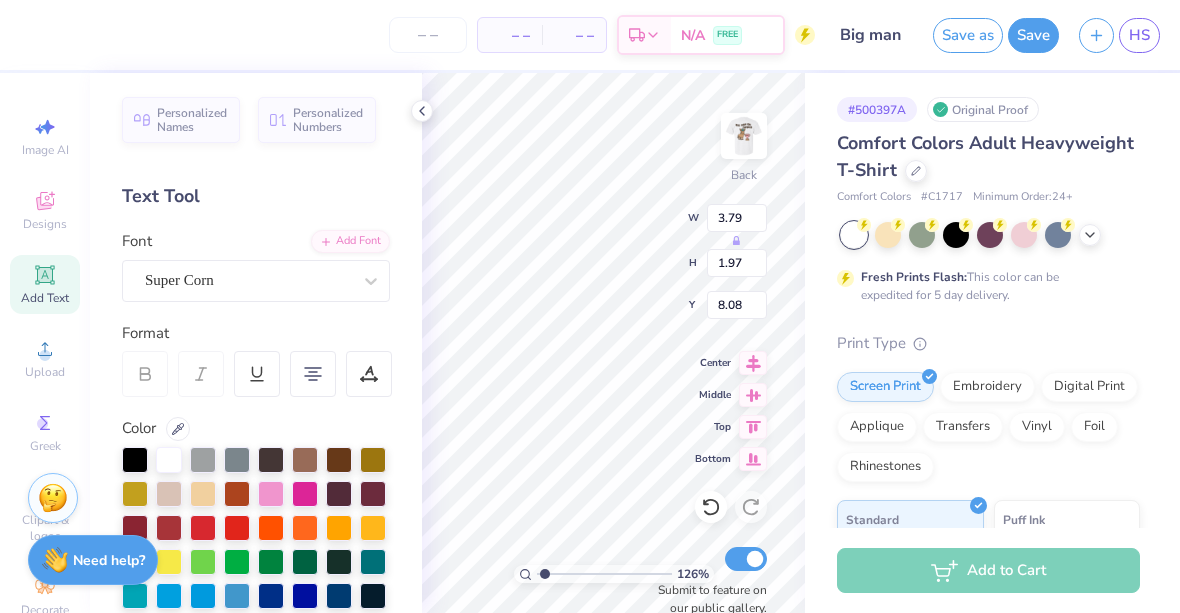 type on "1" 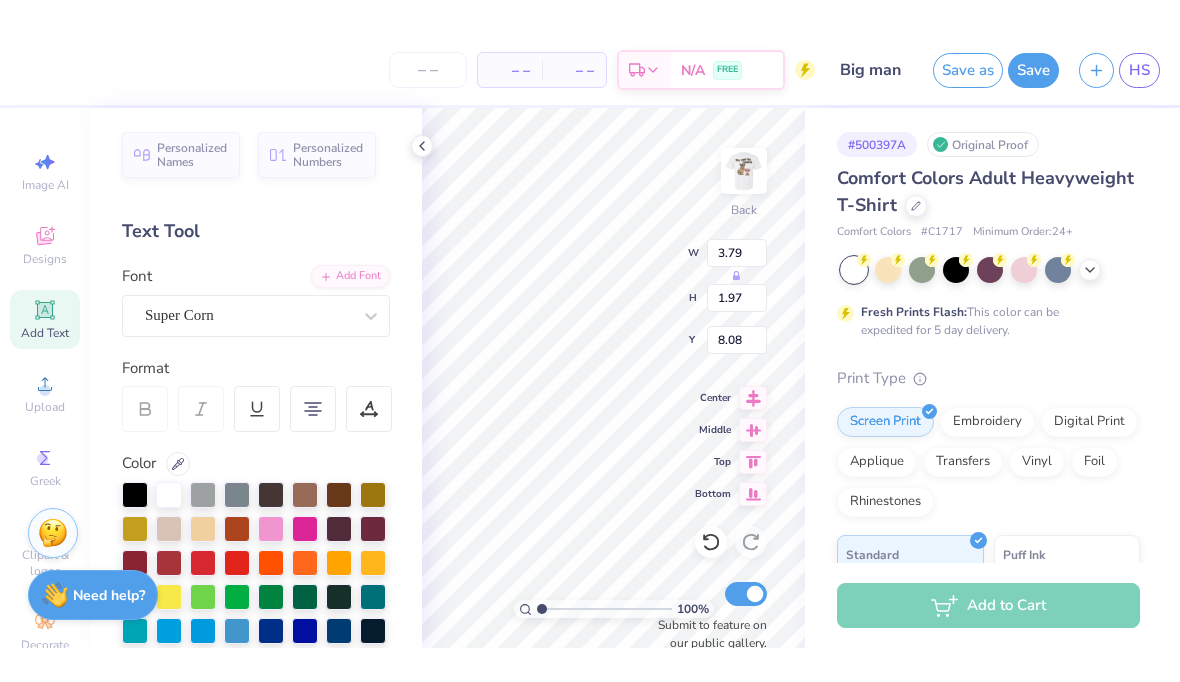 scroll, scrollTop: 2, scrollLeft: 0, axis: vertical 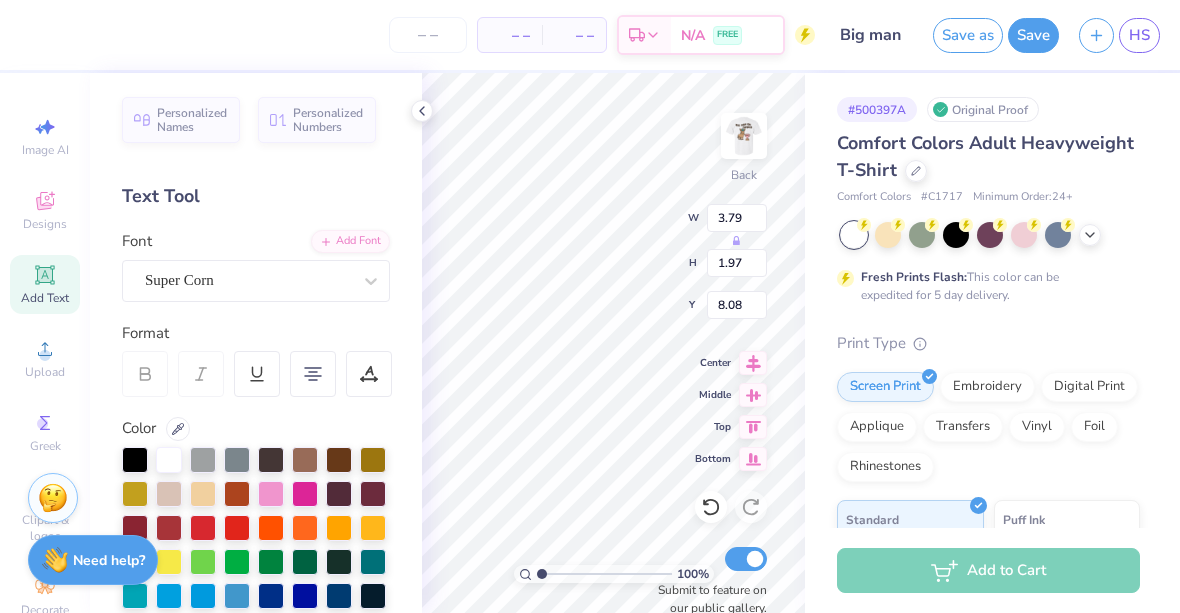 type on "zeta tau" 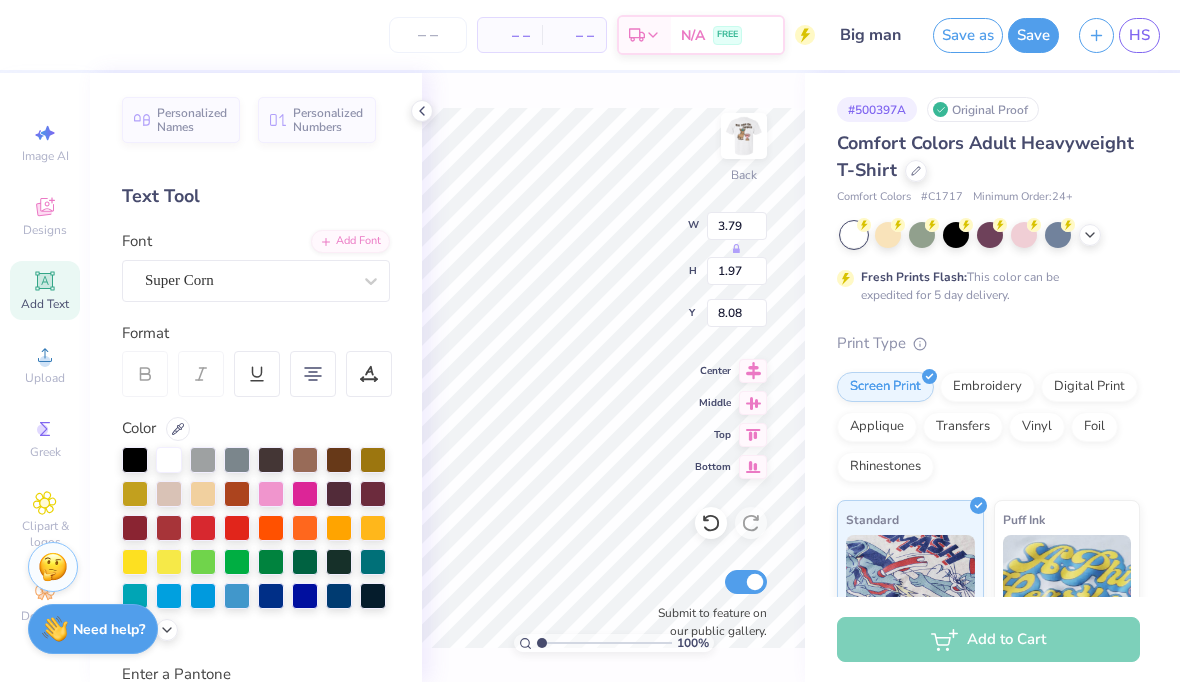 scroll, scrollTop: 2, scrollLeft: 3, axis: both 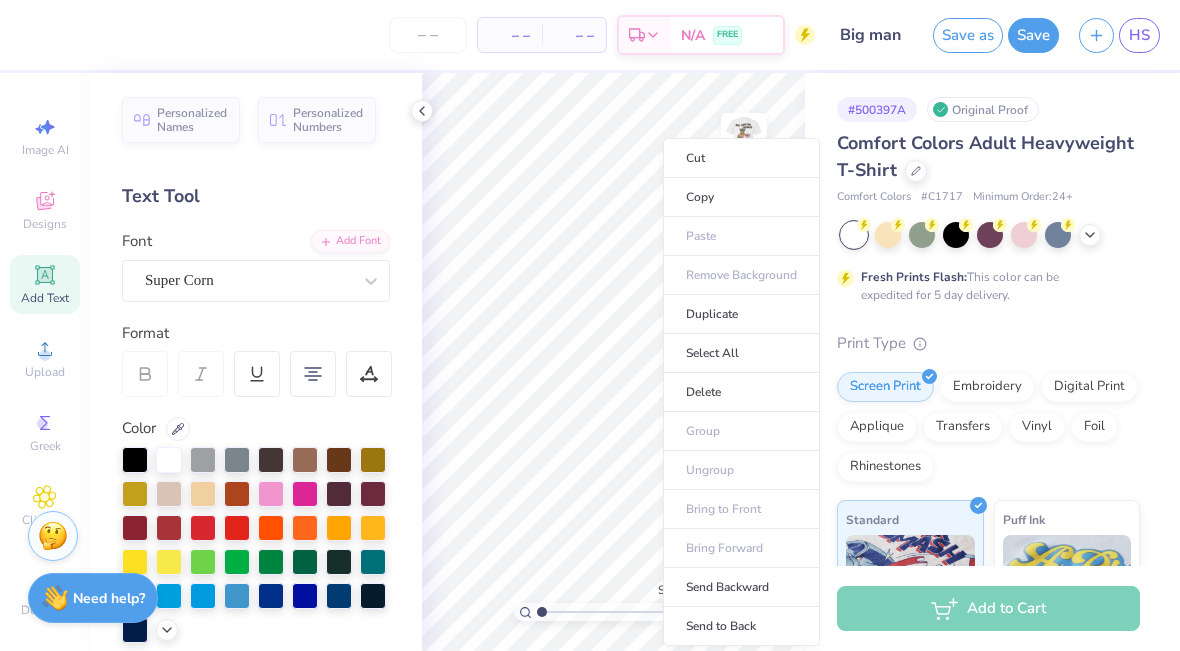 drag, startPoint x: 694, startPoint y: 318, endPoint x: -1, endPoint y: -1, distance: 764.713 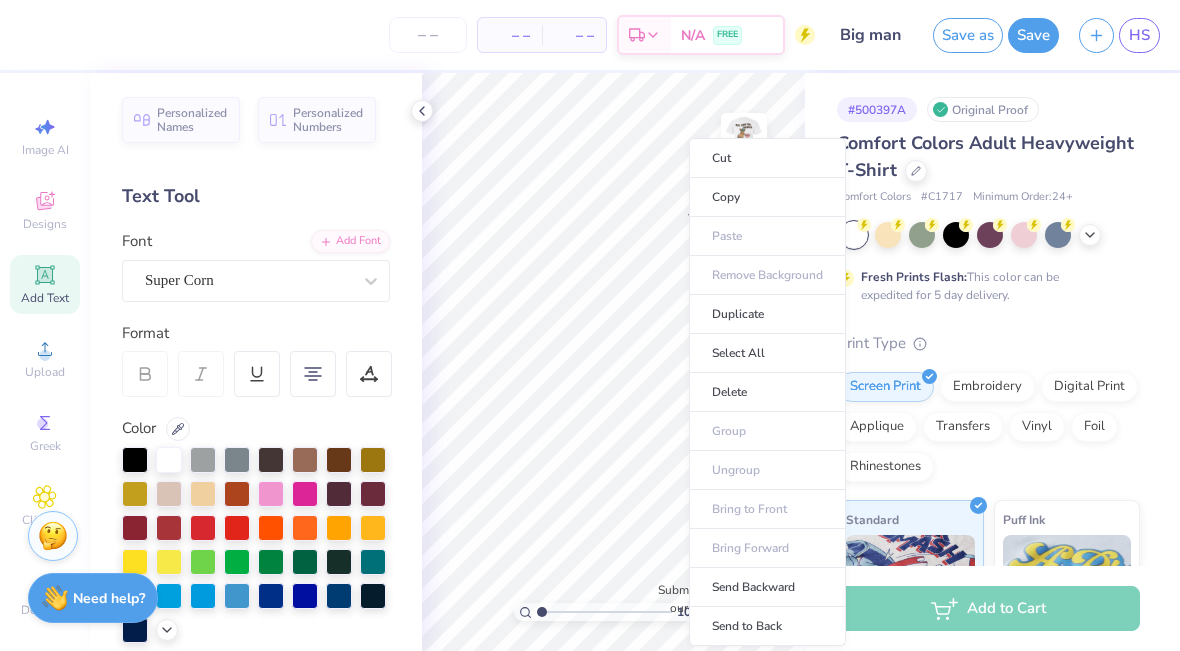 click on "– – Per Item – – Total Est. Delivery N/A FREE Design Title Big man Save as Save HS Image AI Designs Add Text Upload Greek Clipart & logos Decorate Personalized Names Personalized Numbers Text Tool  Add Font Font Super Corn Format Color Enter a Pantone Styles Text Shape 100  % Back W 3.79 H 0.68 Y 8.72 Center Middle Top Bottom Submit to feature on our public gallery. # 500397A Original Proof Comfort Colors Adult Heavyweight T-Shirt Comfort Colors # C1717 Minimum Order:  24 +   Fresh Prints Flash:  This color can be expedited for 5 day delivery. Print Type Screen Print Embroidery Digital Print Applique Transfers Vinyl Foil Rhinestones Standard Puff Ink Neon Ink Metallic & Glitter Ink Glow in the Dark Ink Water based Ink Add to Cart Stuck?  Our Art team will finish your design for free. Need help?  Chat with us.
Cut Copy Paste Remove Background Duplicate Select All Delete Group Ungroup Bring to Front Bring Forward Send Backward Send to Back" at bounding box center [590, 325] 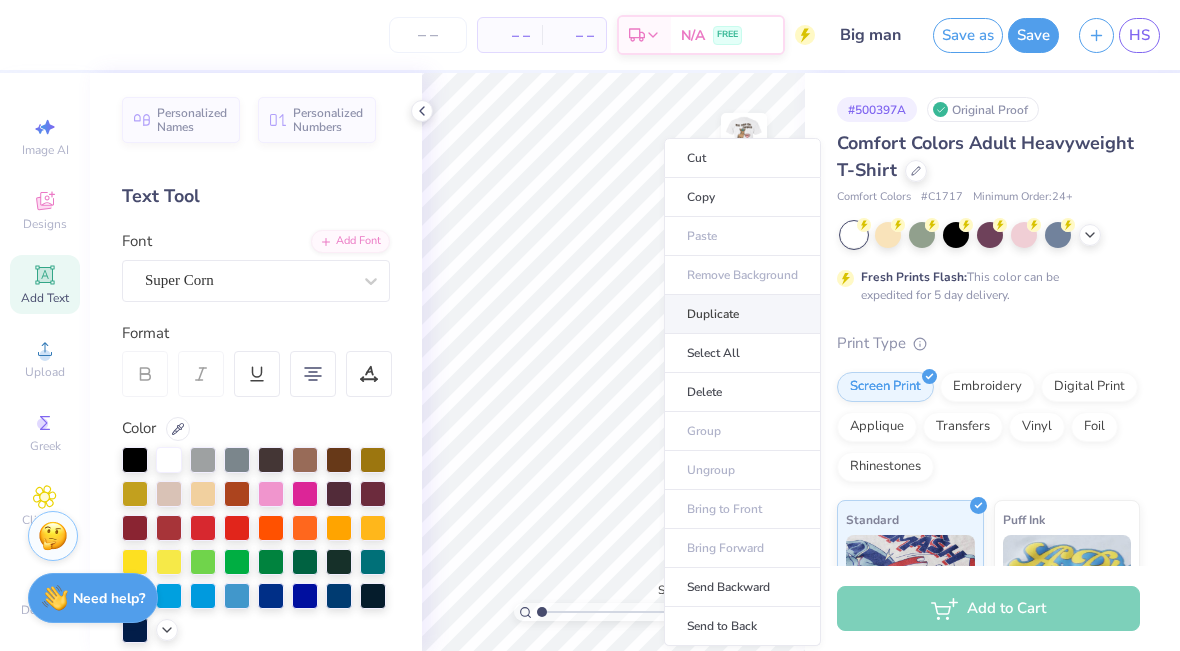 click on "Duplicate" at bounding box center (742, 314) 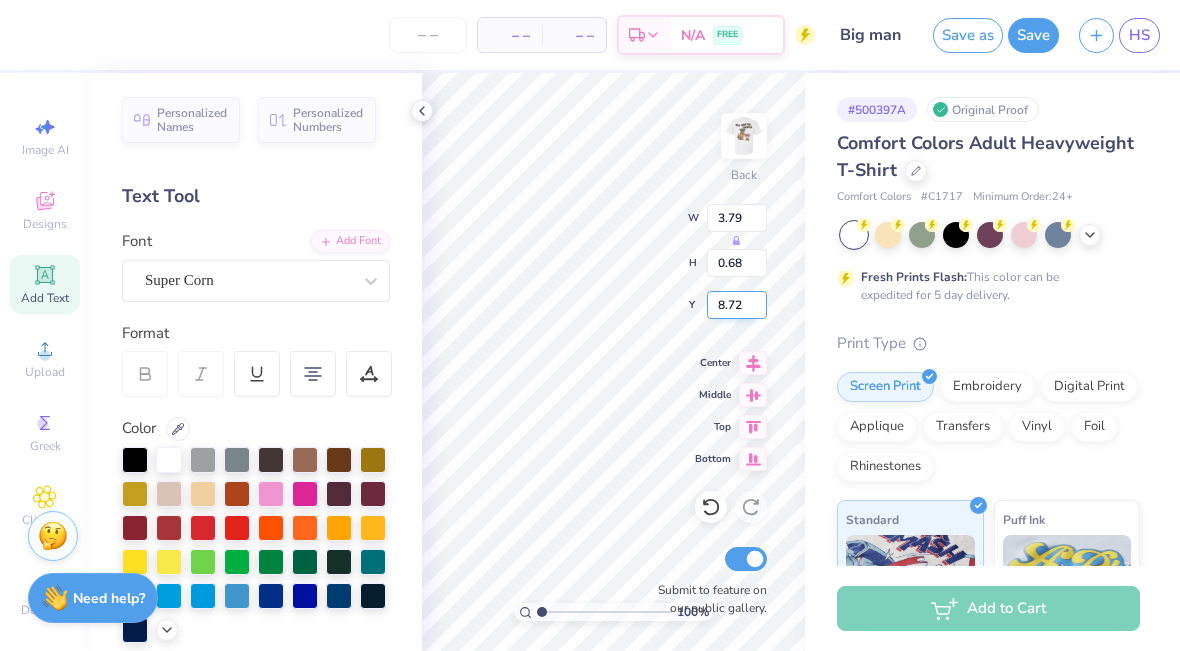 type on "9.72" 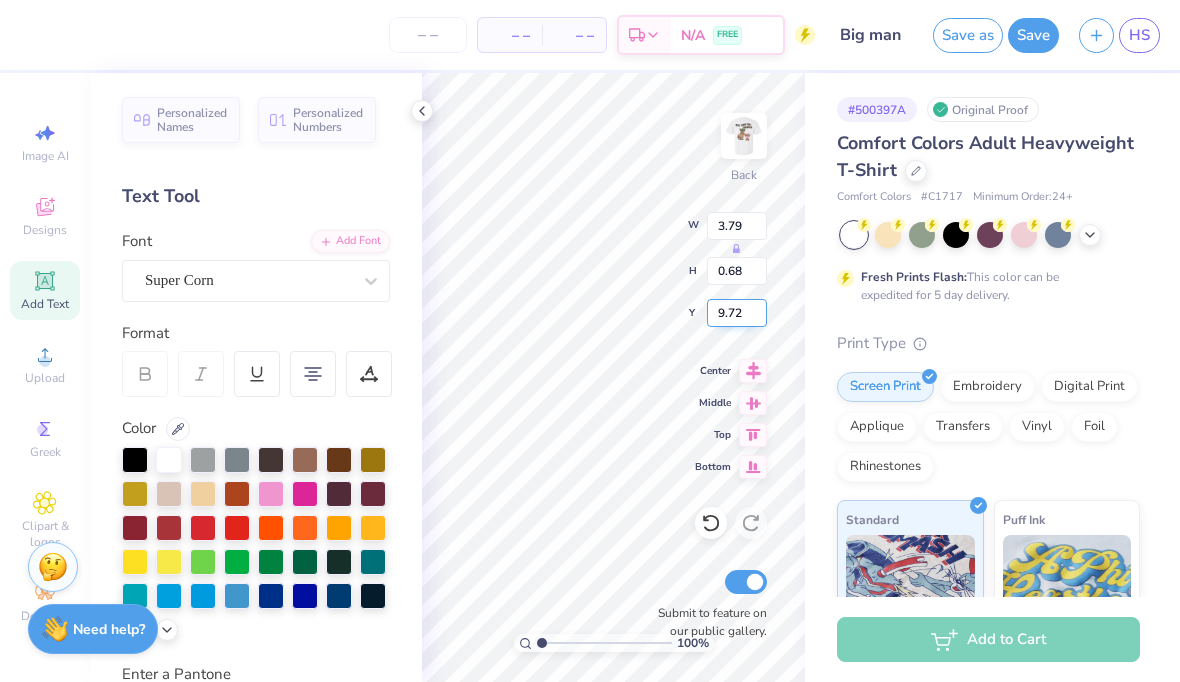 scroll, scrollTop: 0, scrollLeft: 0, axis: both 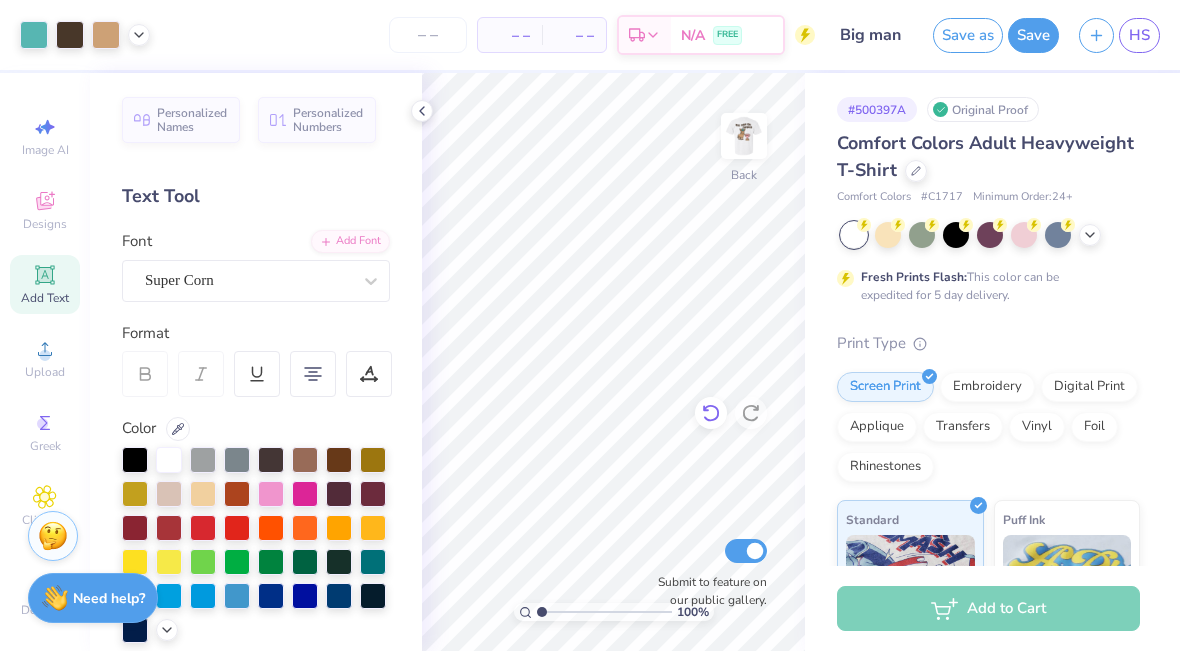 click at bounding box center [711, 413] 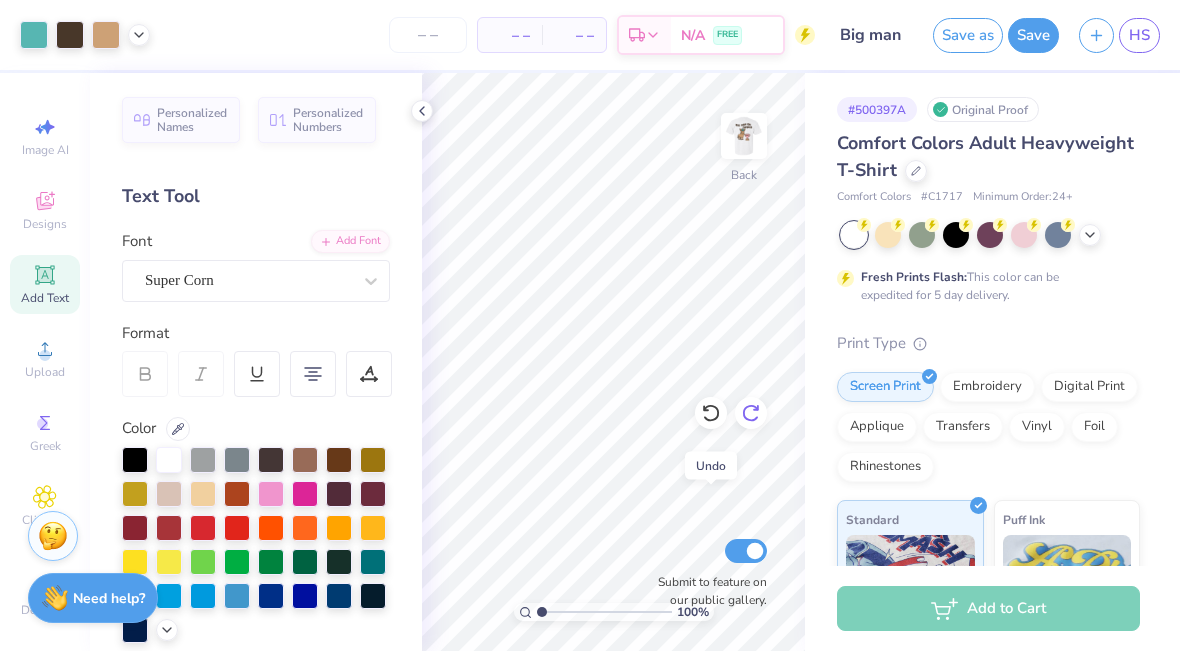 click 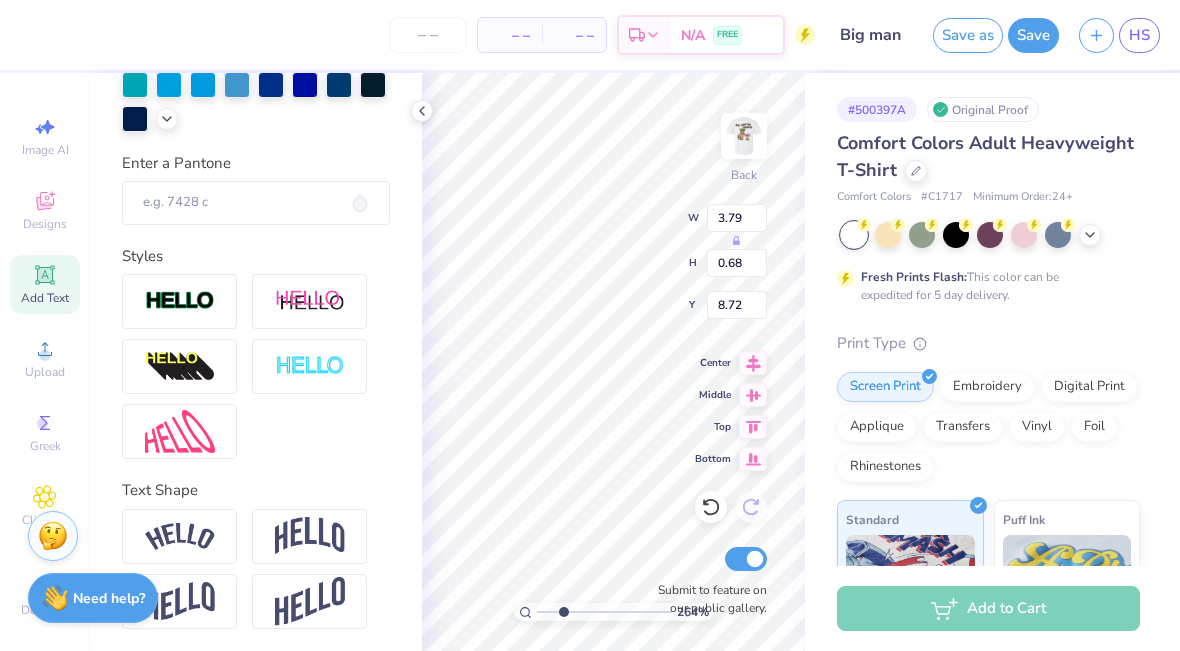 scroll, scrollTop: 510, scrollLeft: 0, axis: vertical 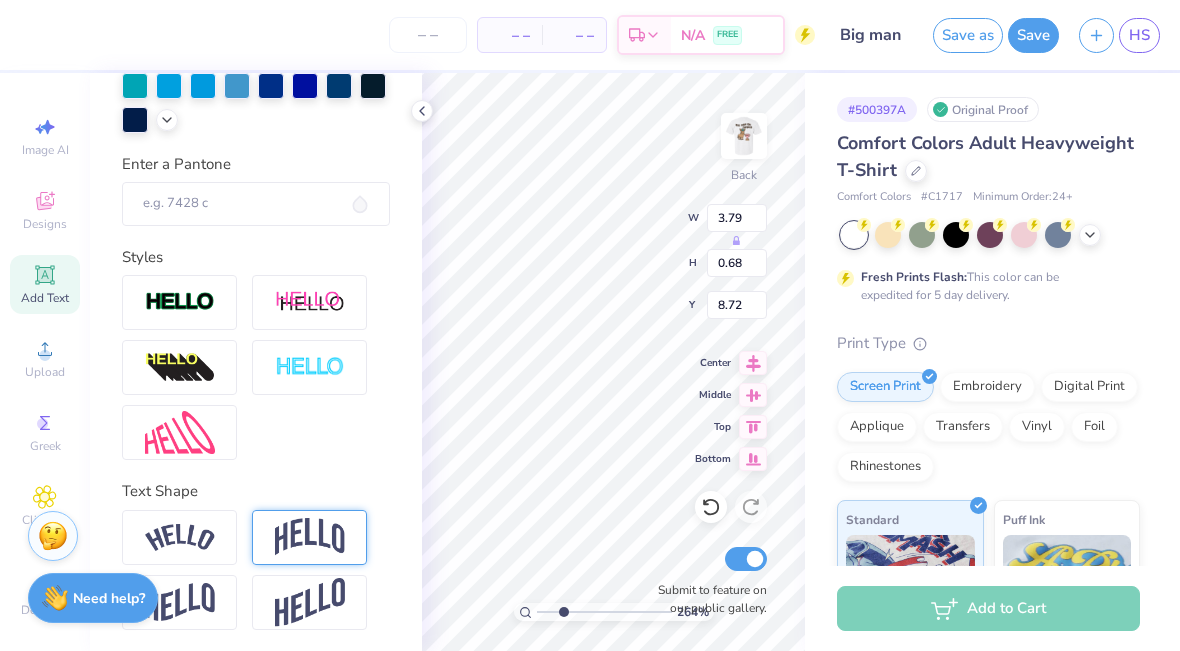 click at bounding box center [310, 537] 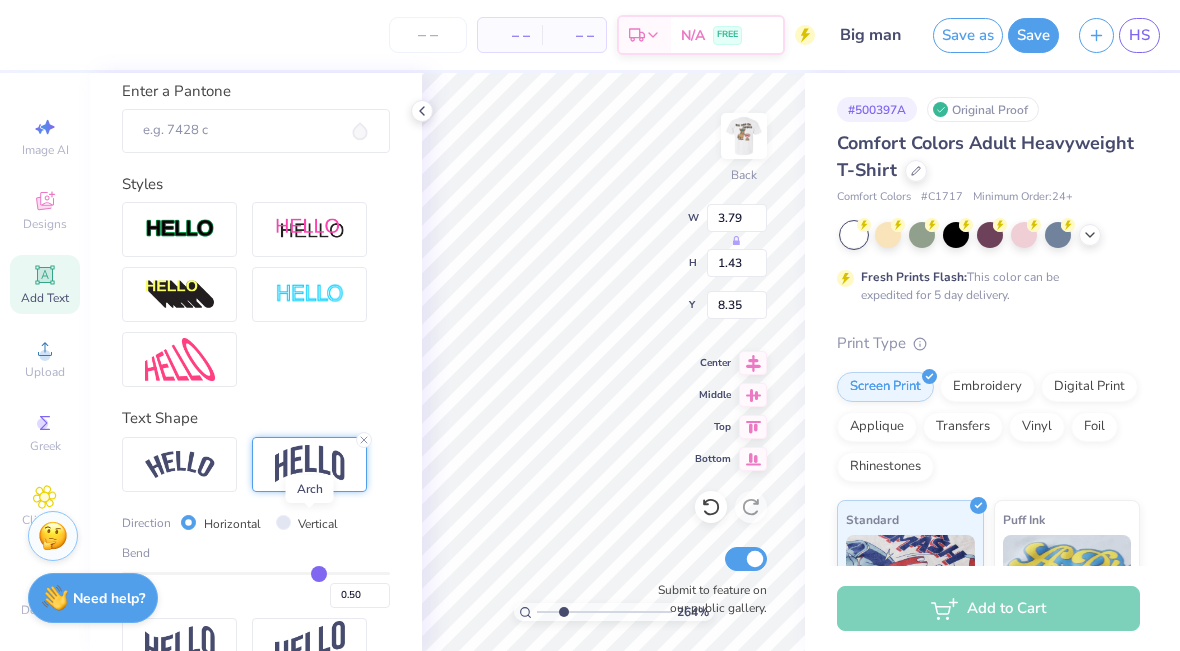 scroll, scrollTop: 597, scrollLeft: 0, axis: vertical 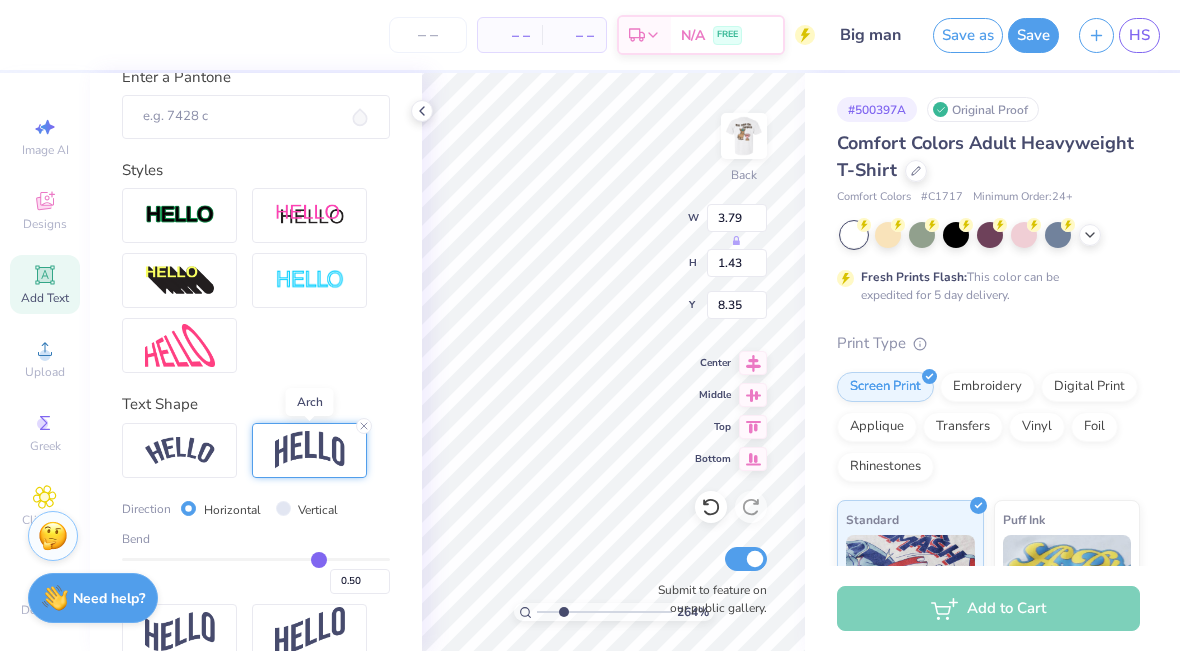 type on "0.37" 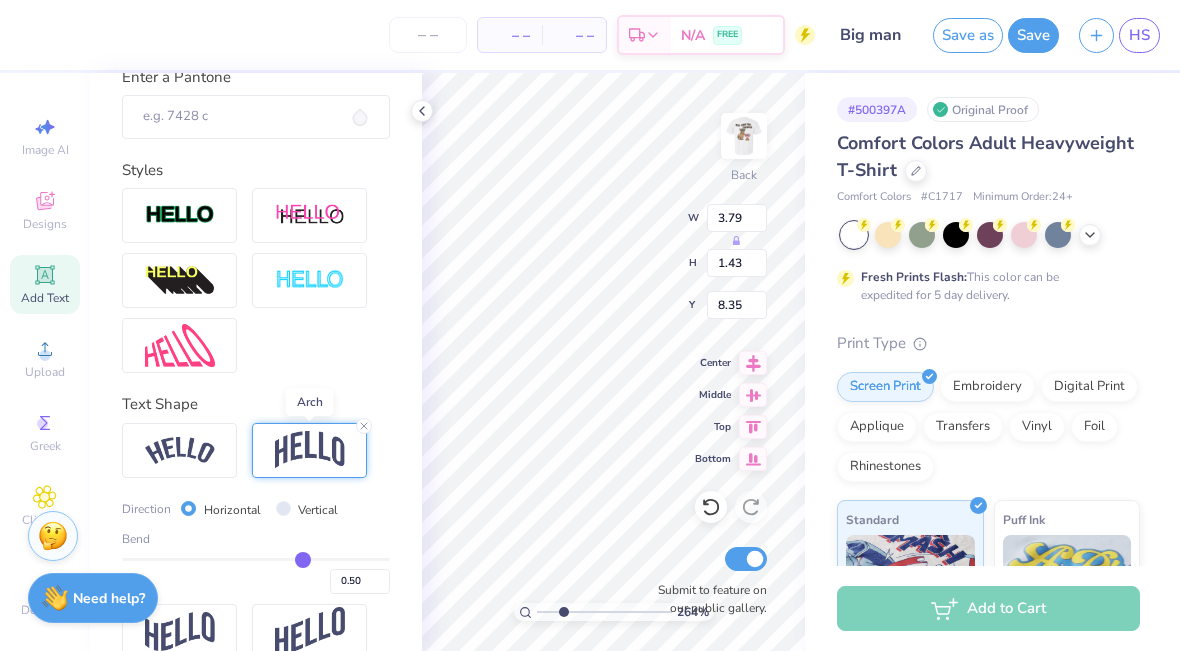 type on "0.37" 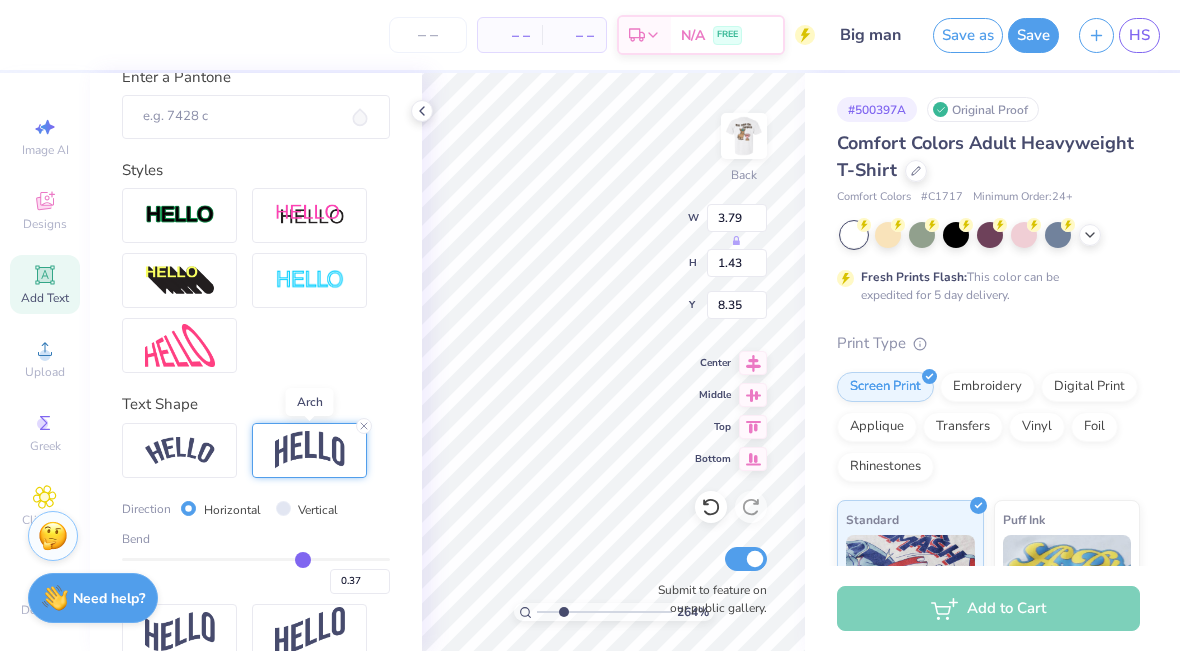 type on "0.3" 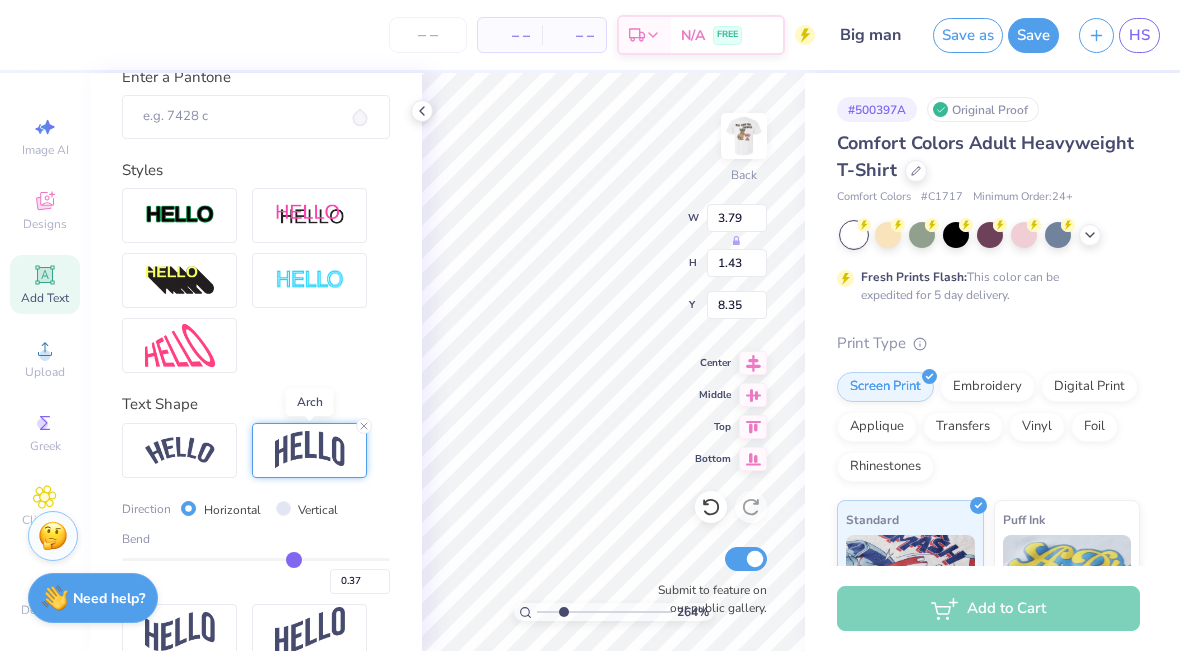 type on "0.30" 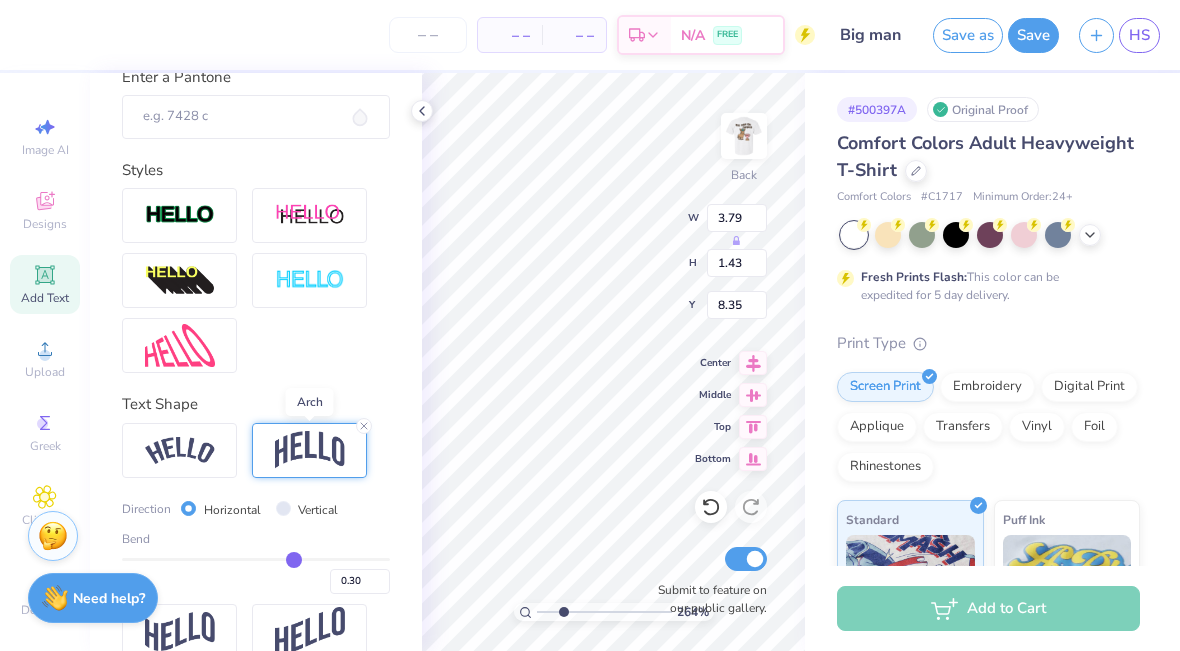 type on "0.22" 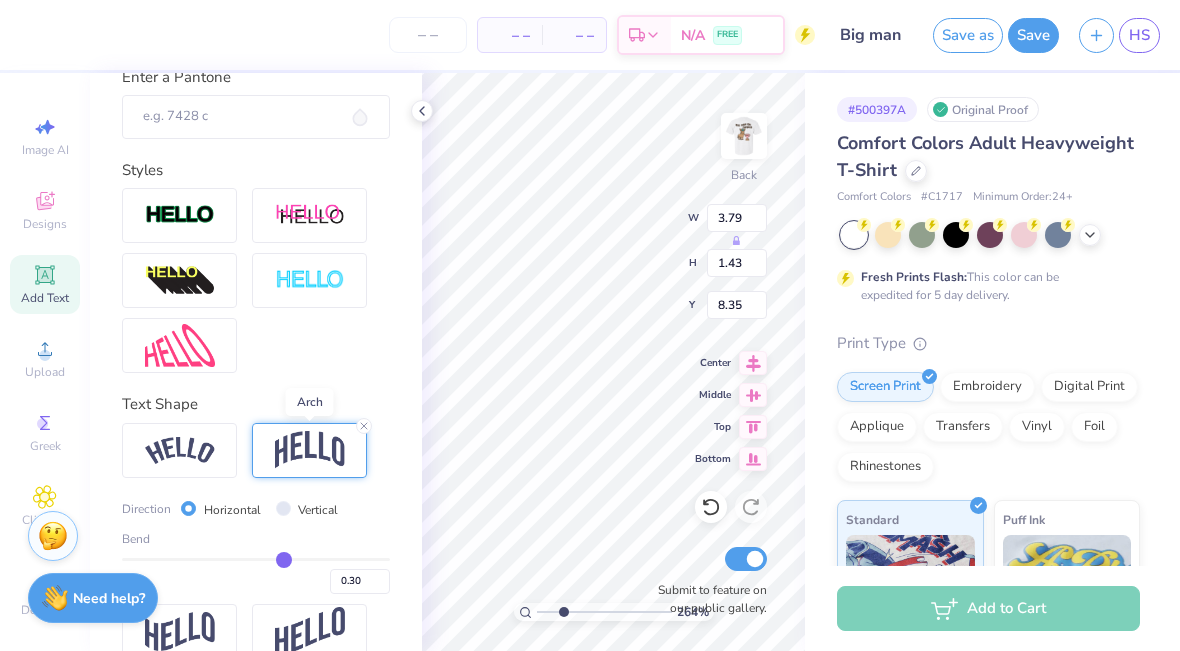 type on "0.22" 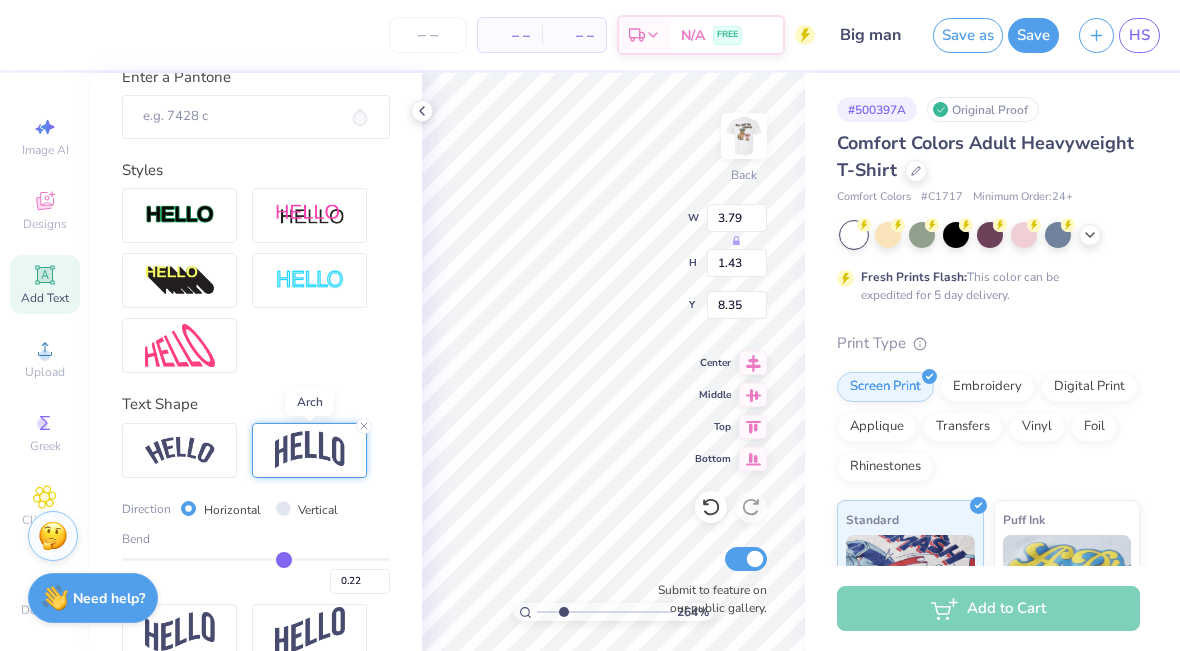 type on "0.15" 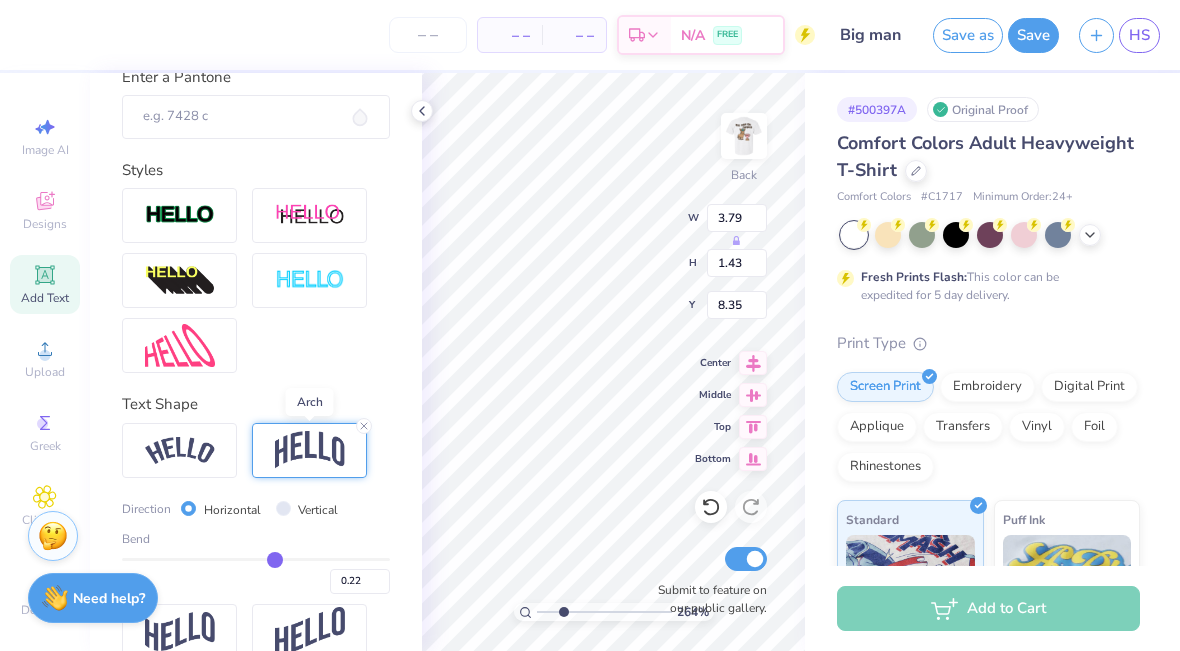 type on "0.15" 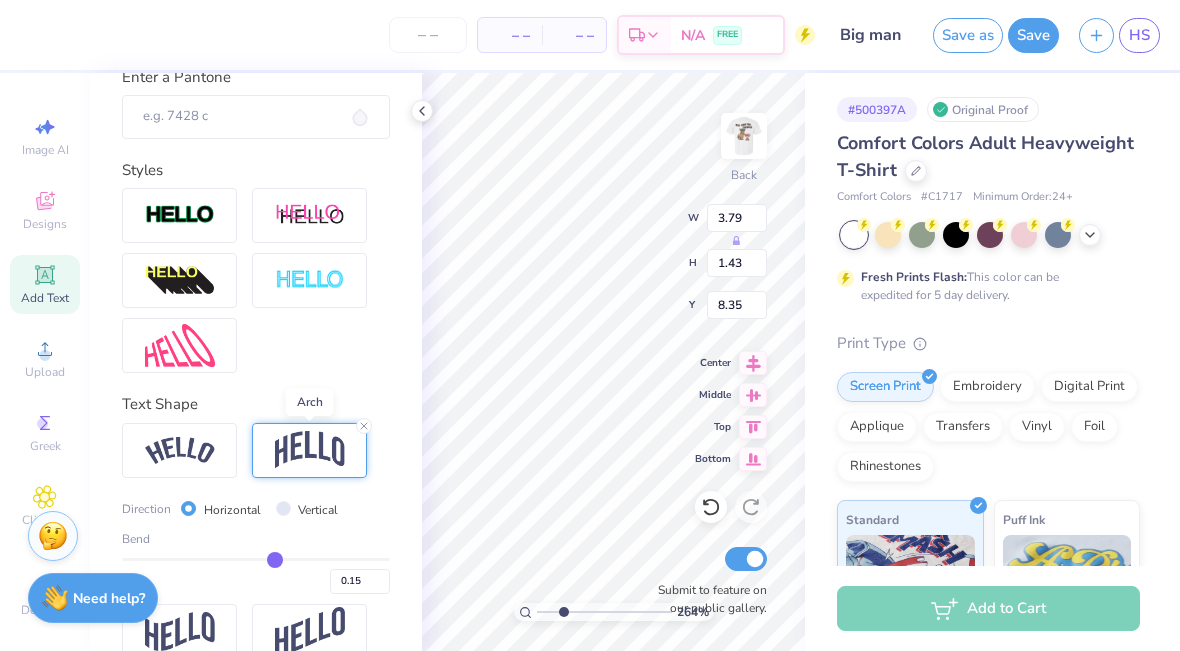 type on "0.06" 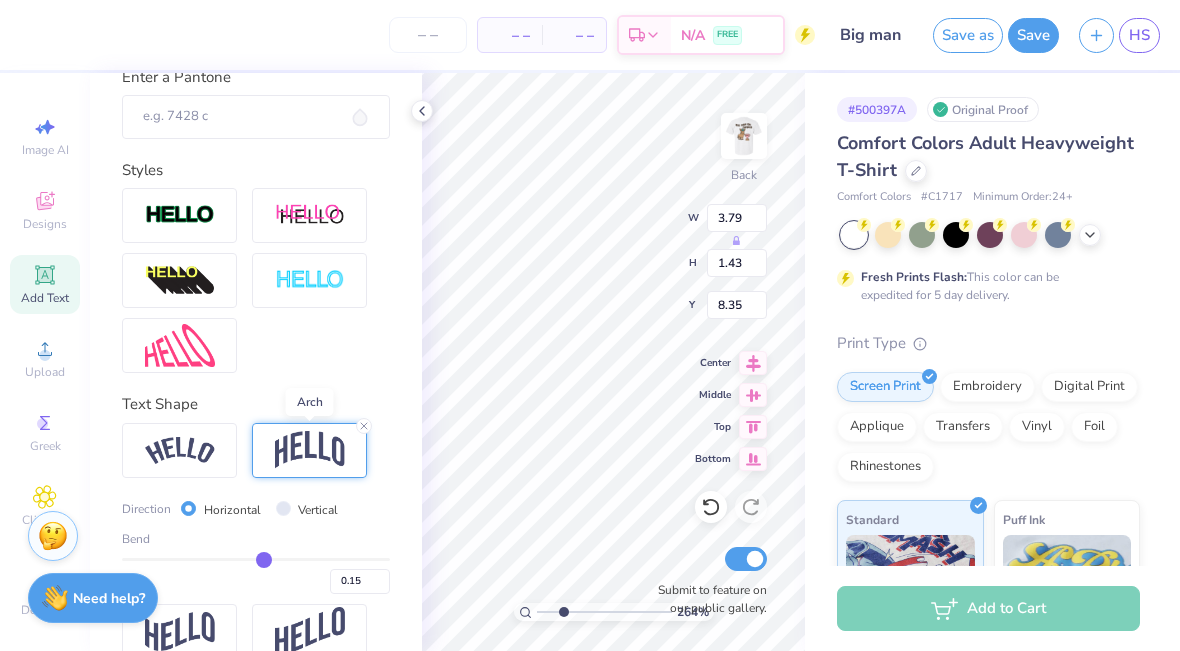 type on "0.06" 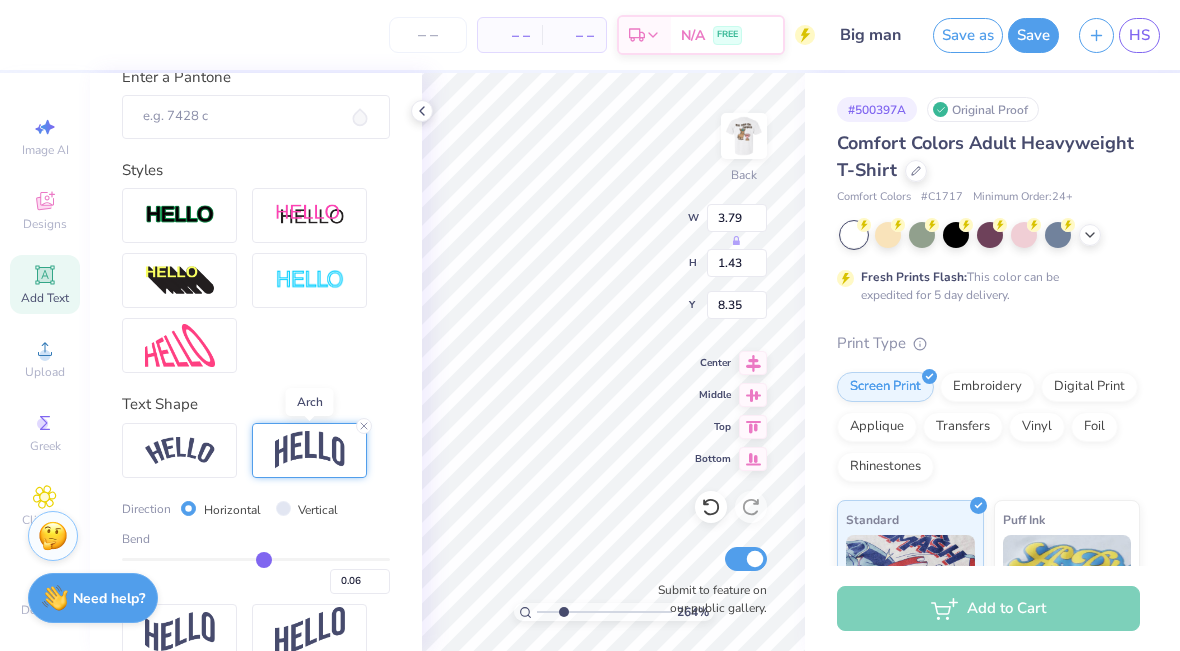 type 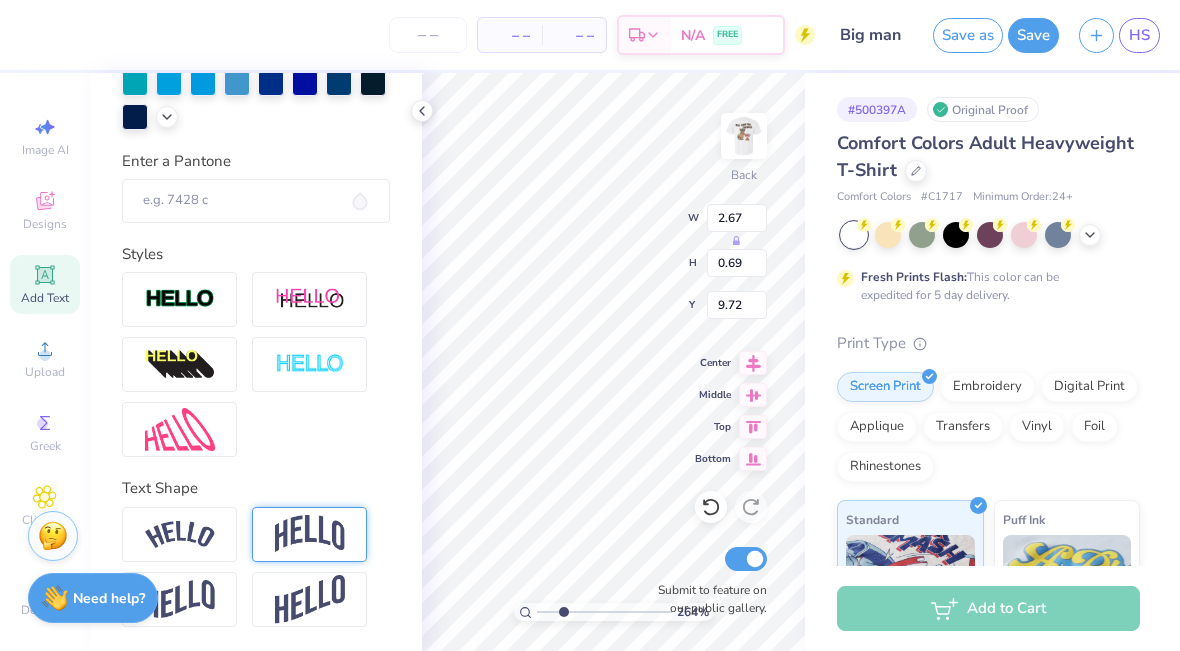 scroll, scrollTop: 510, scrollLeft: 0, axis: vertical 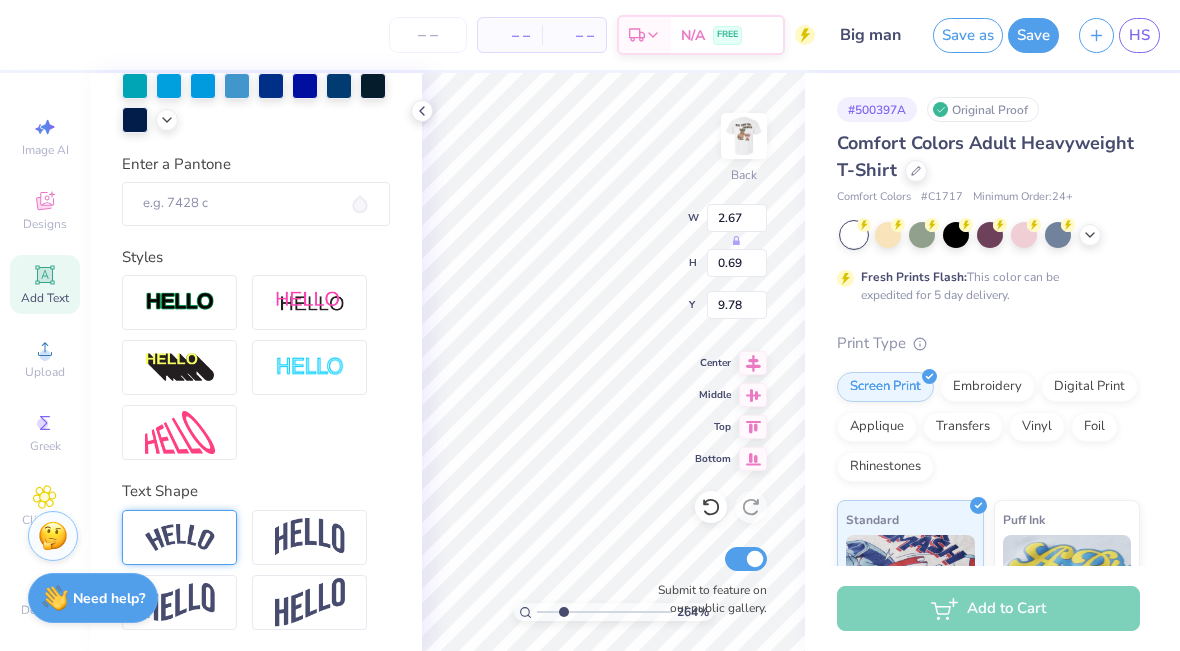 click at bounding box center [180, 537] 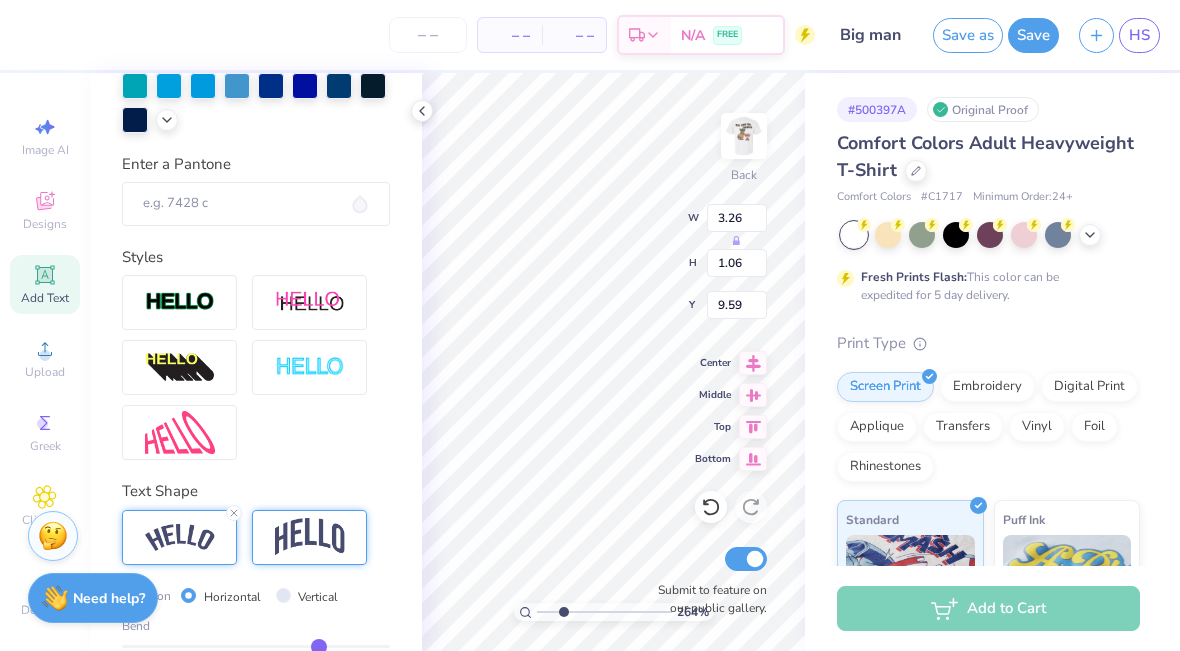 click at bounding box center (310, 537) 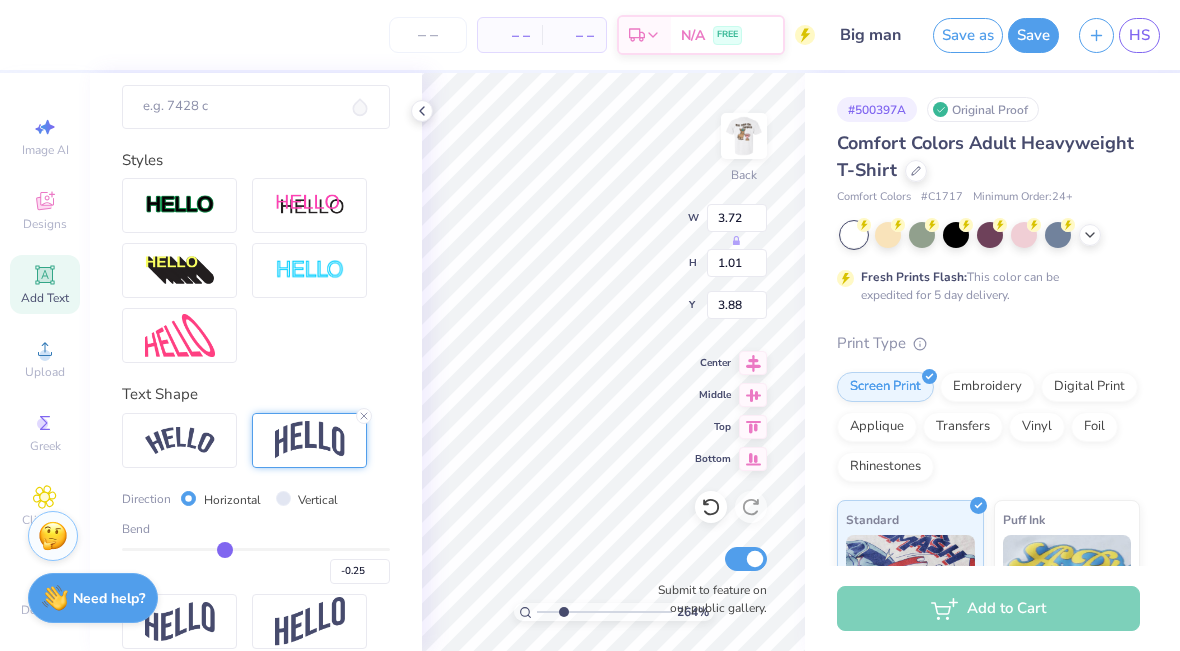 scroll, scrollTop: 510, scrollLeft: 0, axis: vertical 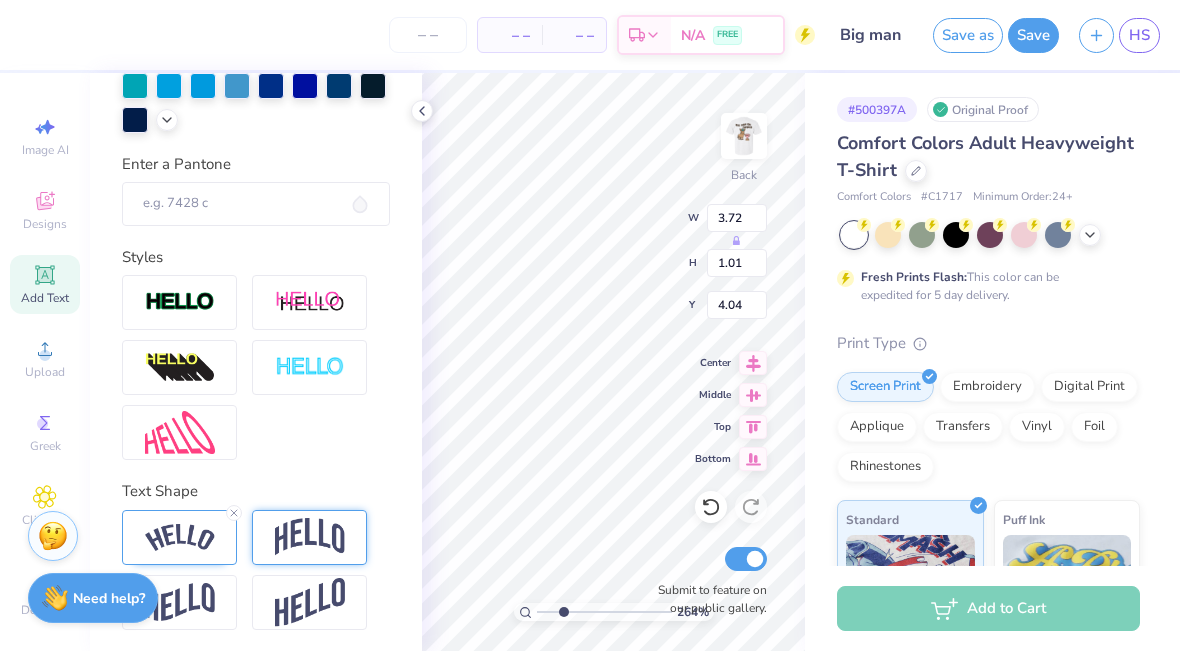 click at bounding box center [310, 537] 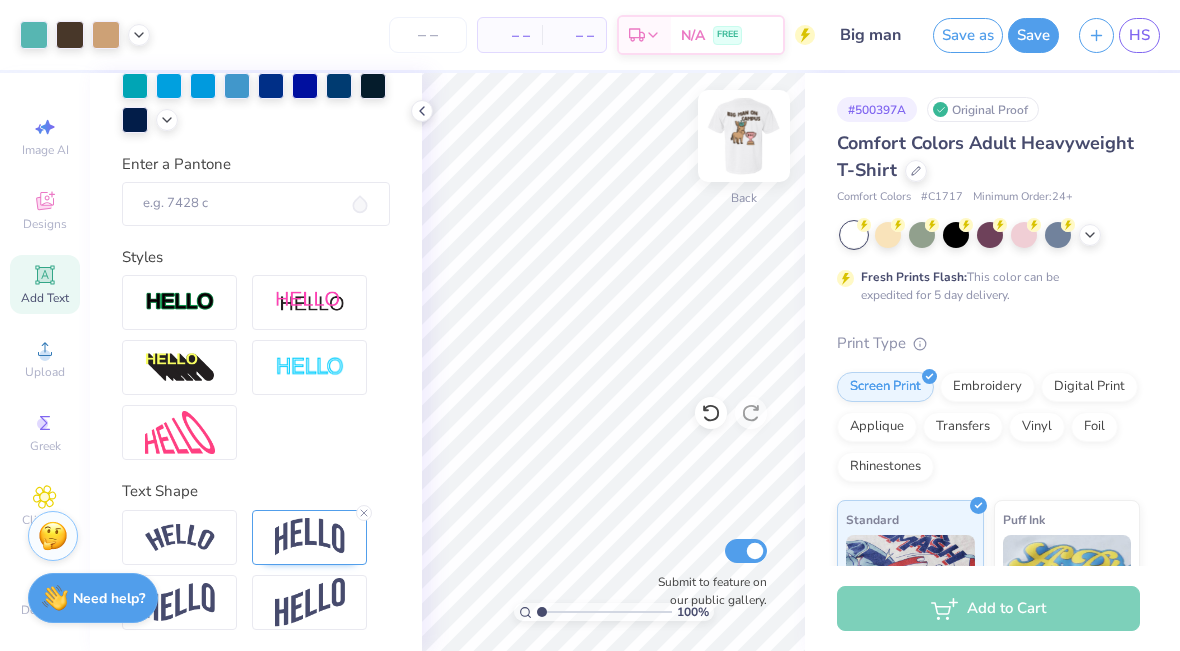 click at bounding box center (744, 136) 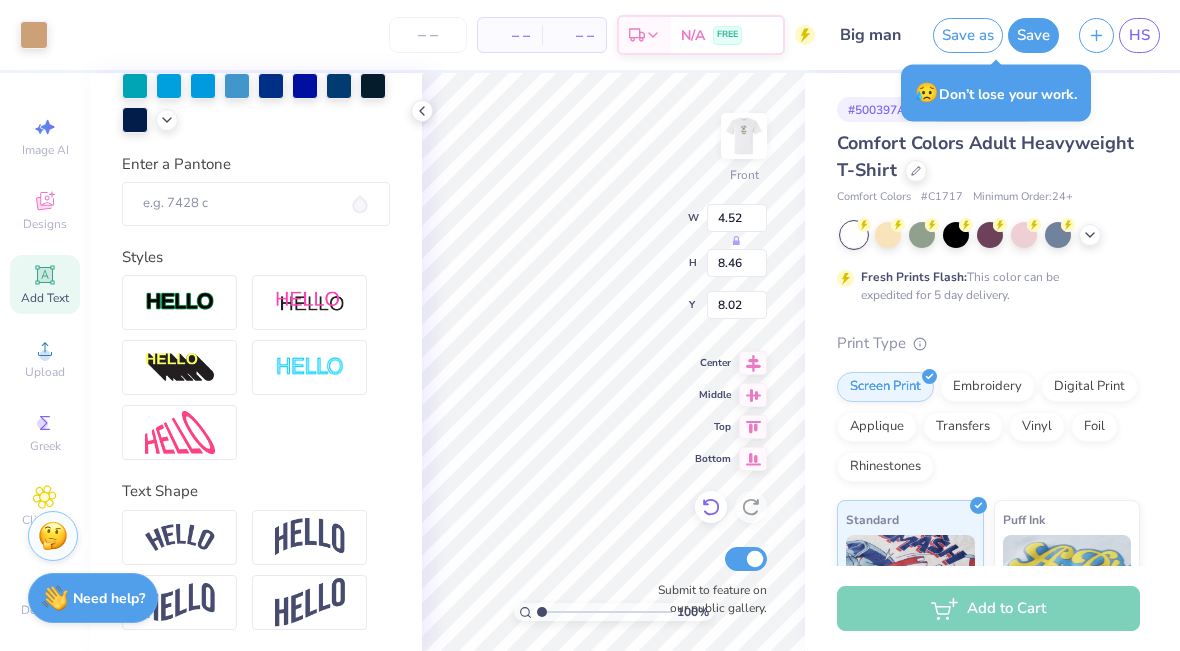 click 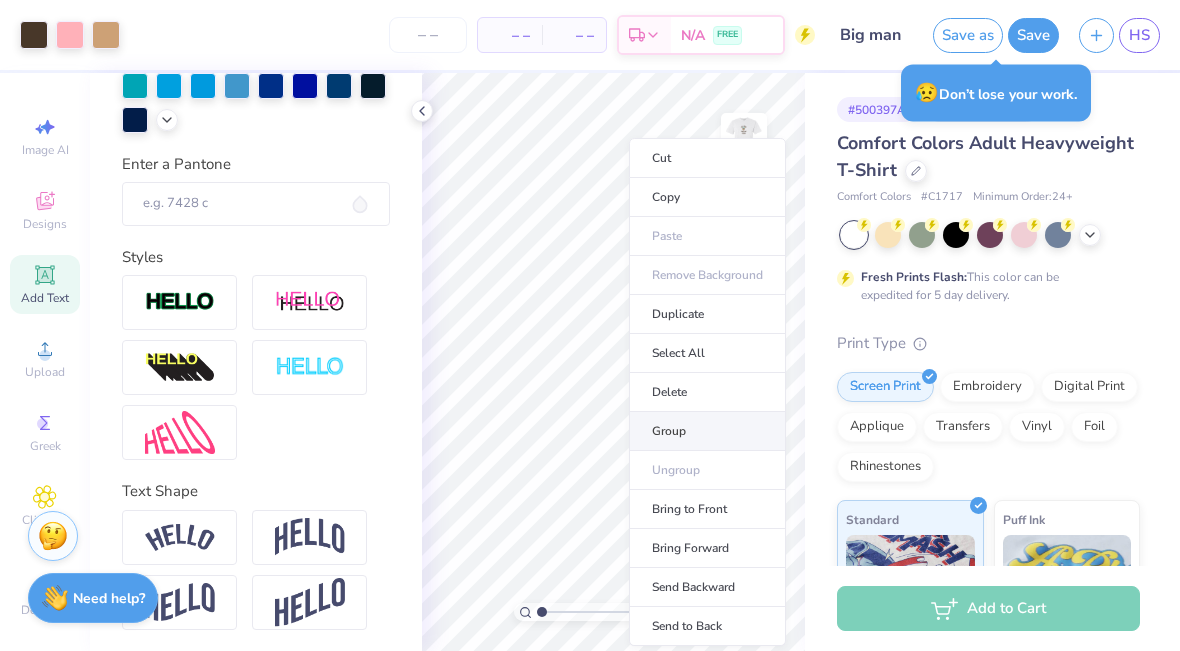 click on "Group" at bounding box center (707, 431) 